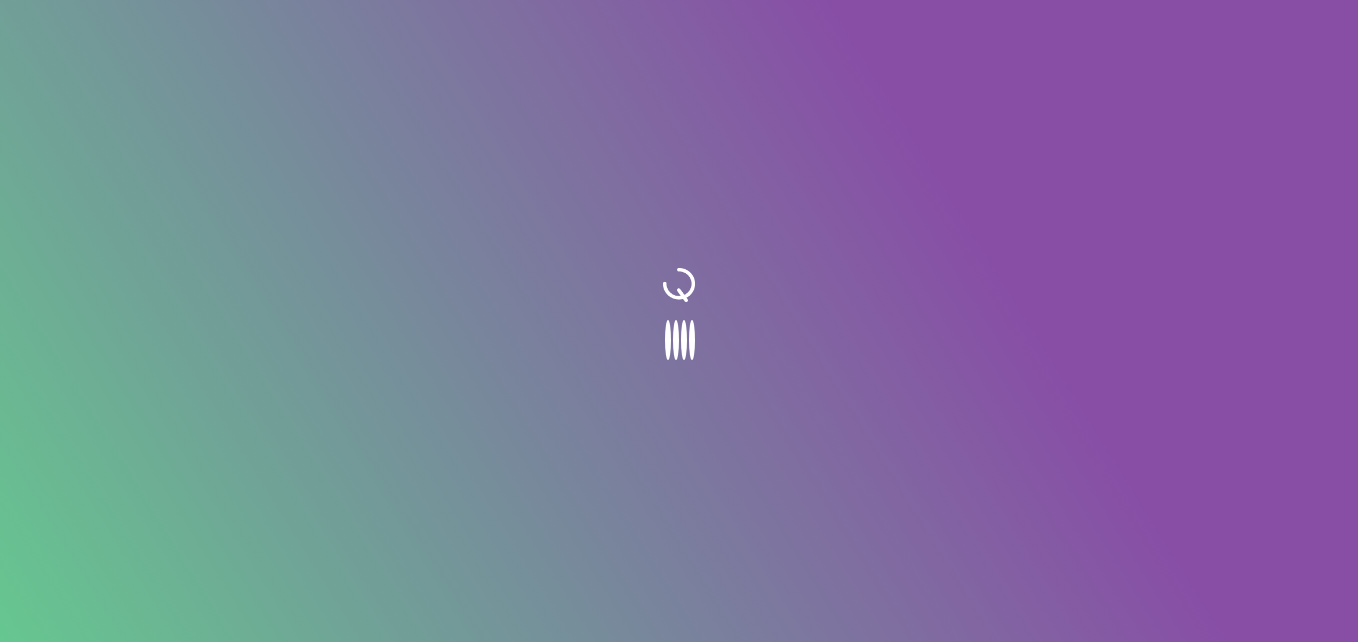 scroll, scrollTop: 0, scrollLeft: 0, axis: both 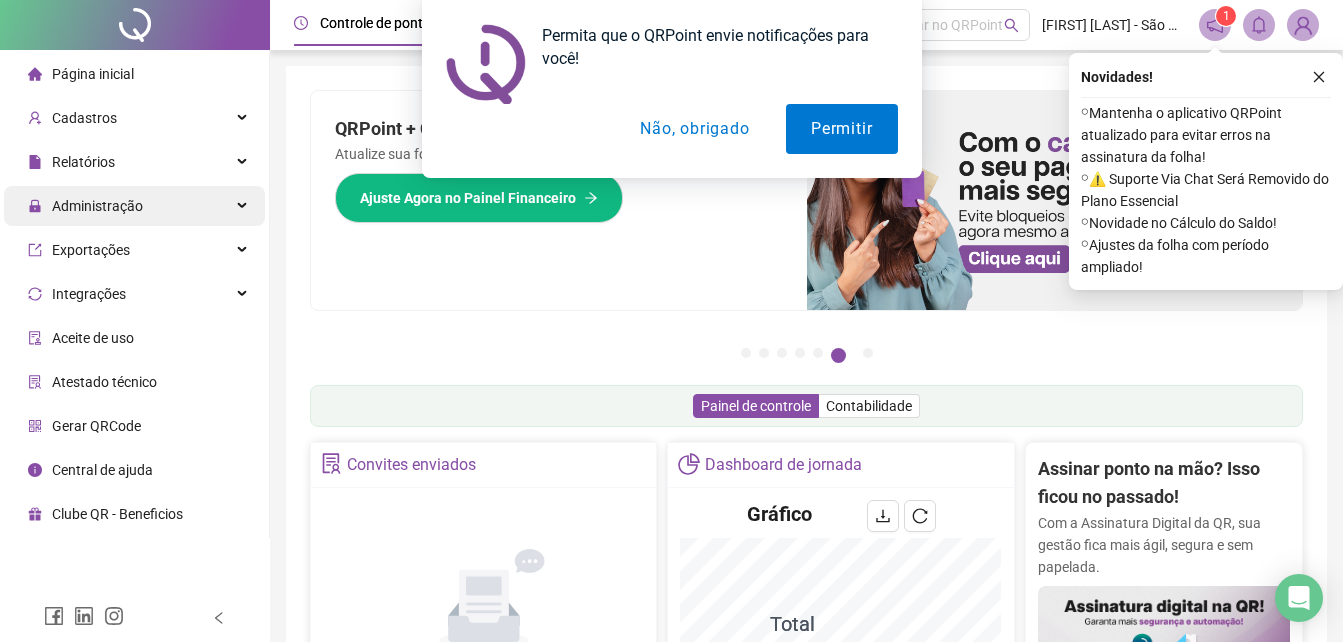 click on "Administração" at bounding box center [134, 206] 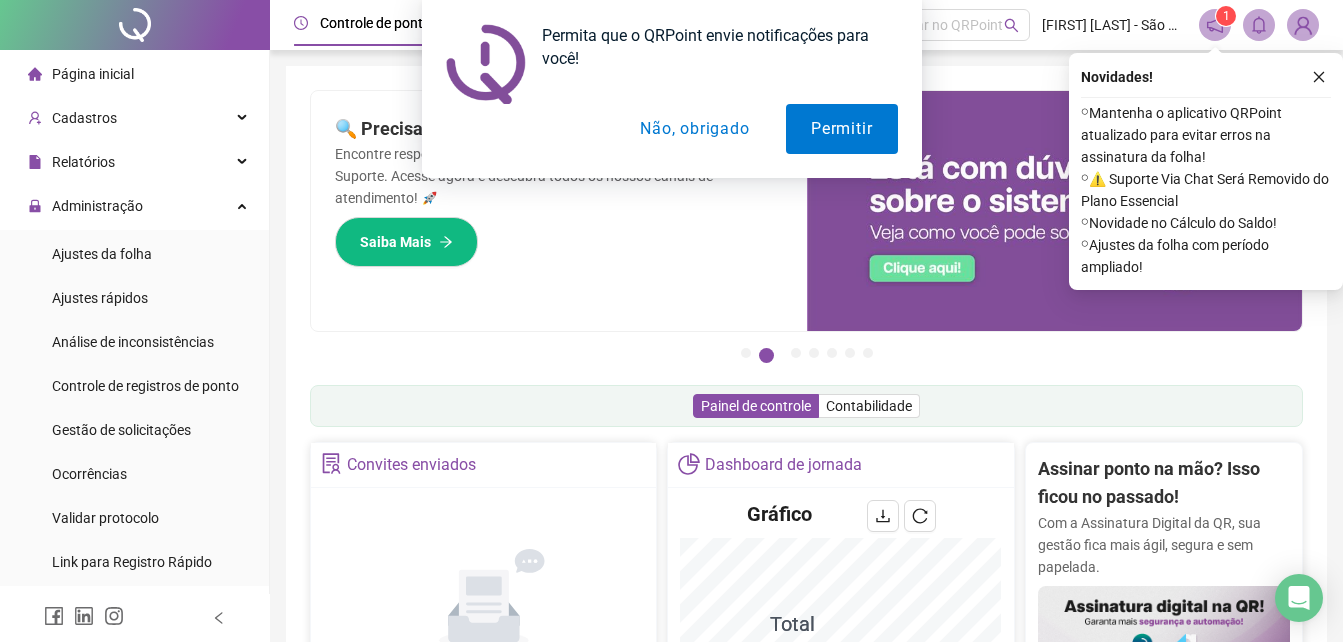 click on "Não, obrigado" at bounding box center [694, 129] 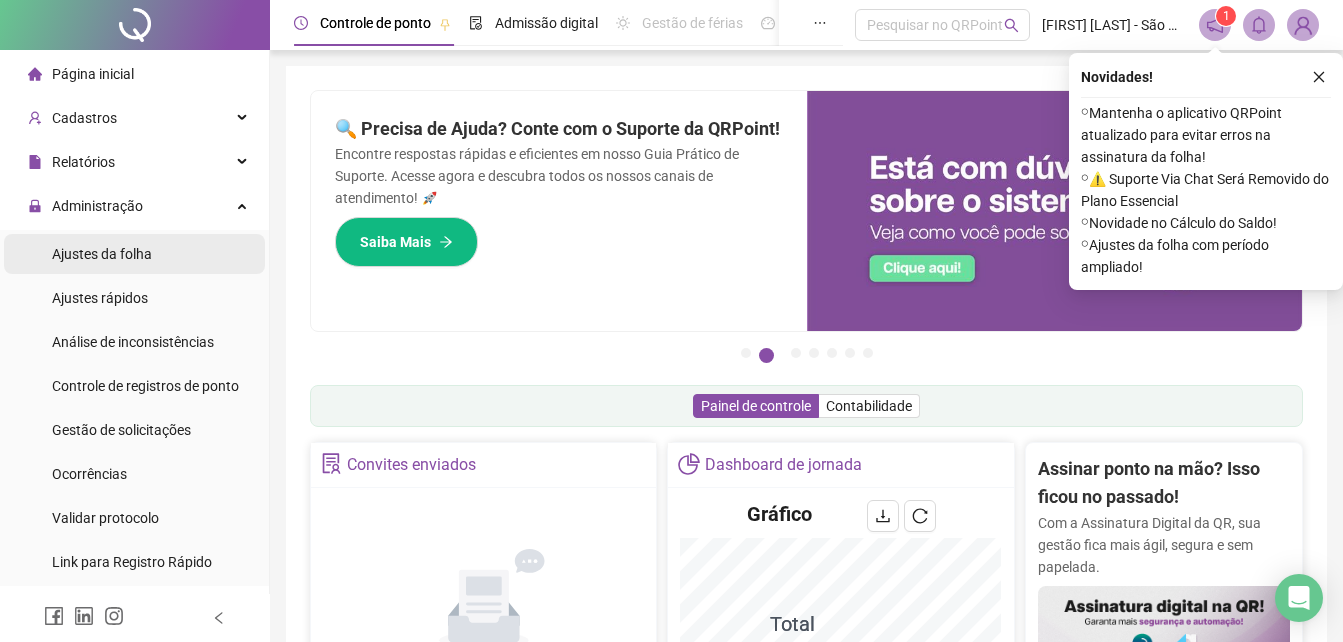 click on "Ajustes da folha" at bounding box center (102, 254) 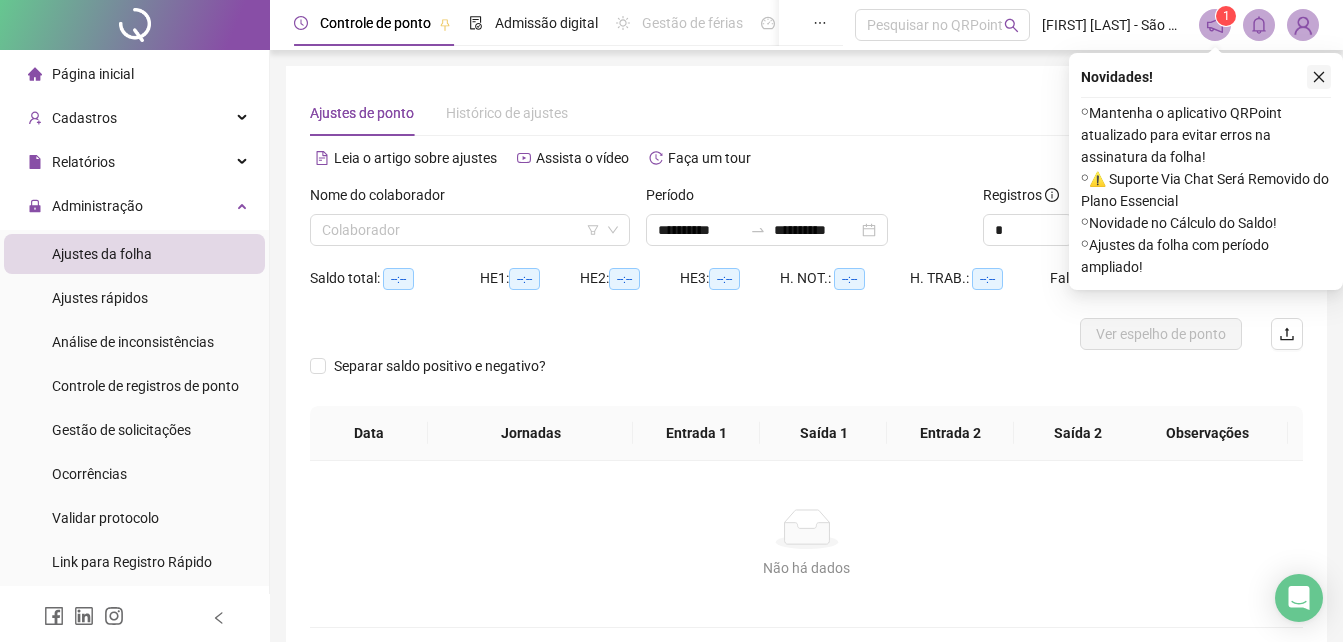 click 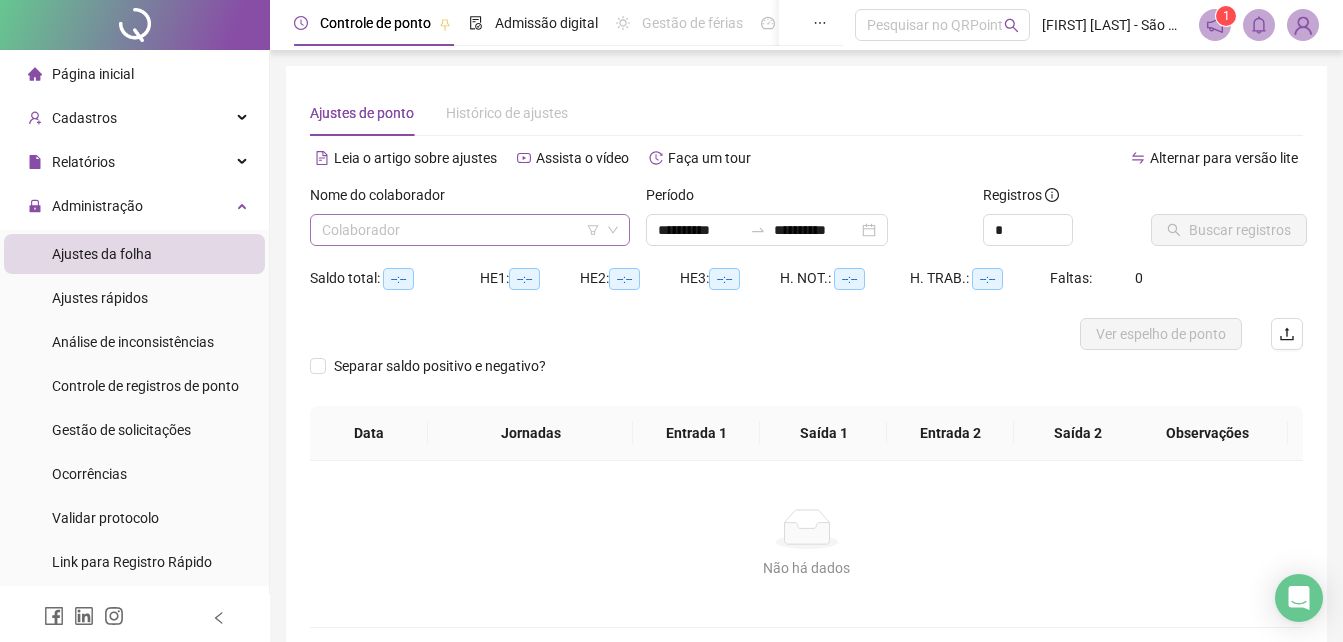click at bounding box center [461, 230] 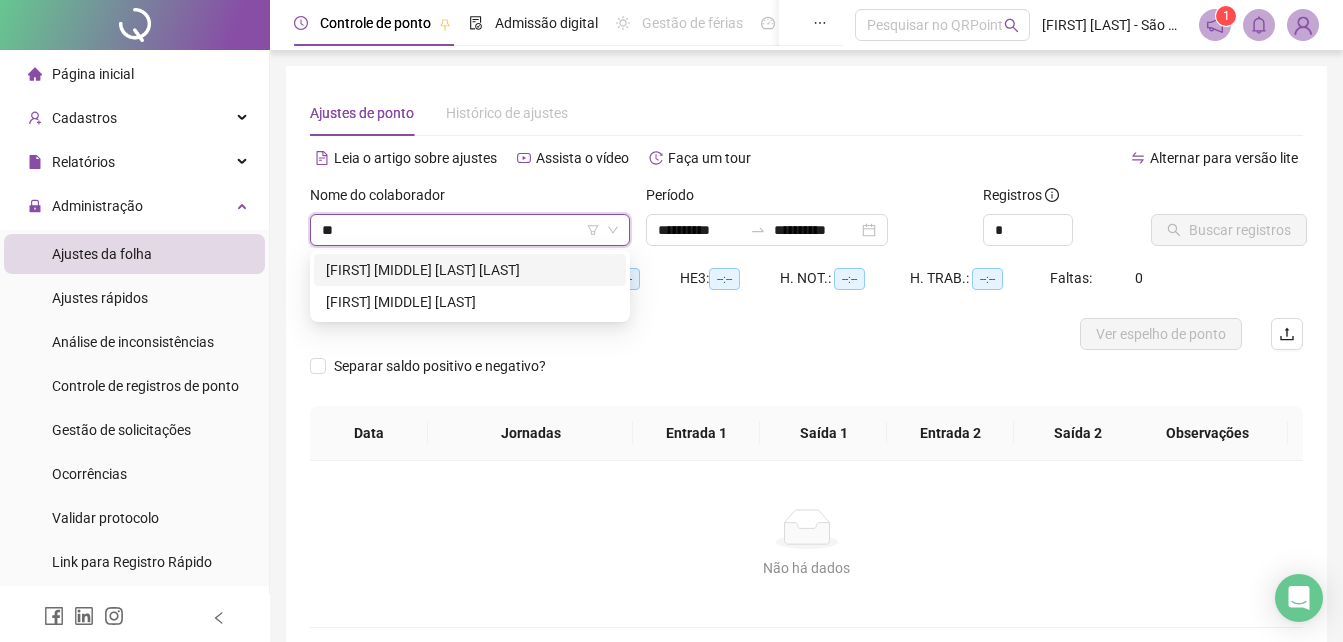 type on "*" 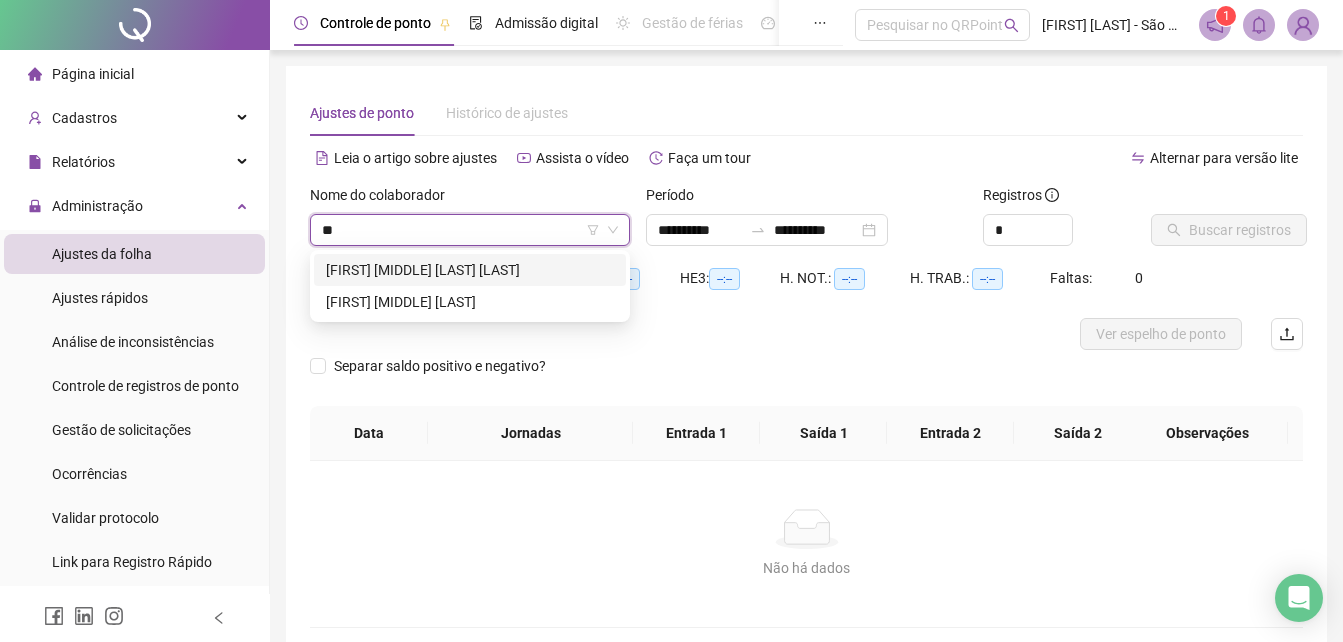 type on "*" 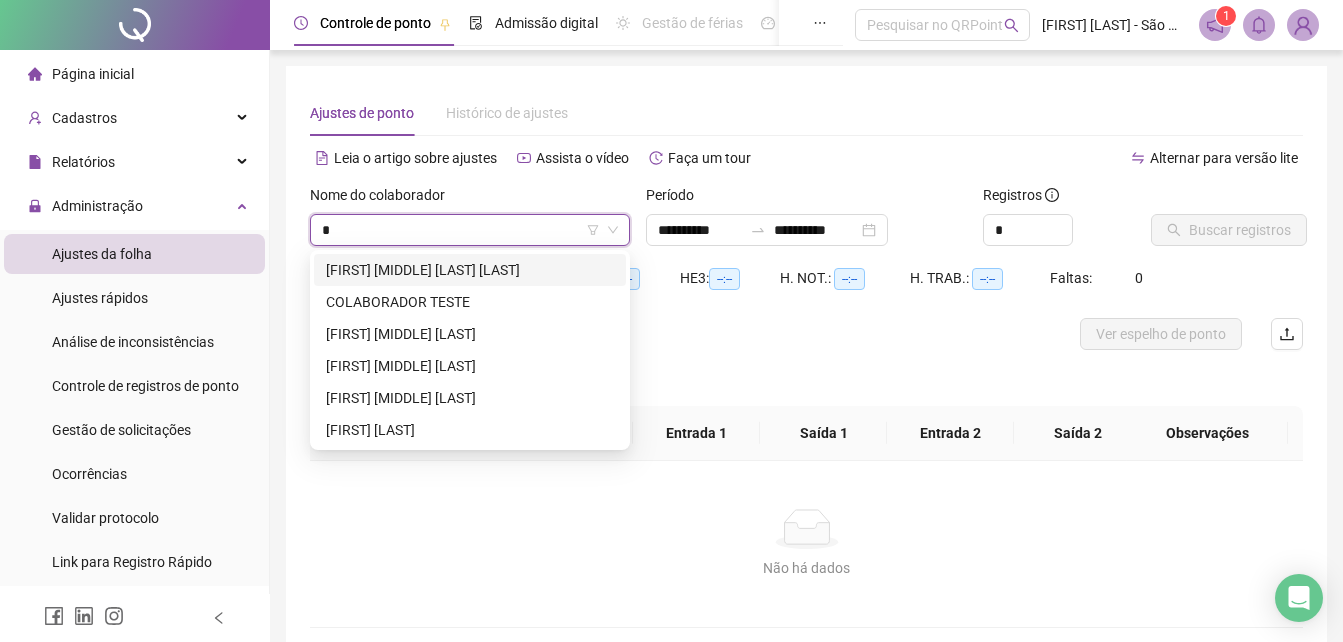 type 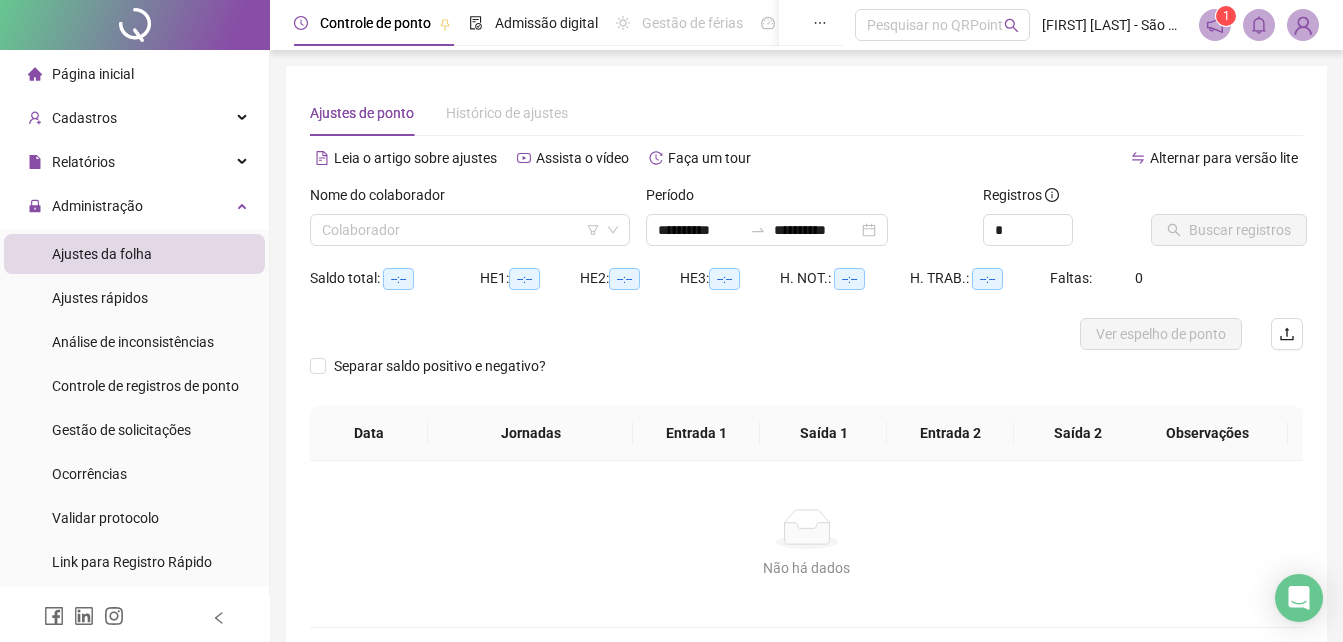 click at bounding box center (1303, 25) 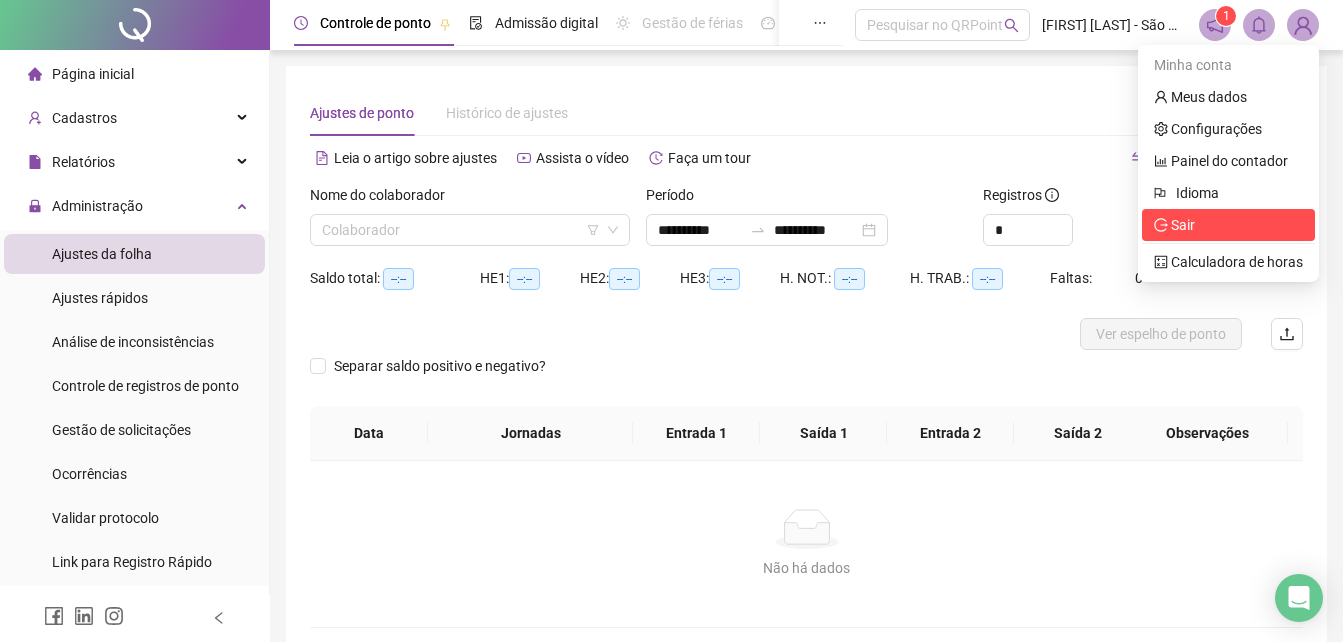 click on "Sair" at bounding box center [1228, 225] 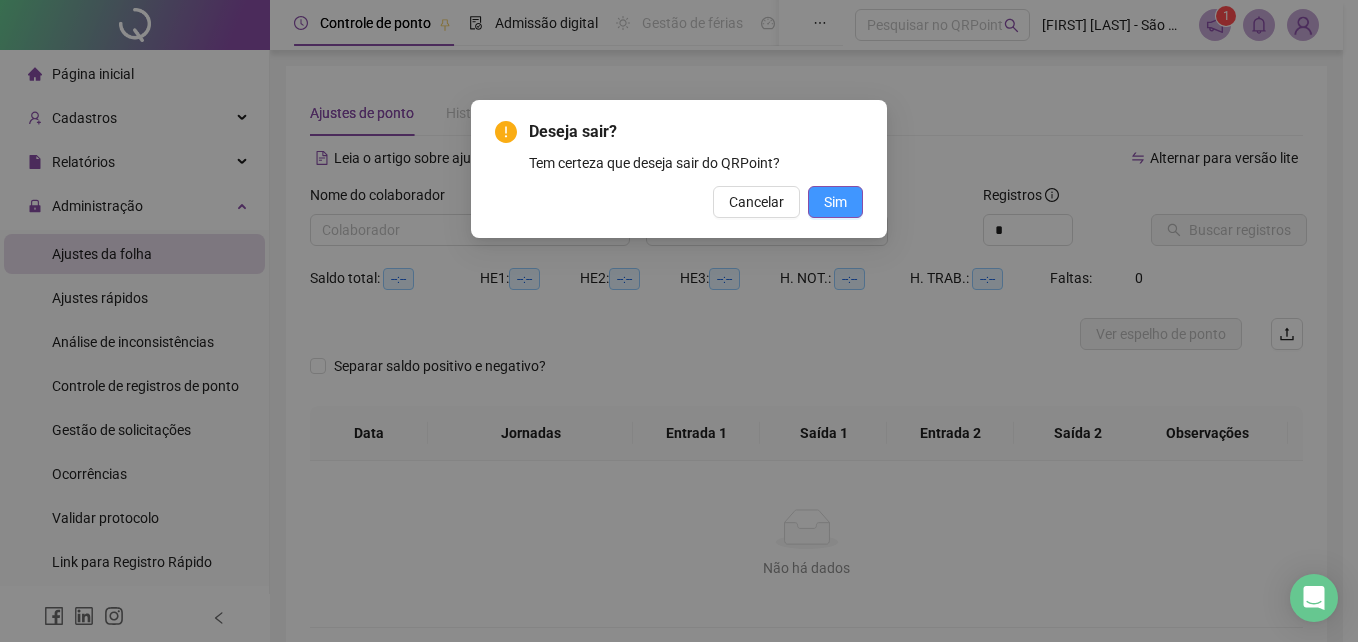 click on "Sim" at bounding box center (835, 202) 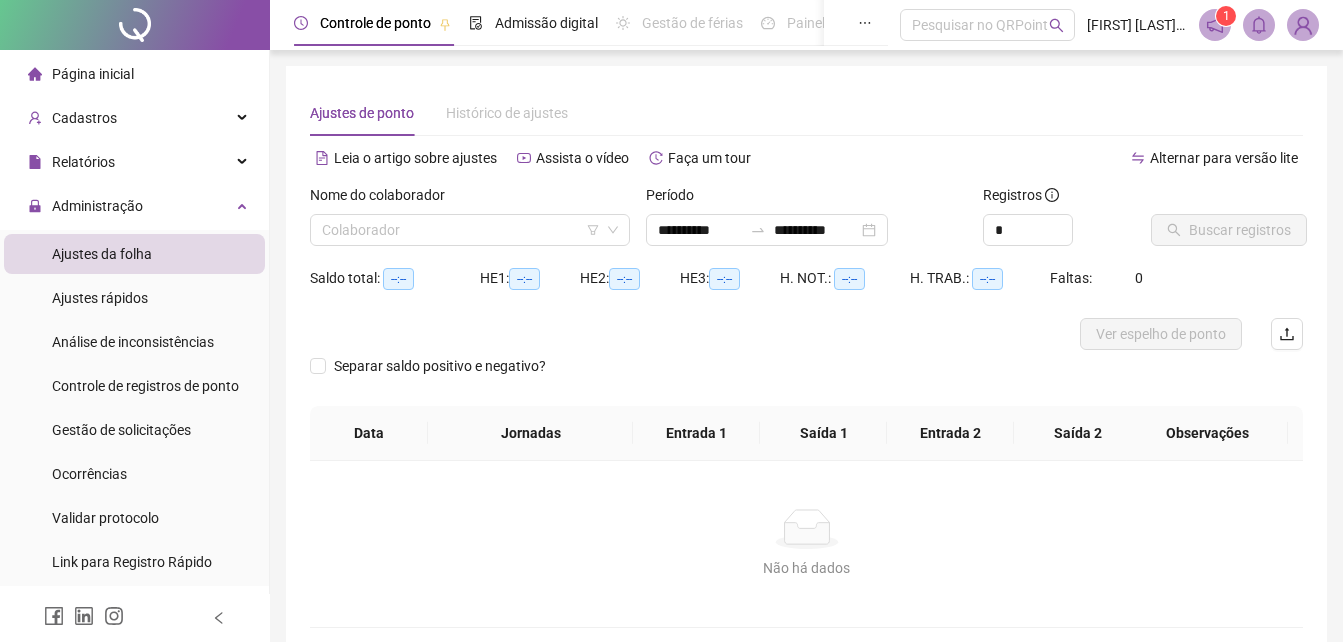 click 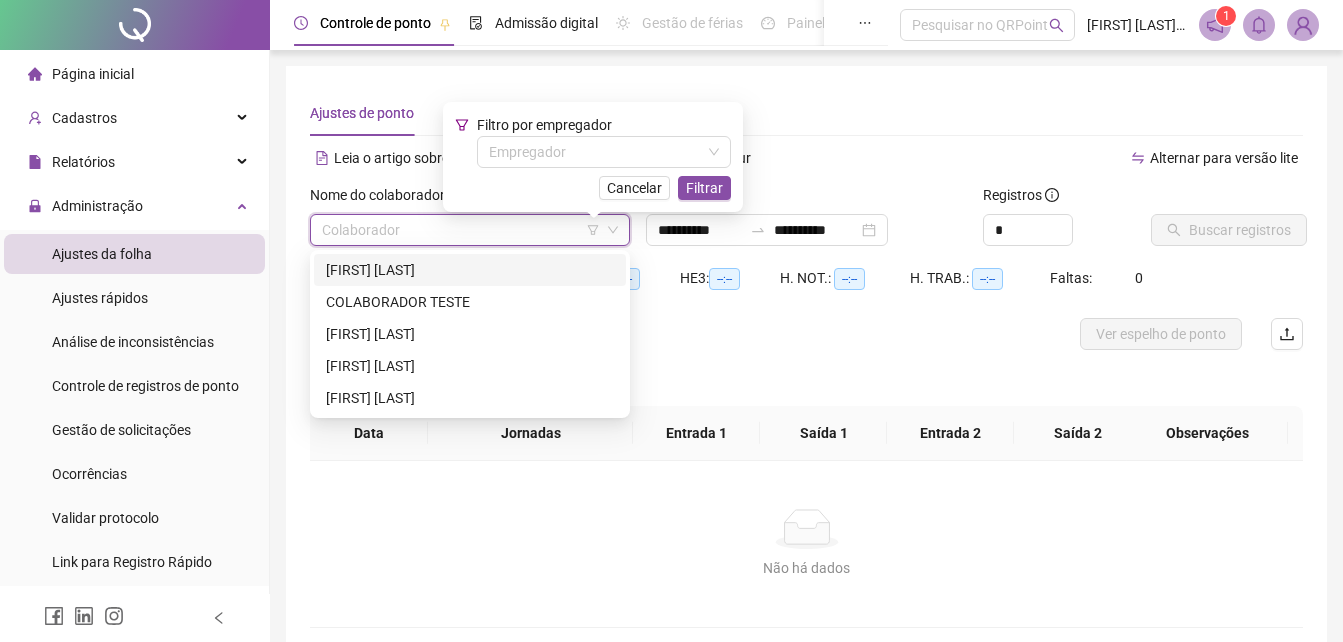 click at bounding box center [461, 230] 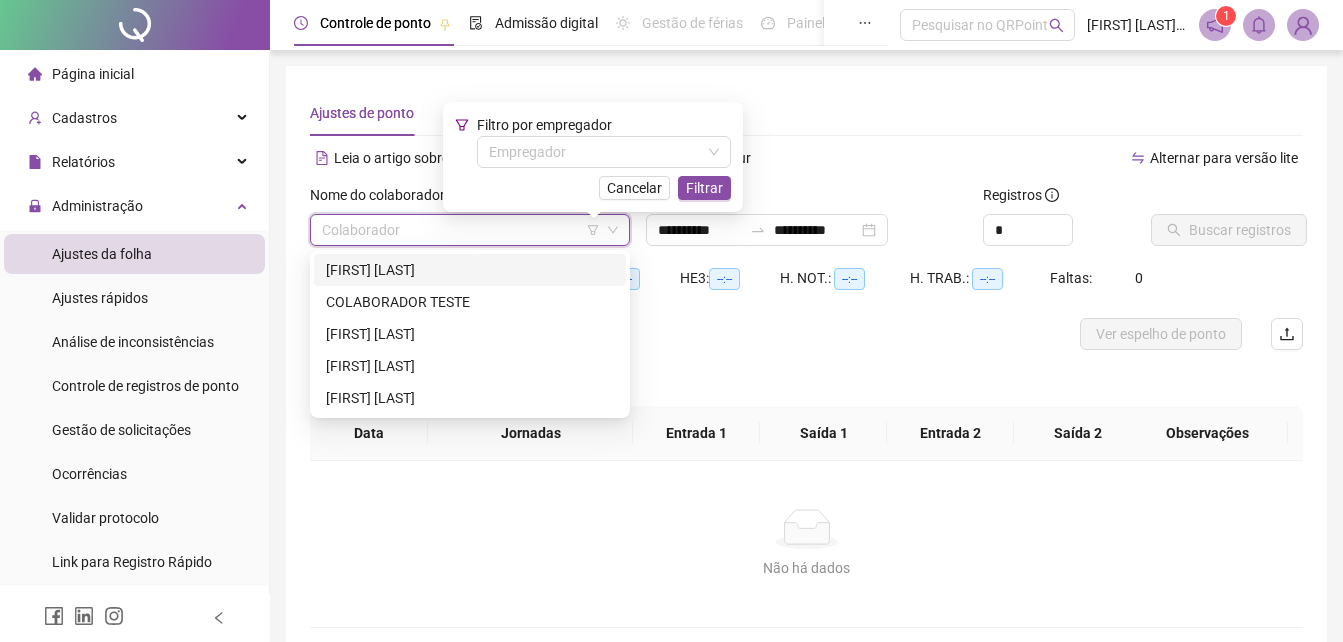 click on "[FIRST] [LAST]" at bounding box center (470, 270) 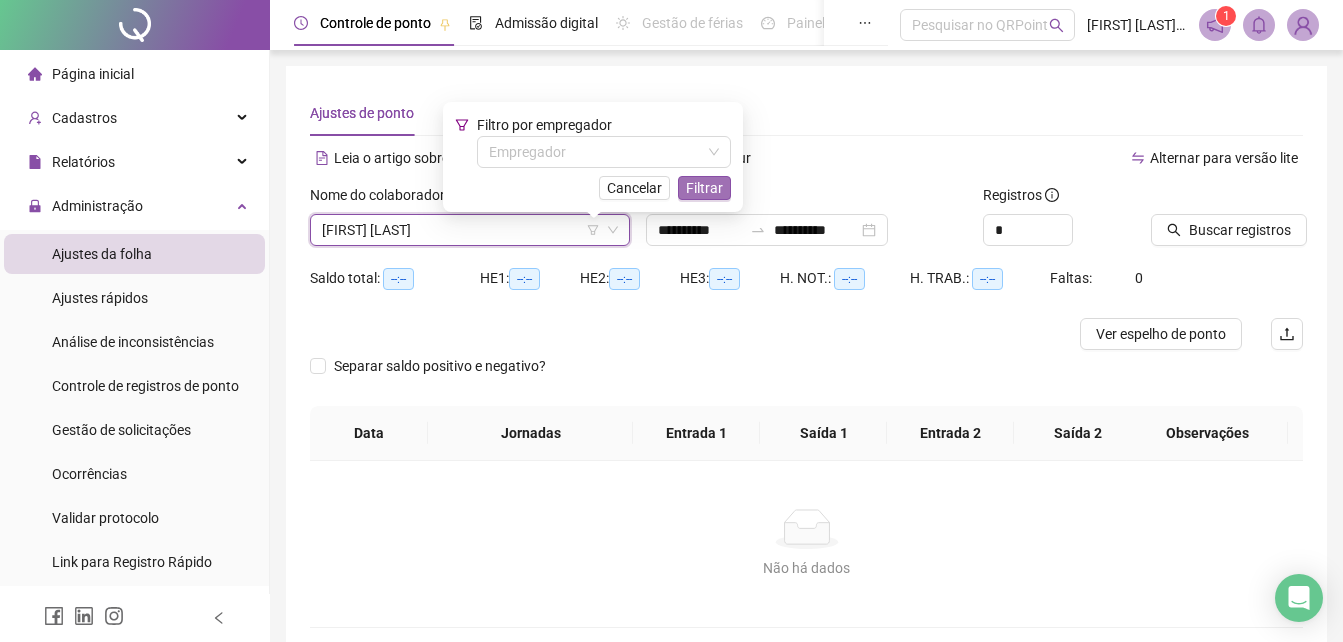 click on "Filtrar" at bounding box center (704, 188) 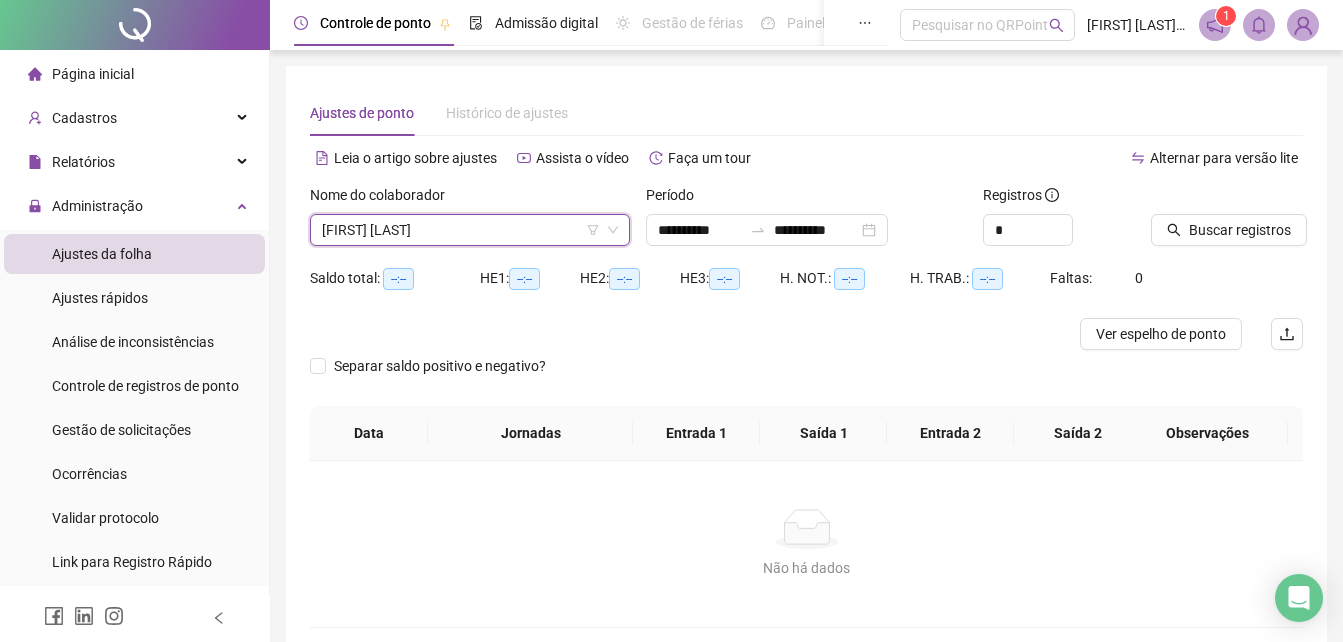 click on "Separar saldo positivo e negativo?" at bounding box center (806, 378) 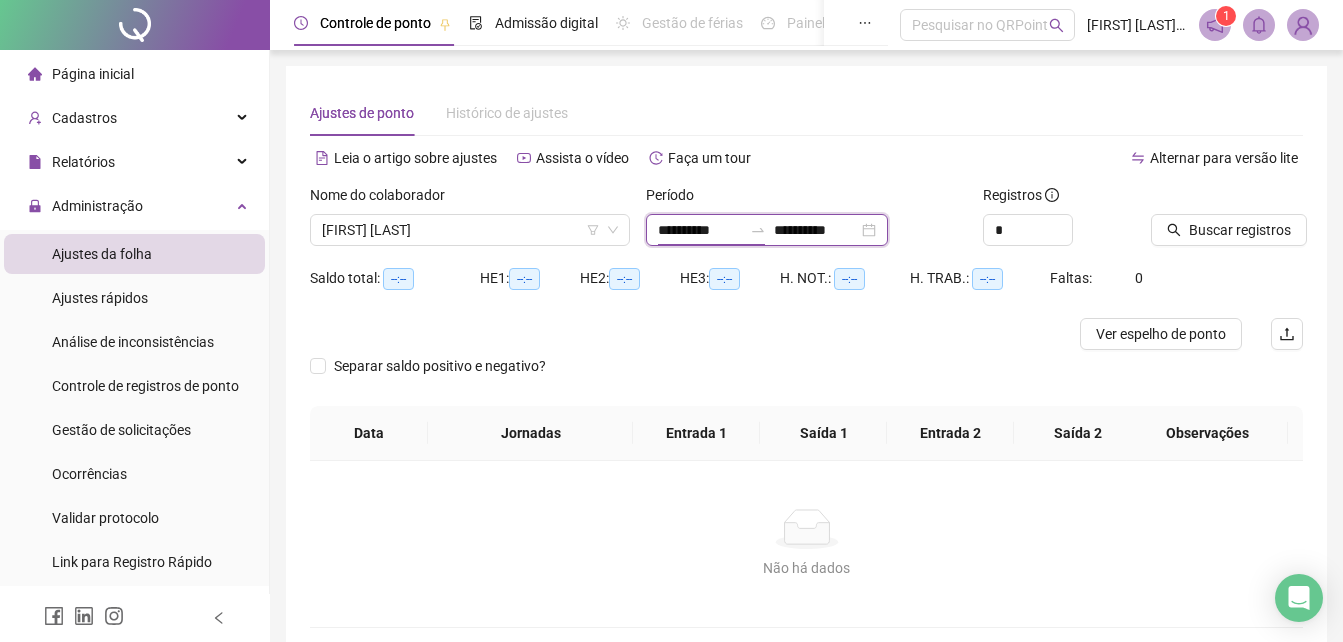 click on "**********" at bounding box center (700, 230) 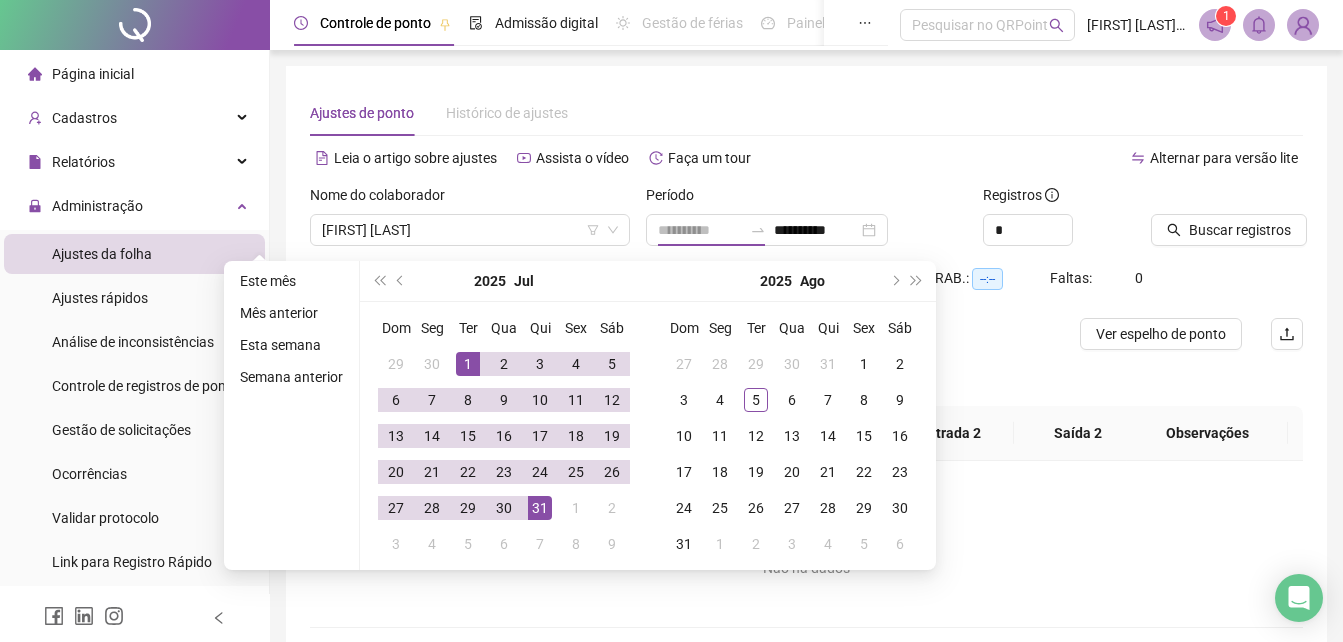 click on "1" at bounding box center (468, 364) 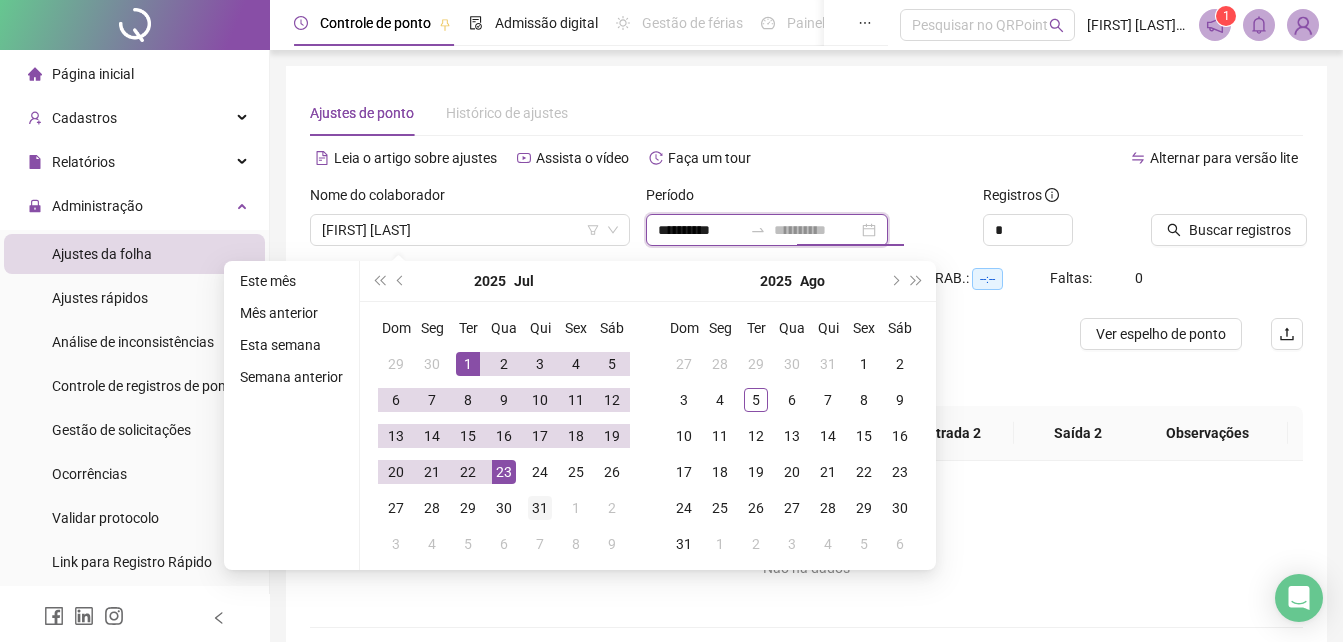 type on "**********" 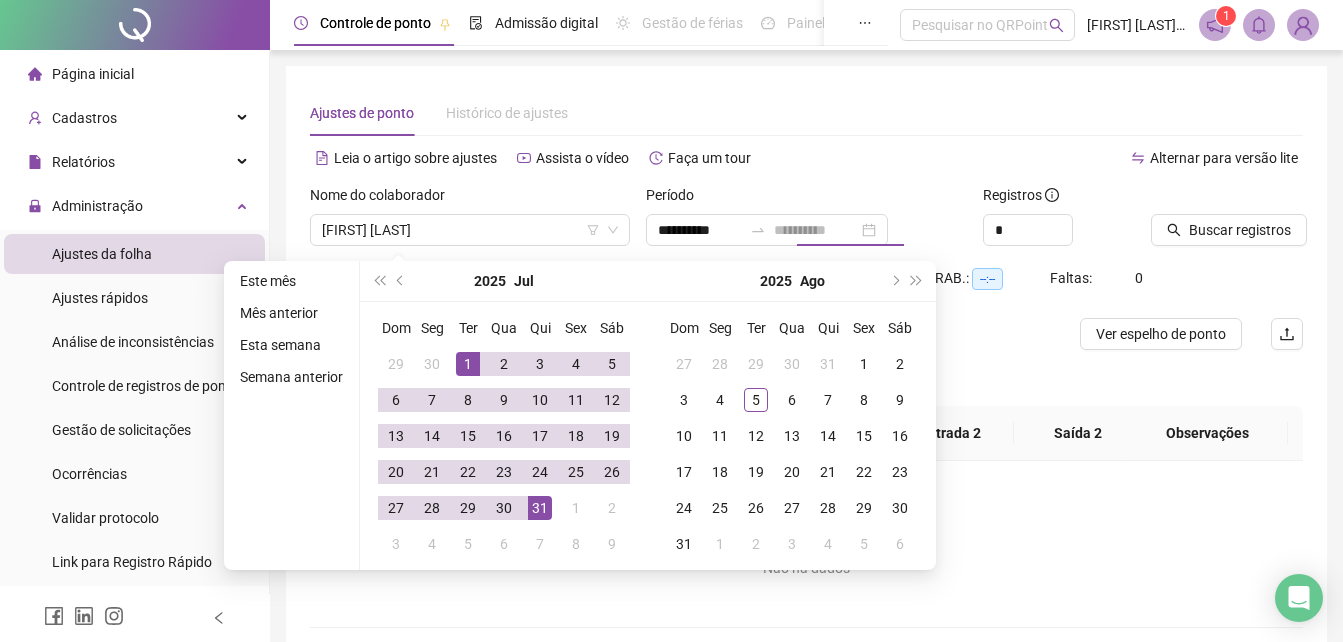 click on "31" at bounding box center (540, 508) 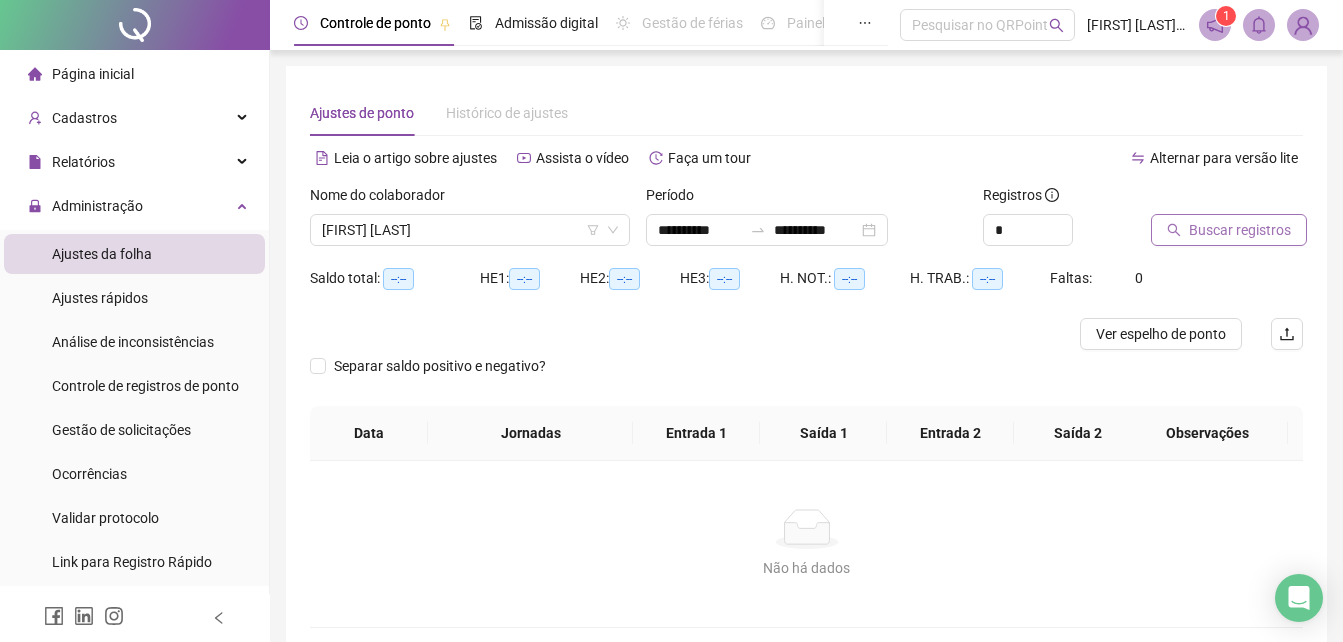 click on "Buscar registros" at bounding box center (1240, 230) 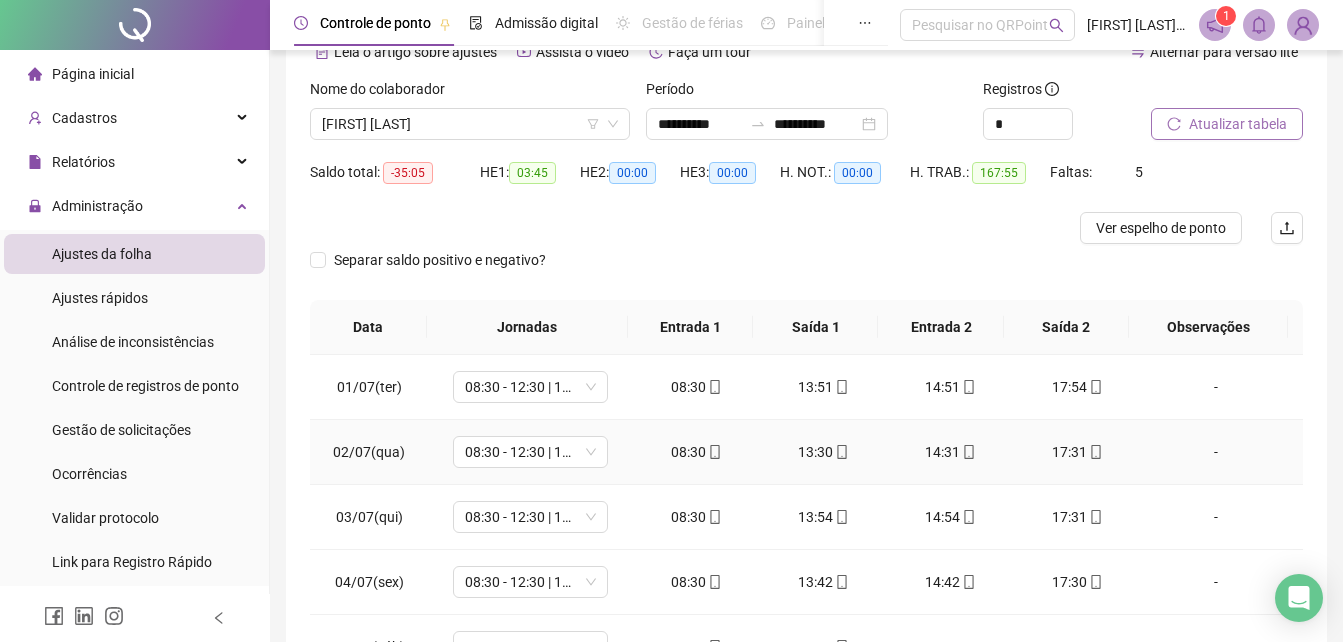scroll, scrollTop: 100, scrollLeft: 0, axis: vertical 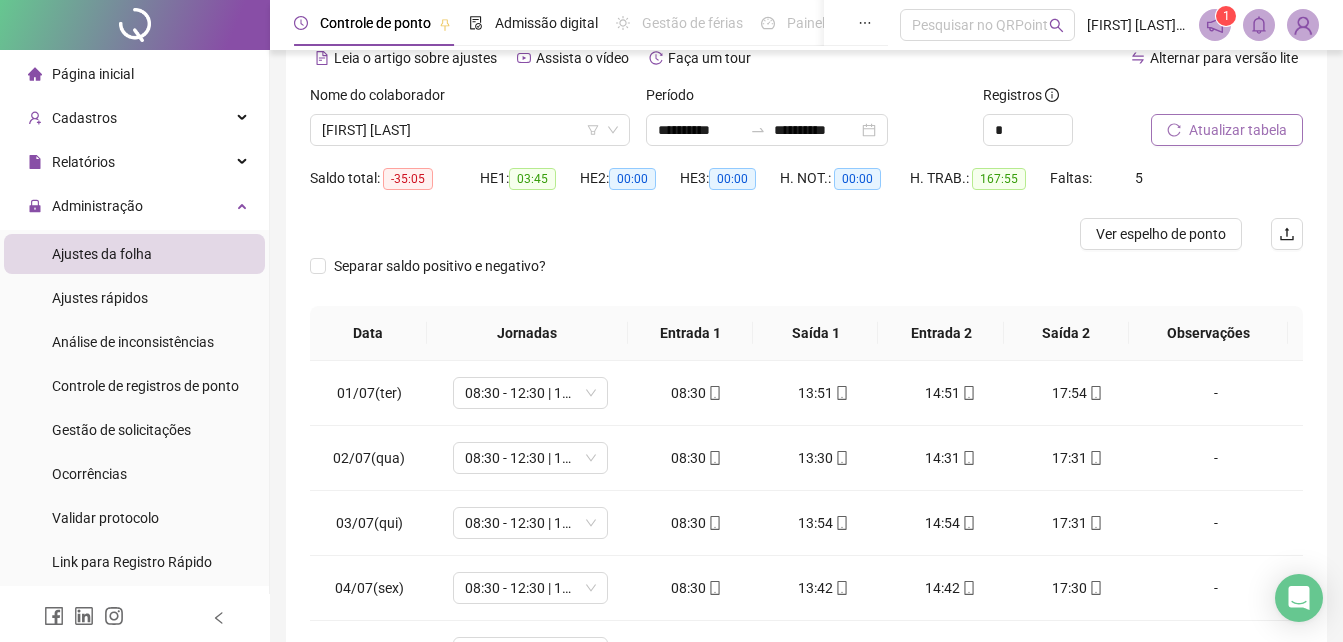 click on "-35:05" at bounding box center (408, 179) 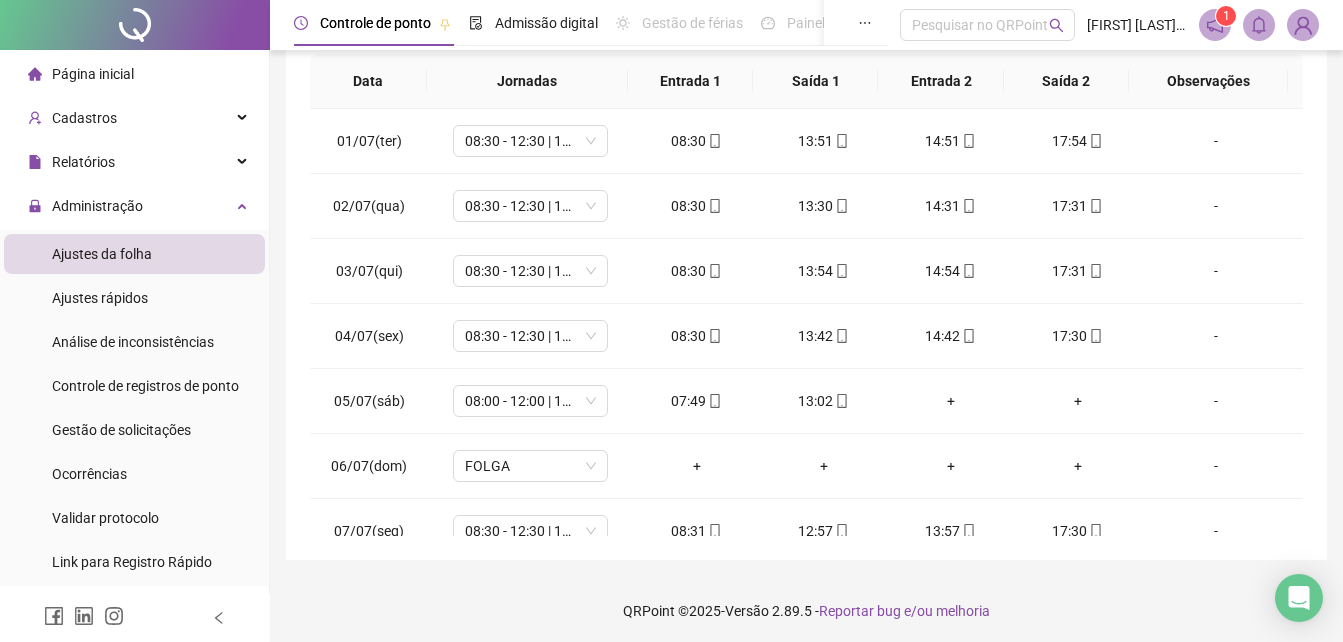 scroll, scrollTop: 356, scrollLeft: 0, axis: vertical 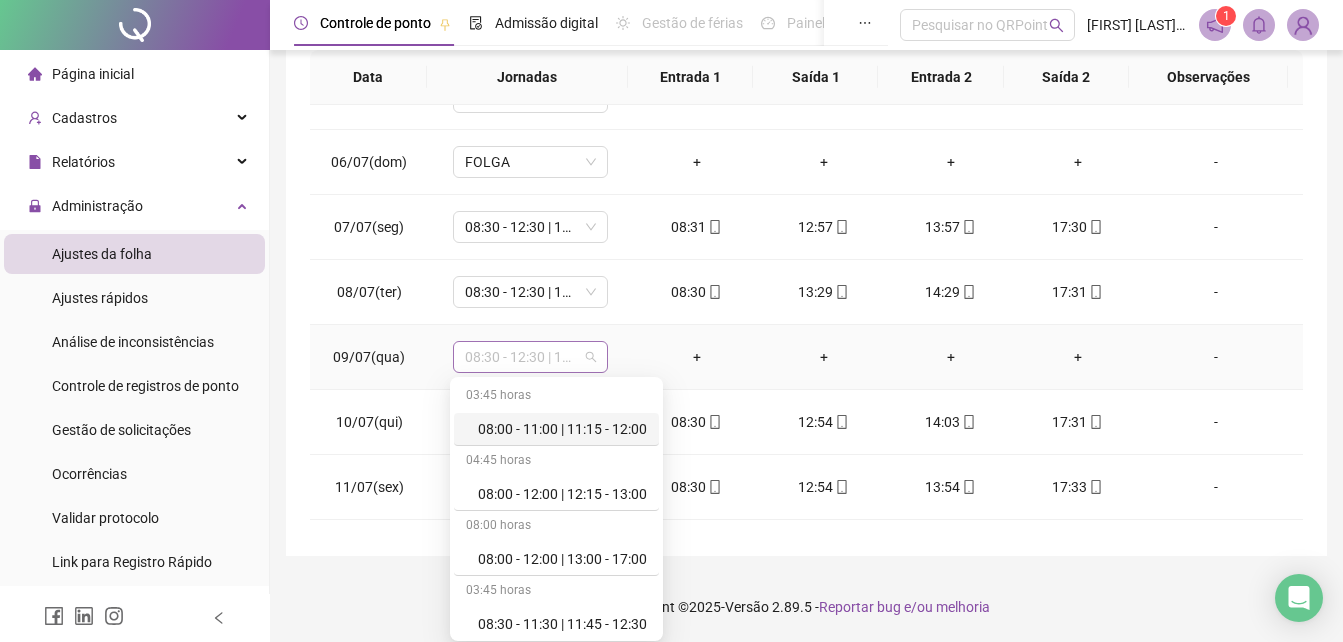 click on "08:30 - 12:30 | 13:30 - 17:30" at bounding box center (530, 357) 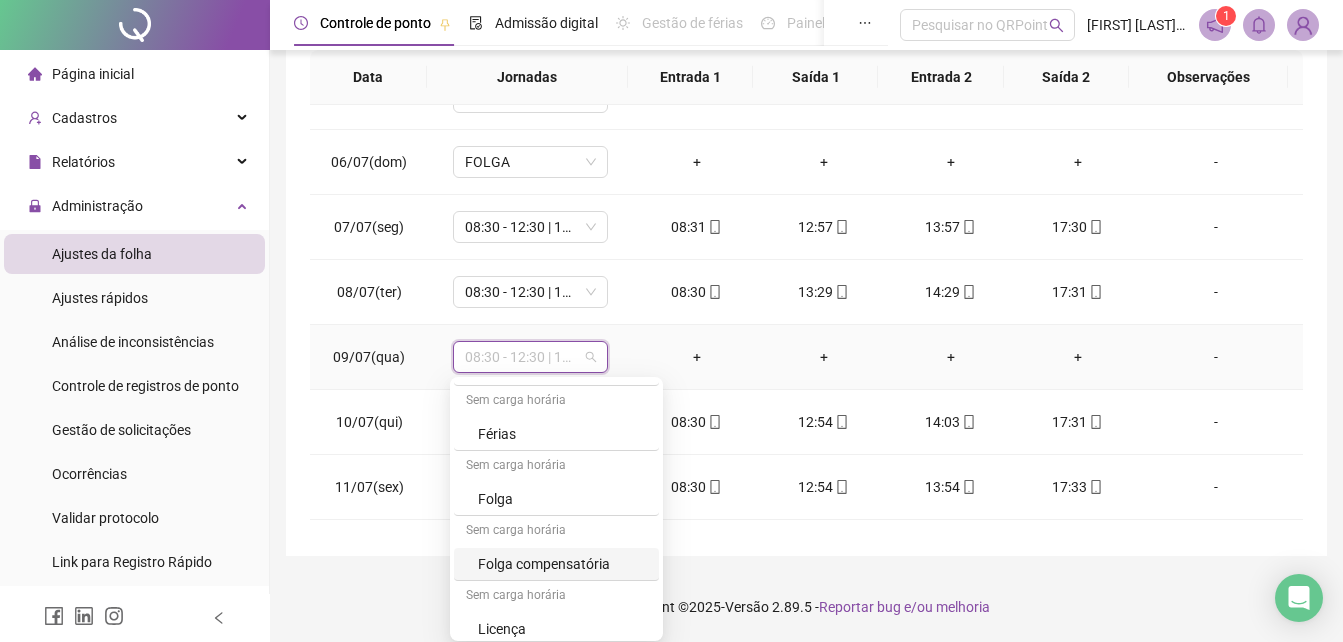 scroll, scrollTop: 394, scrollLeft: 0, axis: vertical 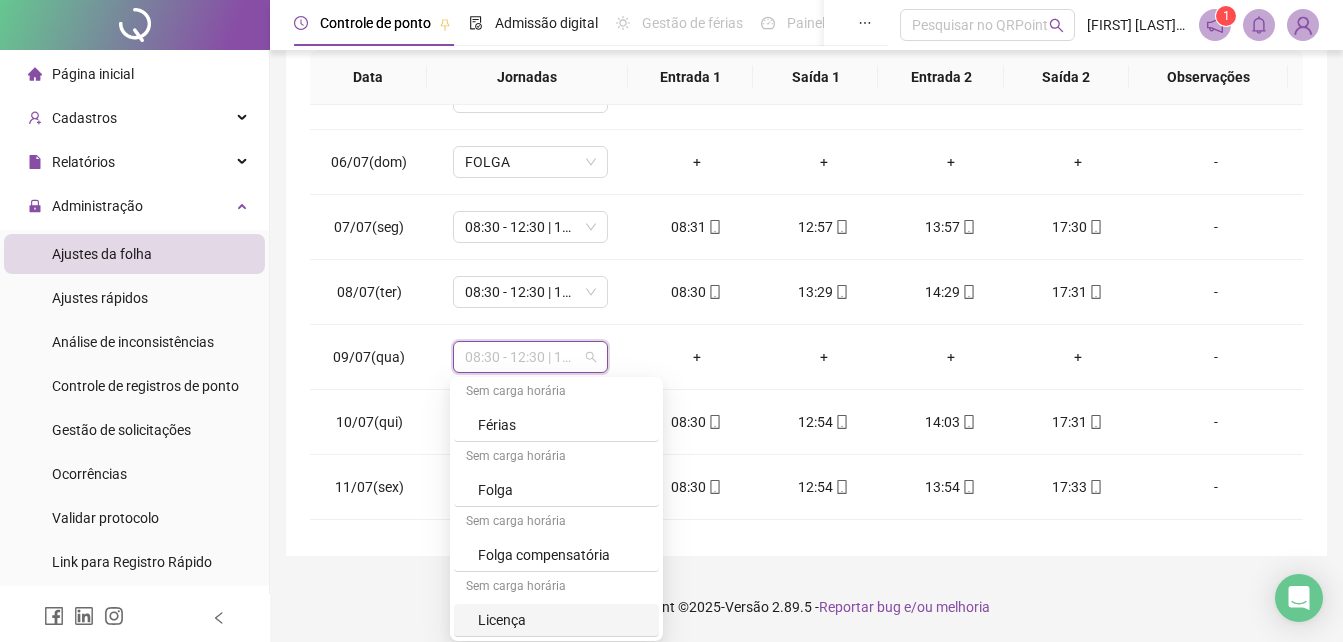click on "**********" at bounding box center [806, 143] 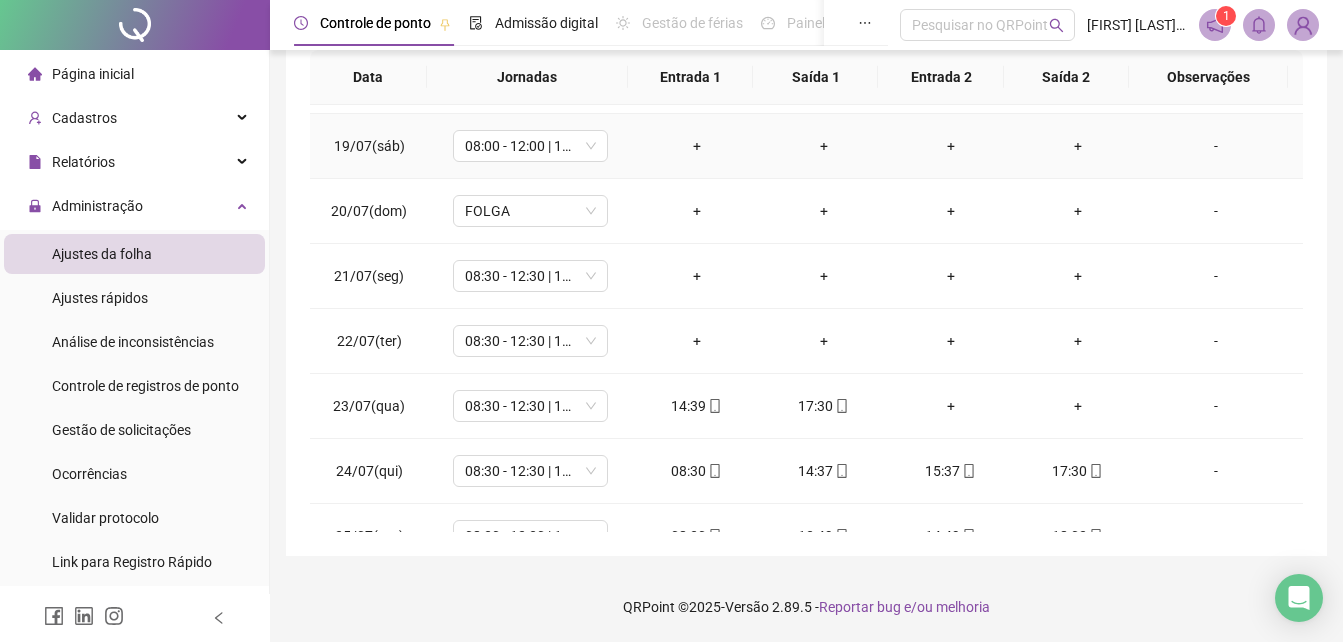 scroll, scrollTop: 1200, scrollLeft: 0, axis: vertical 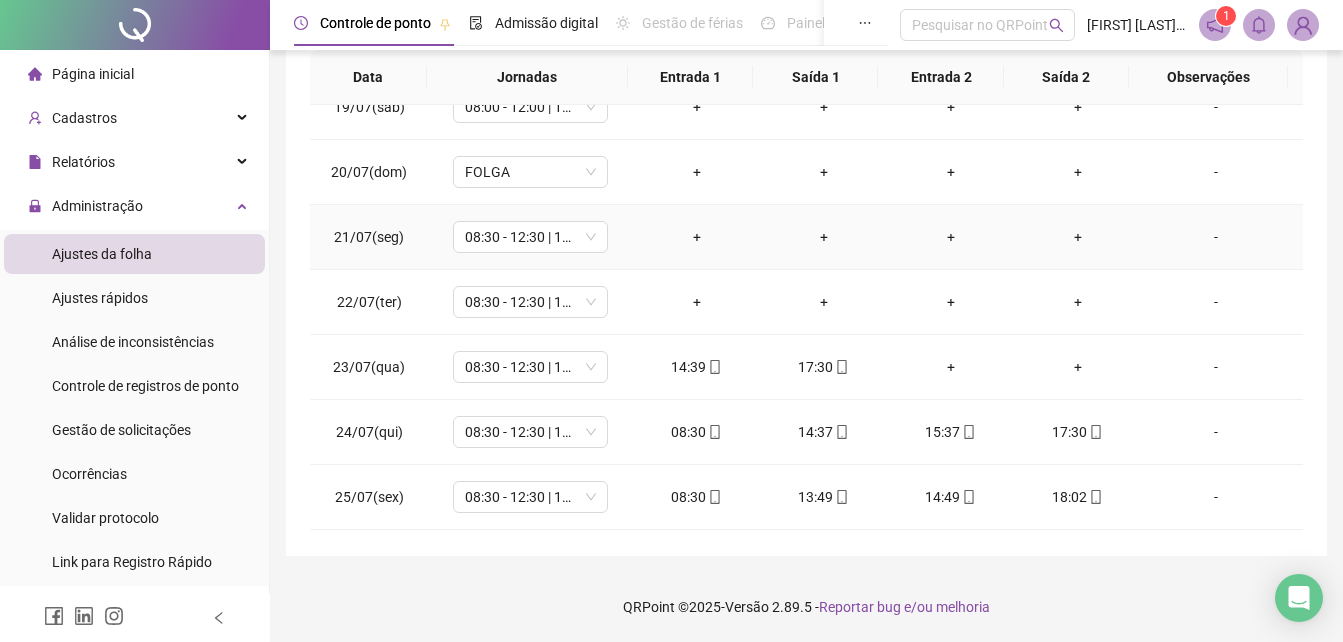 click on "+" at bounding box center [696, 237] 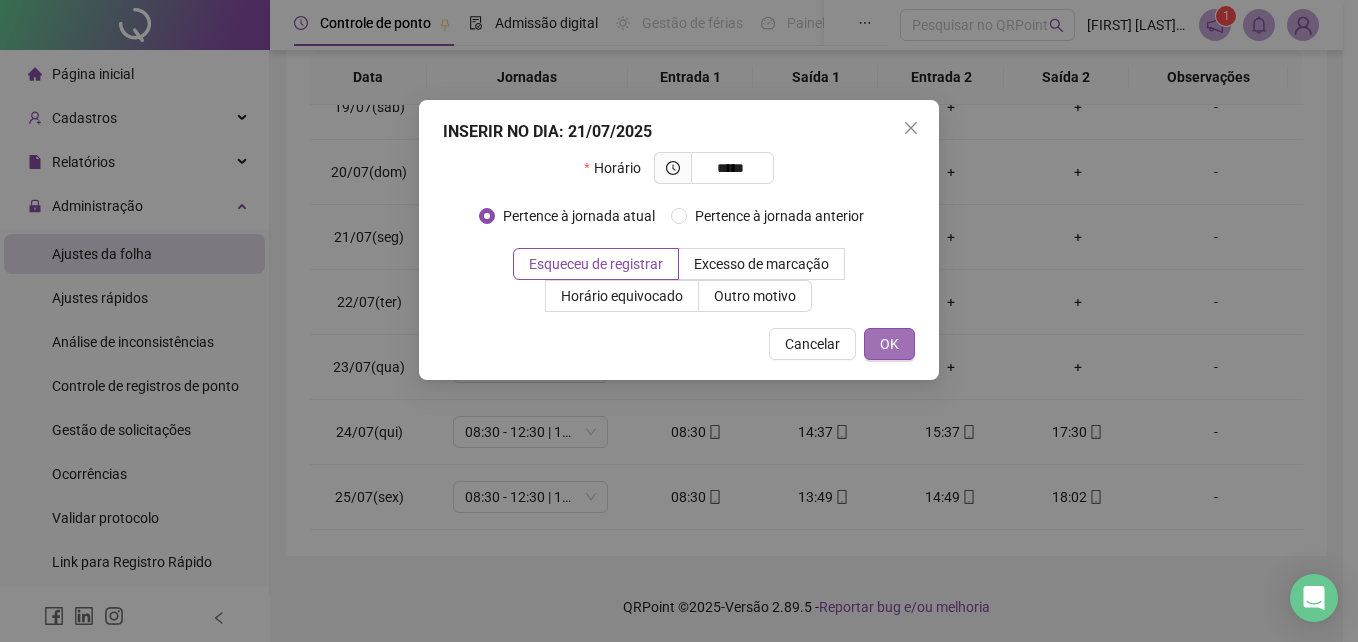 type on "*****" 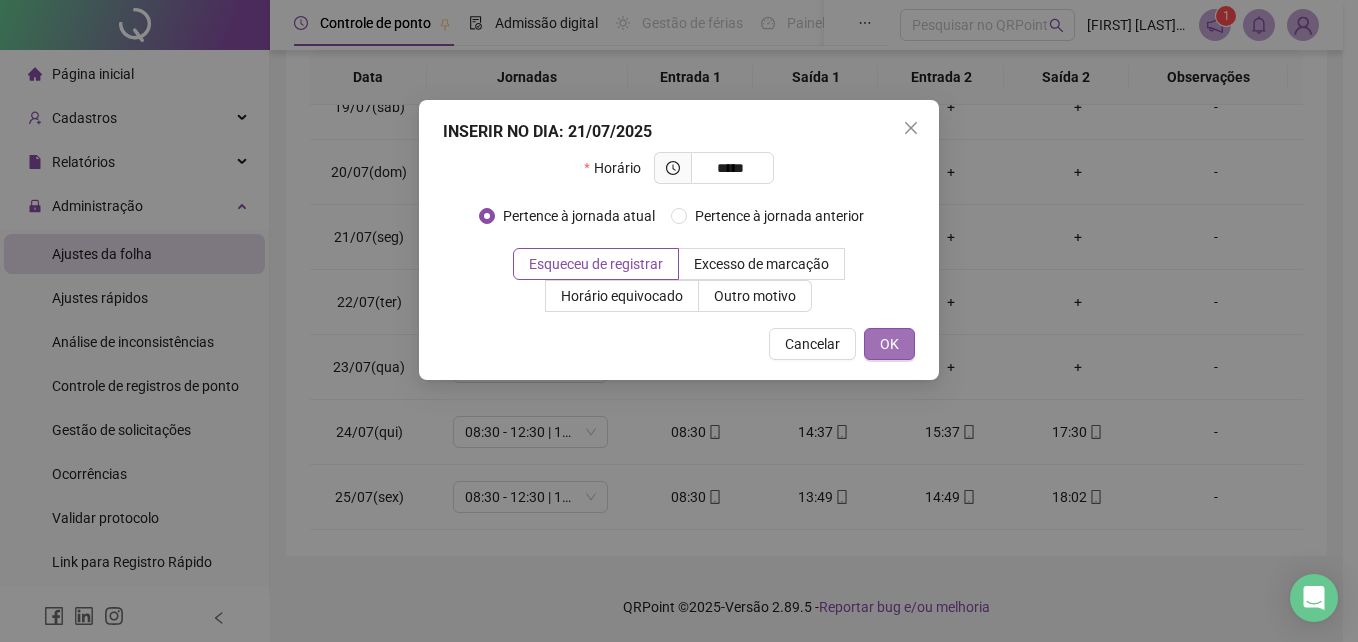 click on "OK" at bounding box center (889, 344) 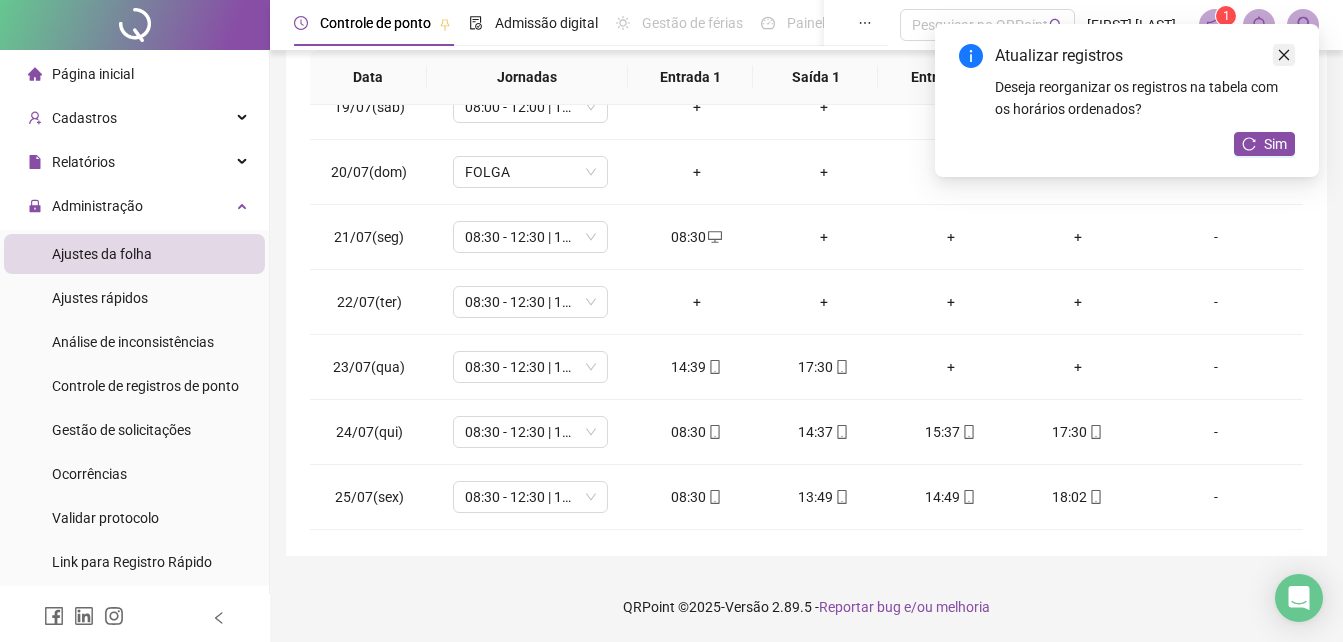 click at bounding box center [1284, 55] 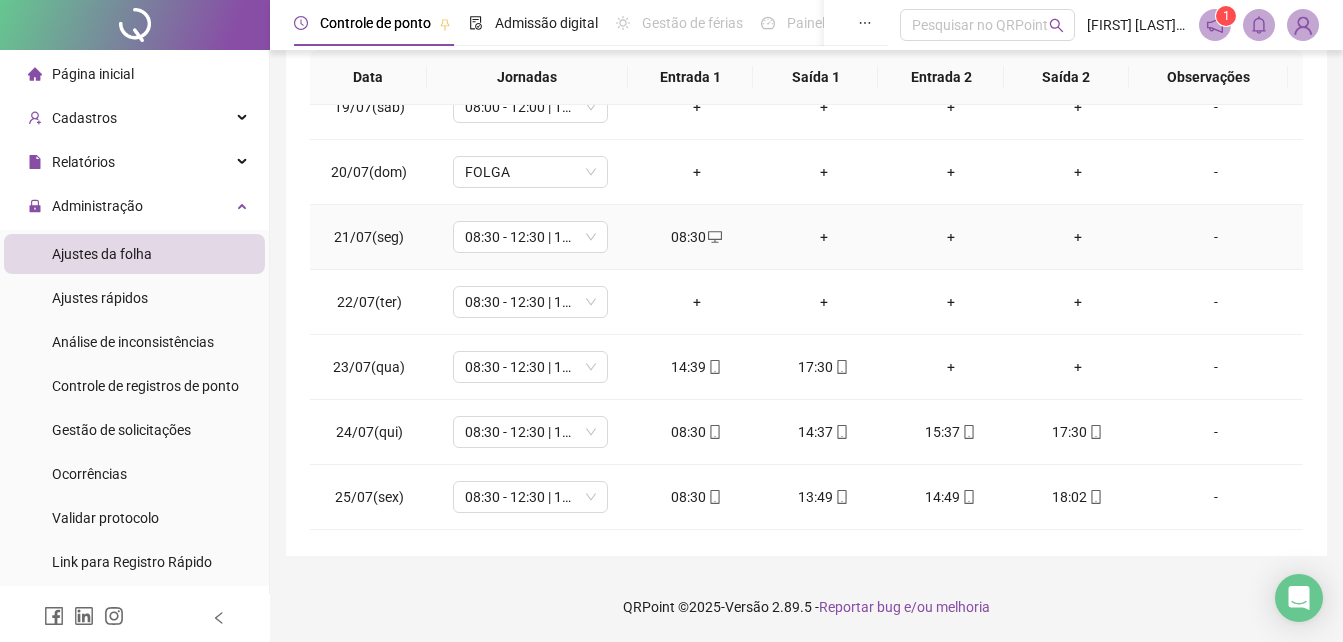 scroll, scrollTop: 1100, scrollLeft: 0, axis: vertical 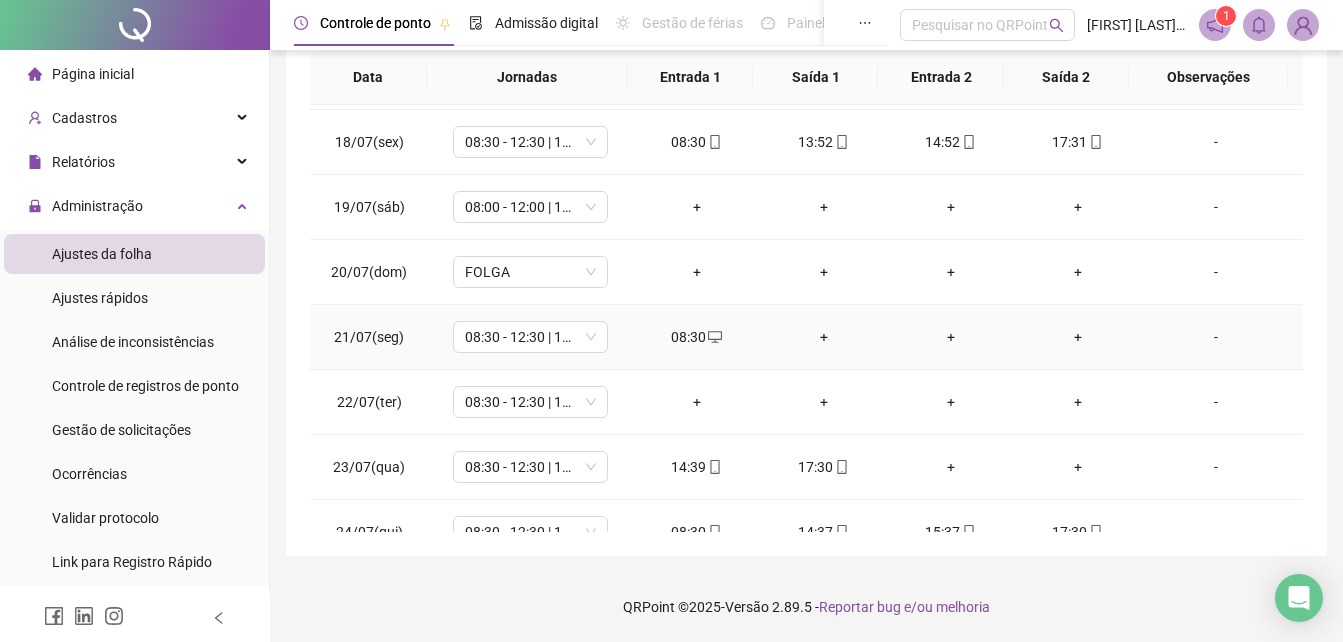 click on "+" at bounding box center [823, 337] 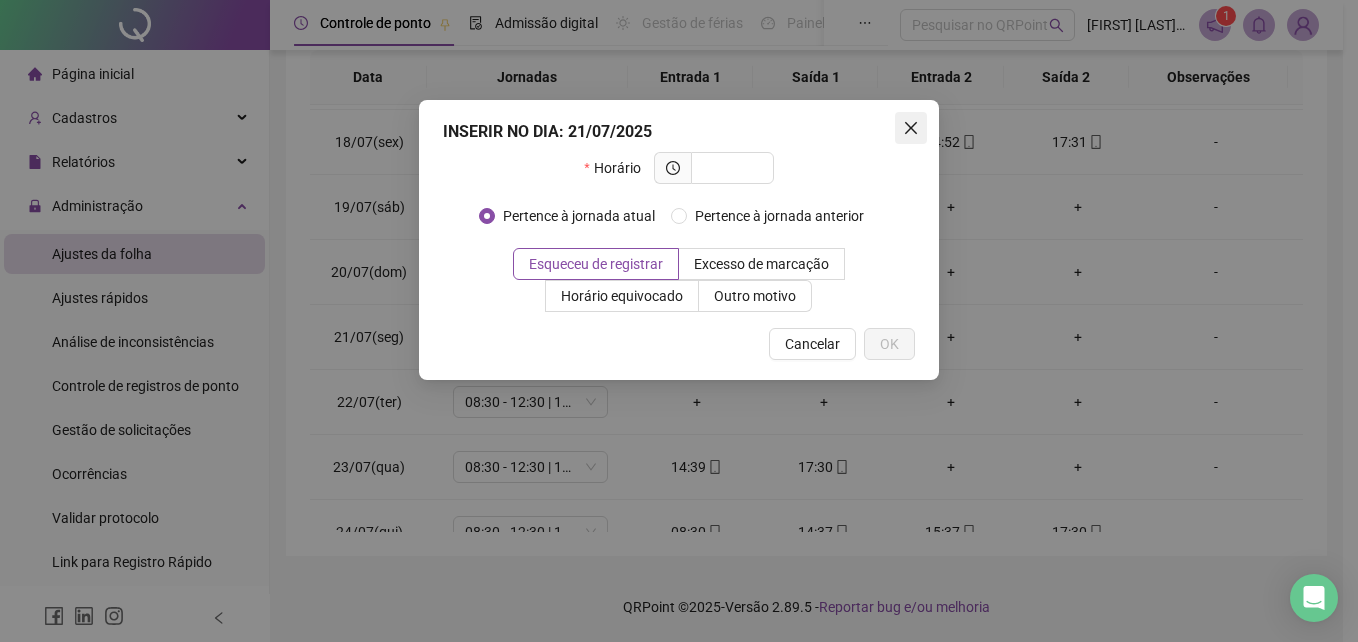 click 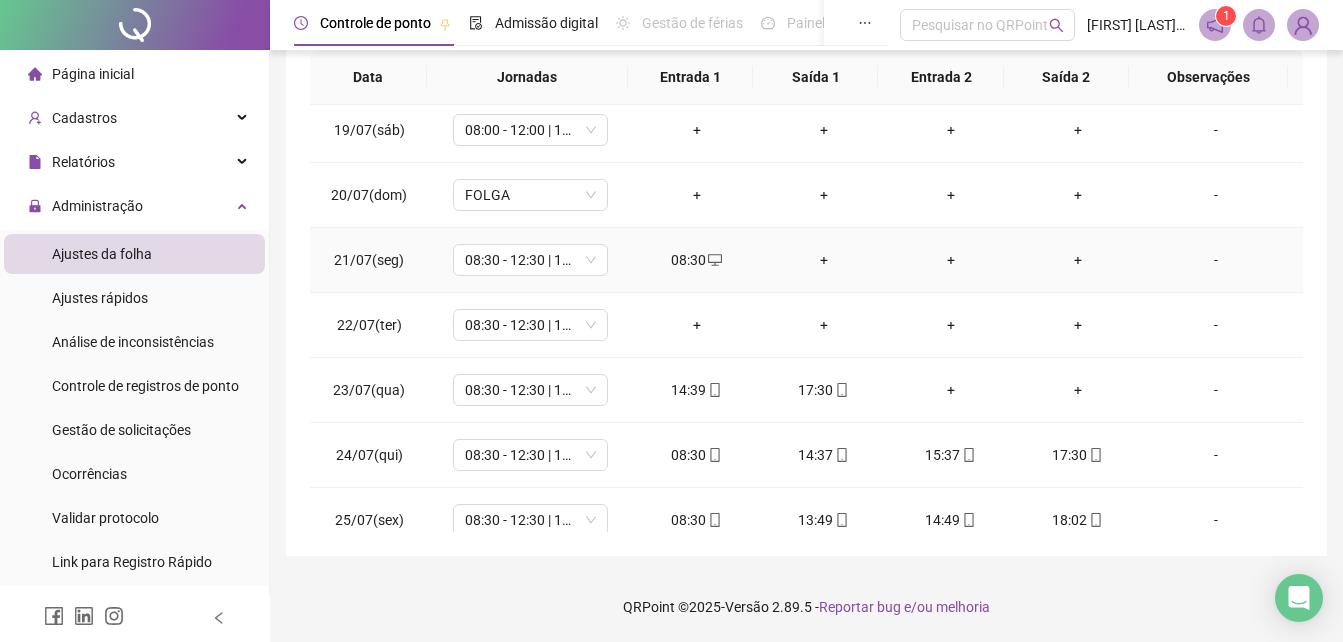 scroll, scrollTop: 1200, scrollLeft: 0, axis: vertical 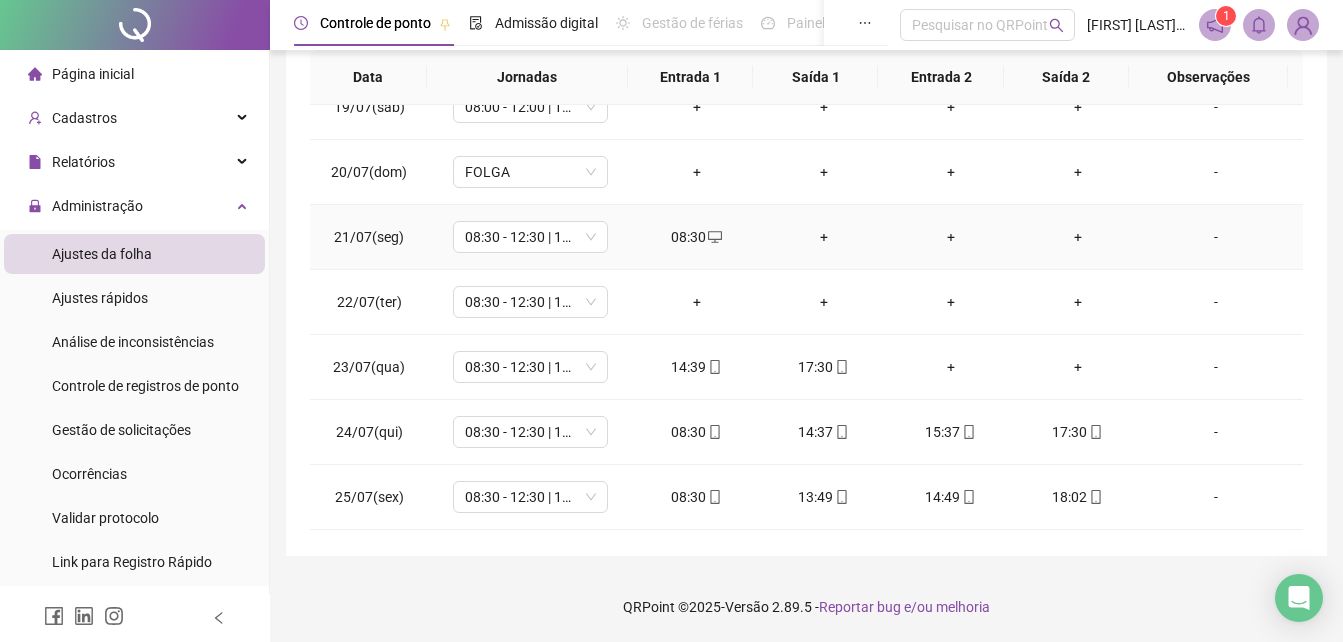 click on "+" at bounding box center [823, 237] 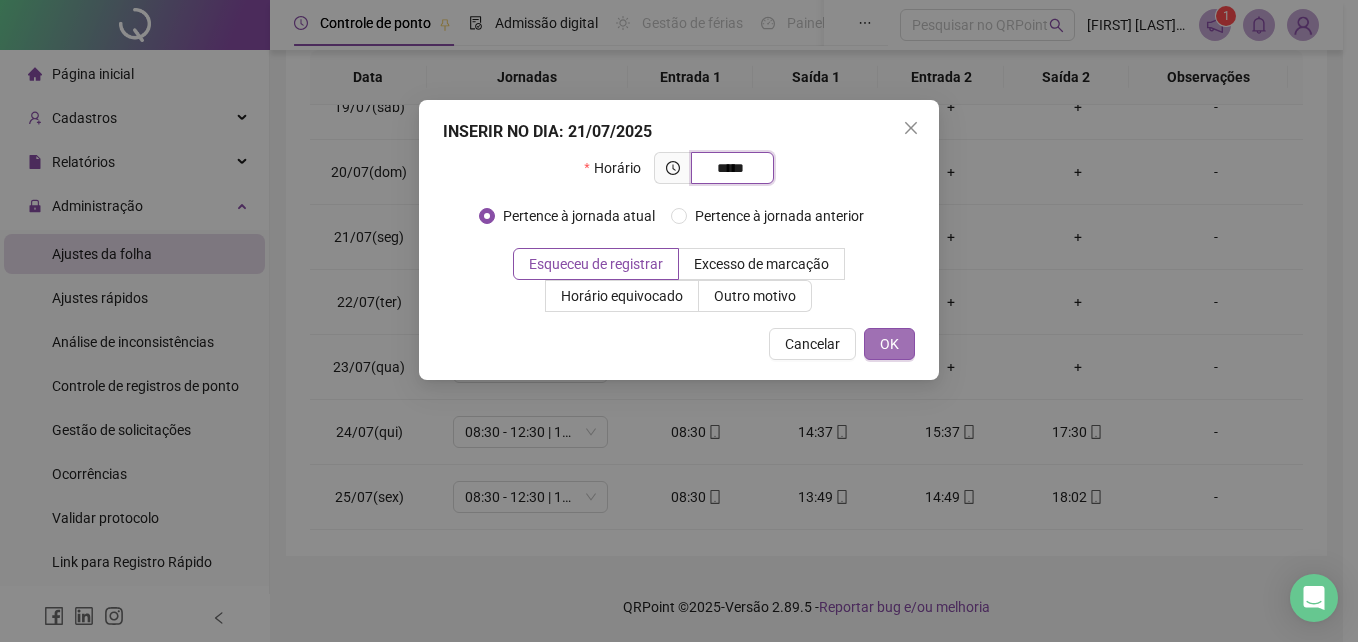 type on "*****" 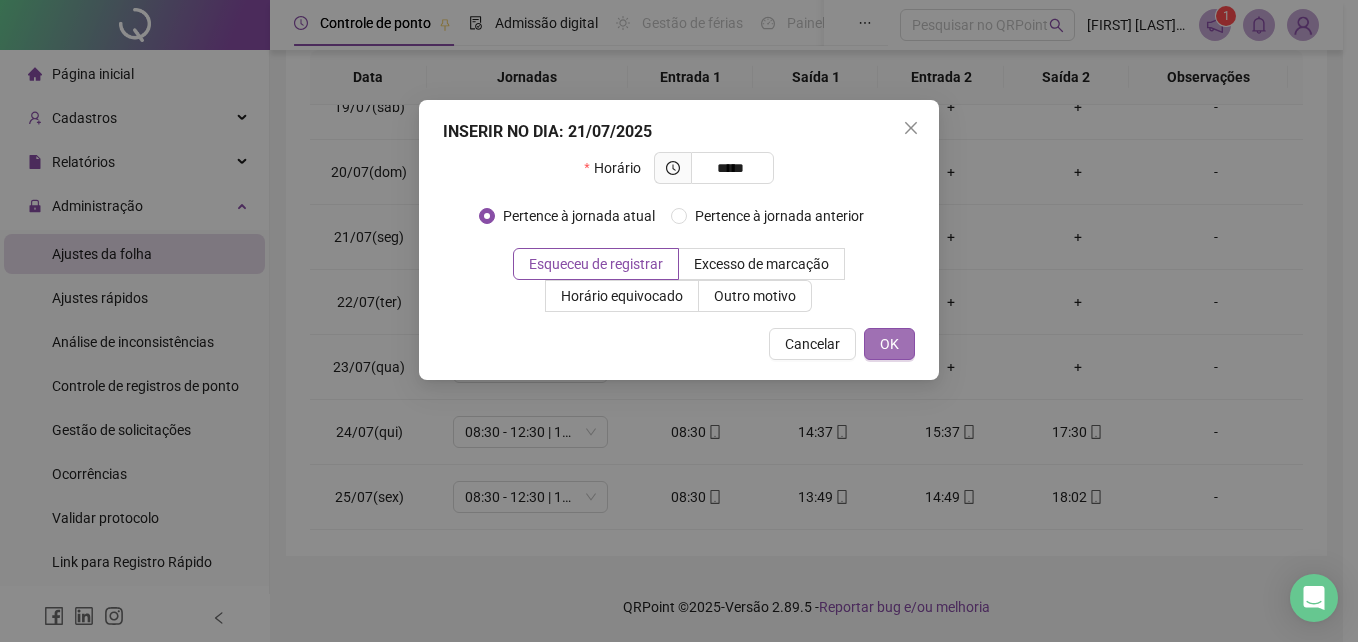 click on "OK" at bounding box center [889, 344] 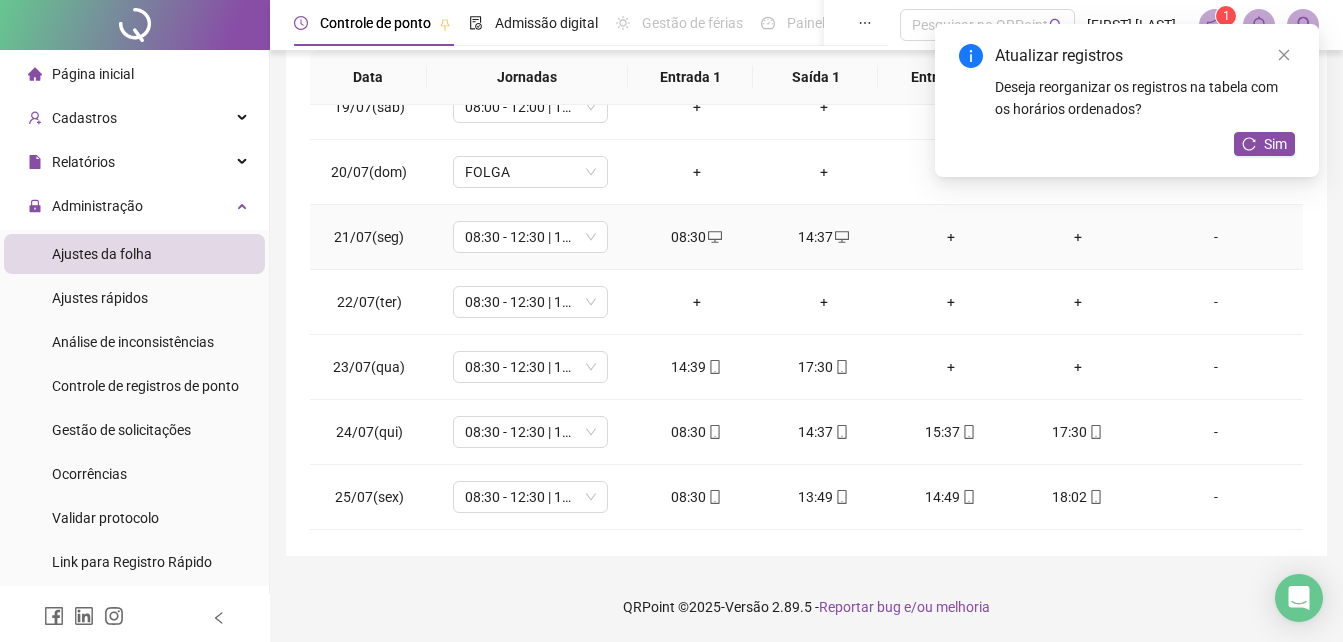 click on "+" at bounding box center (950, 237) 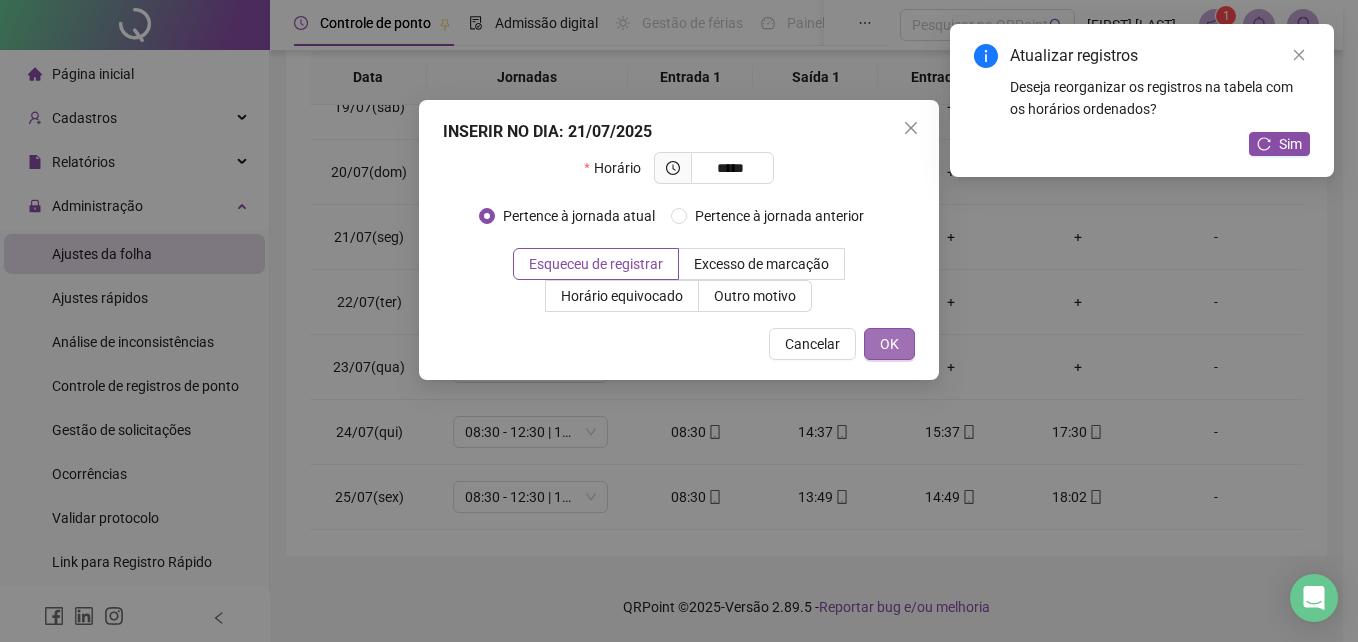 type on "*****" 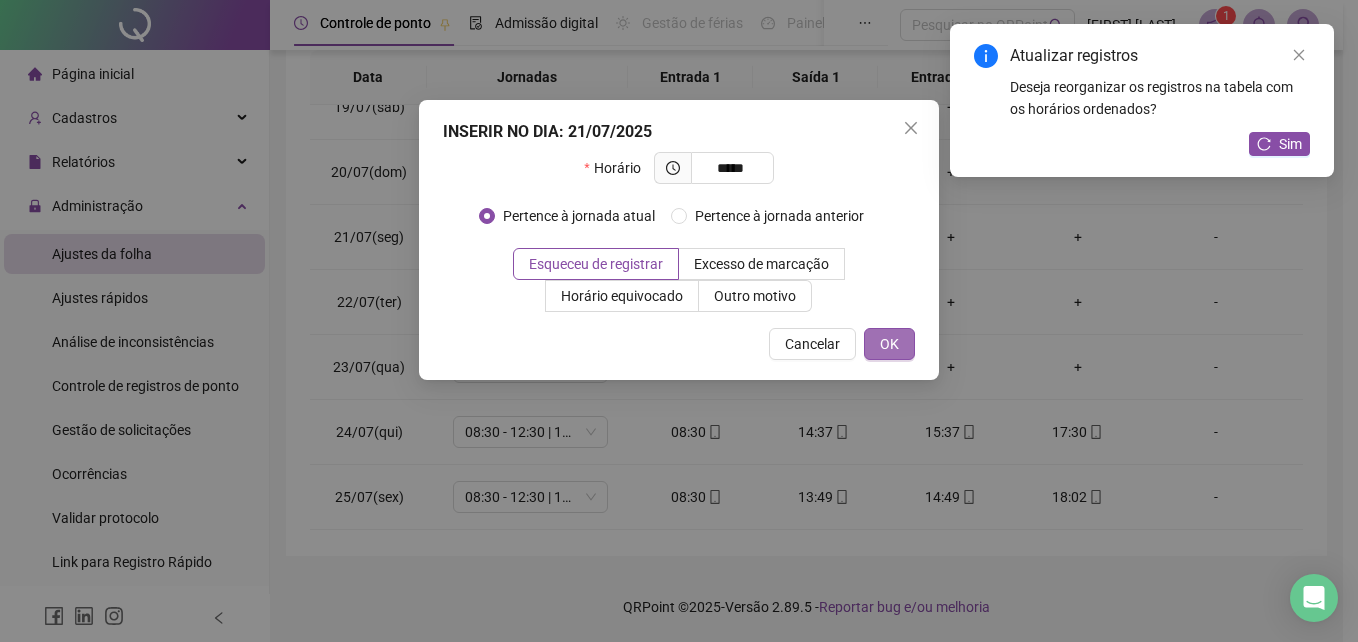 click on "OK" at bounding box center [889, 344] 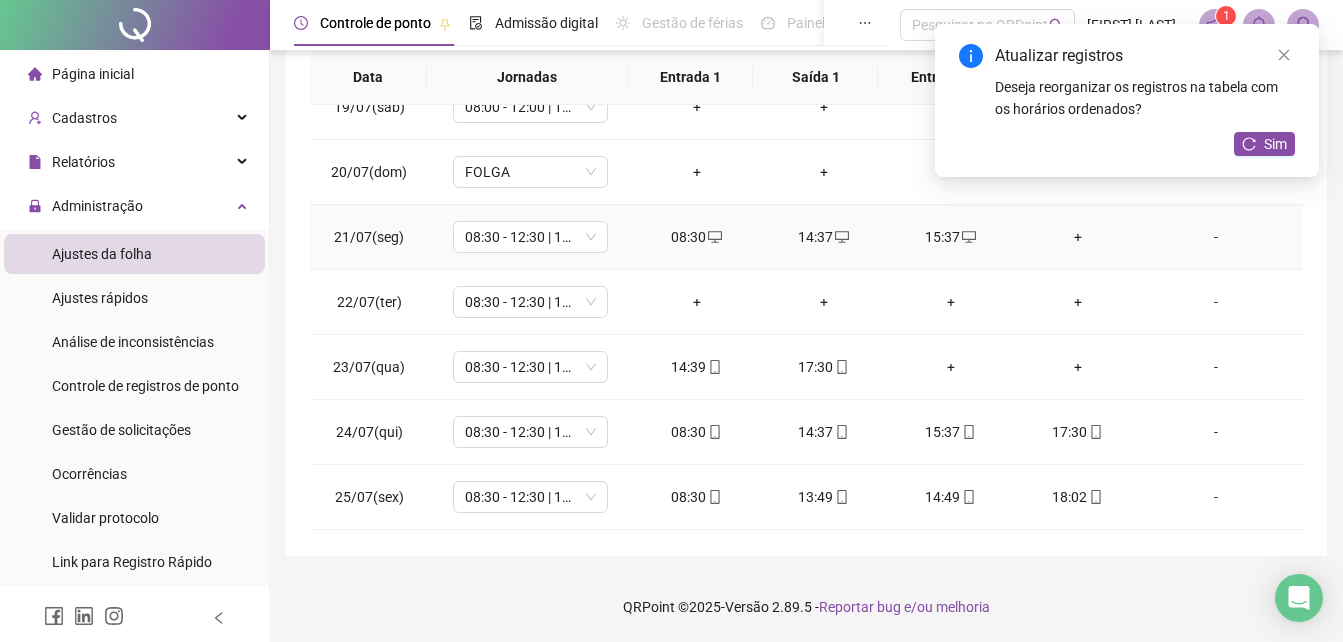 click on "+" at bounding box center (1077, 237) 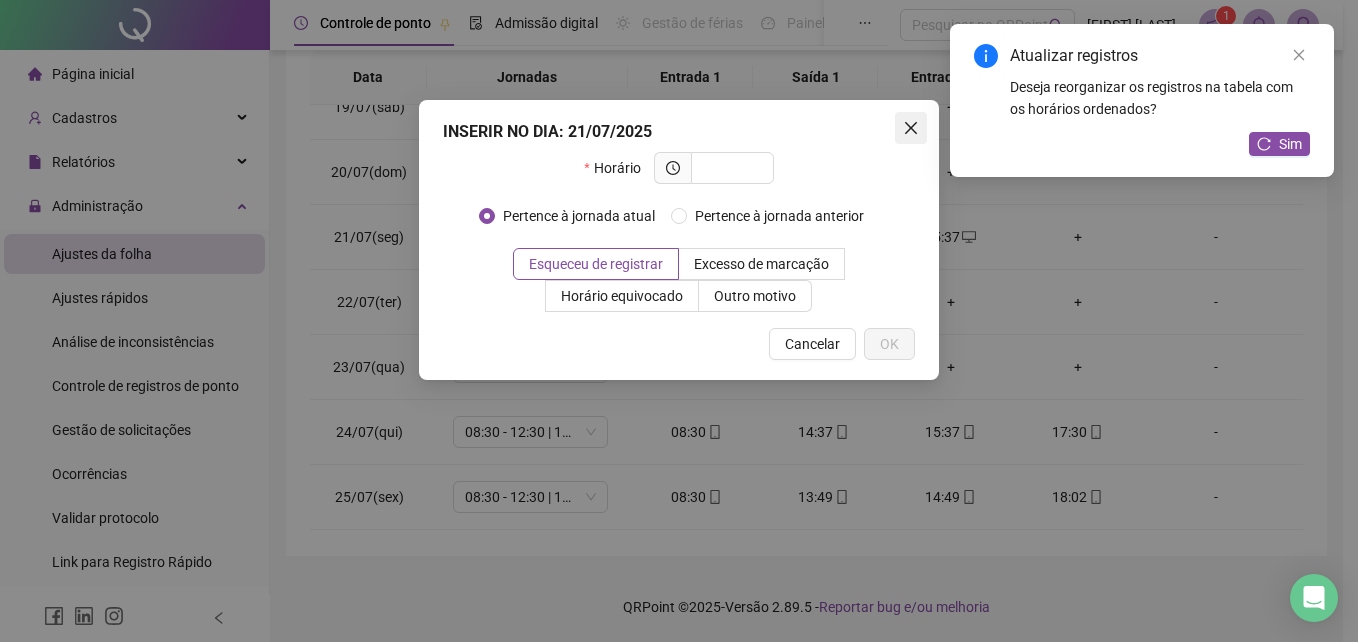 click at bounding box center [911, 128] 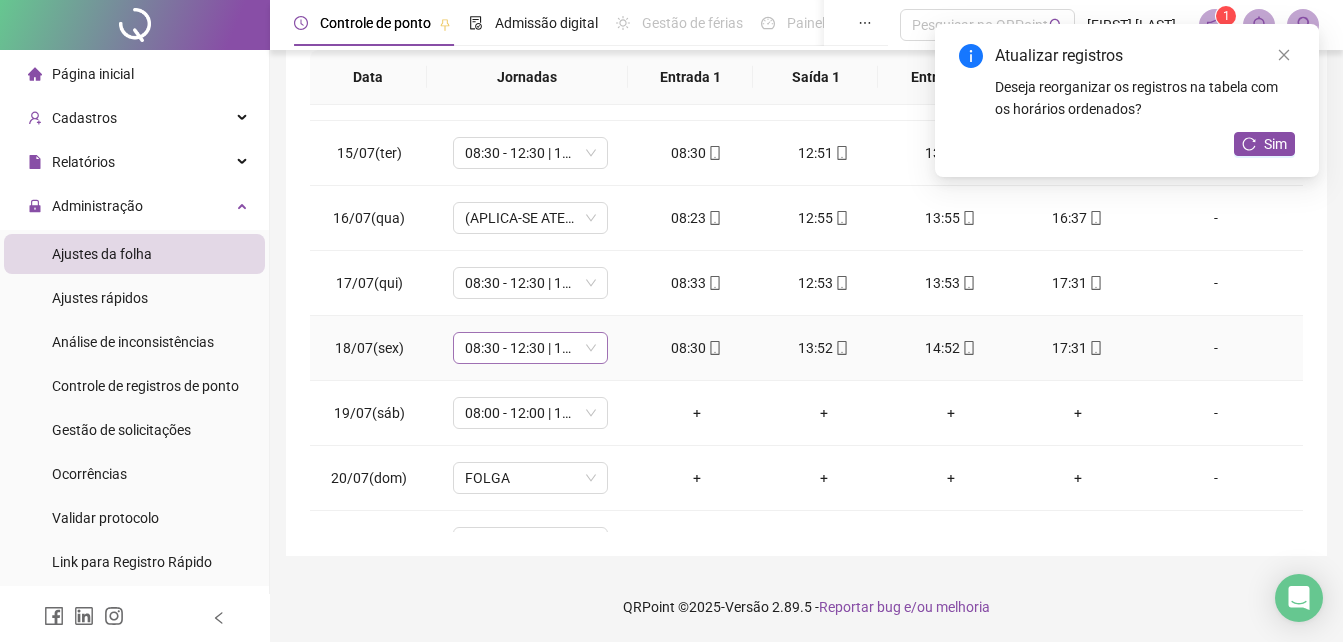 scroll, scrollTop: 800, scrollLeft: 0, axis: vertical 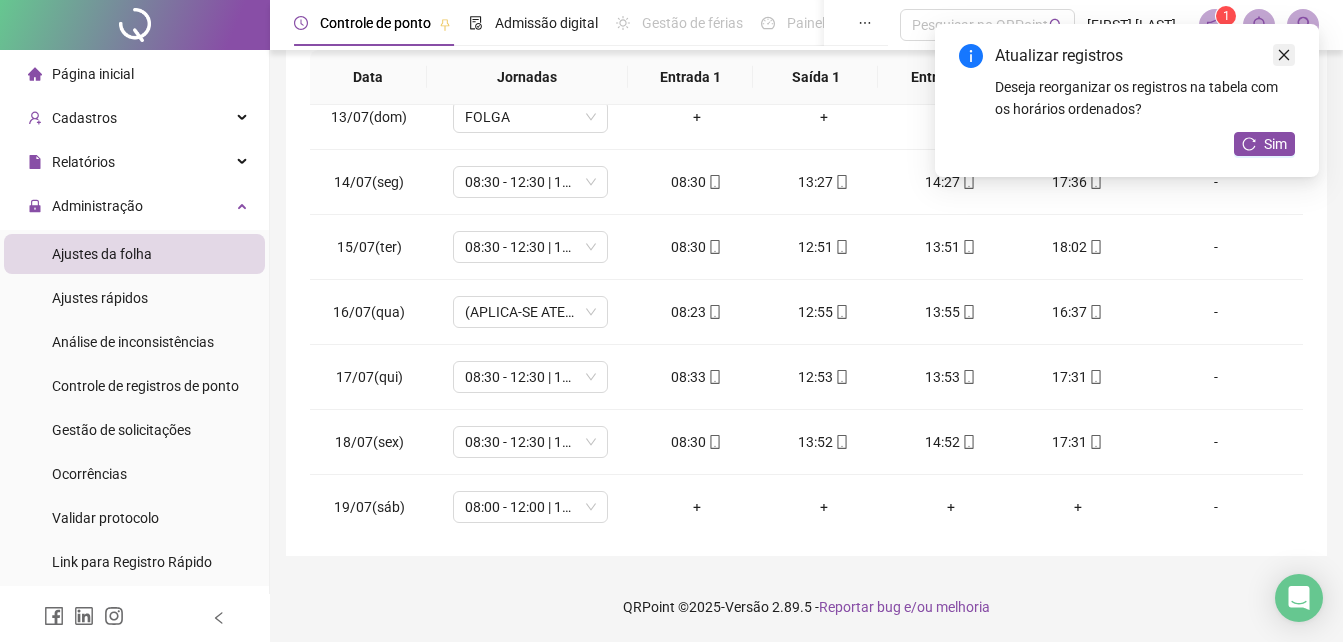click 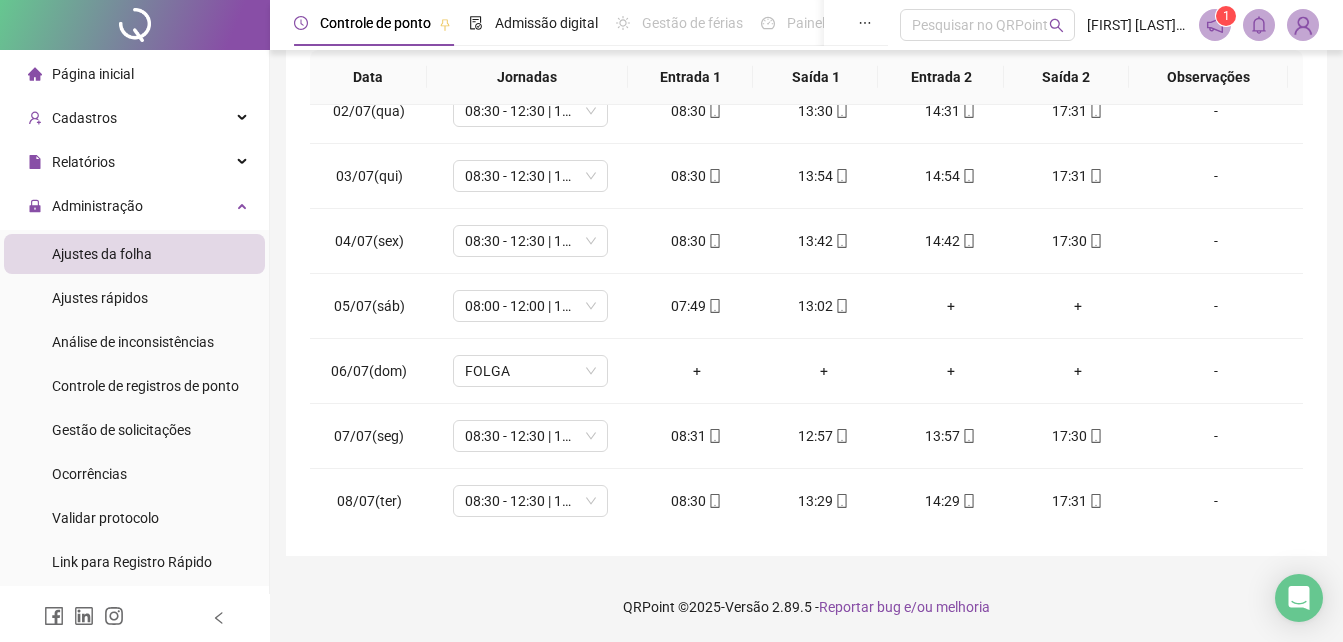 scroll, scrollTop: 0, scrollLeft: 0, axis: both 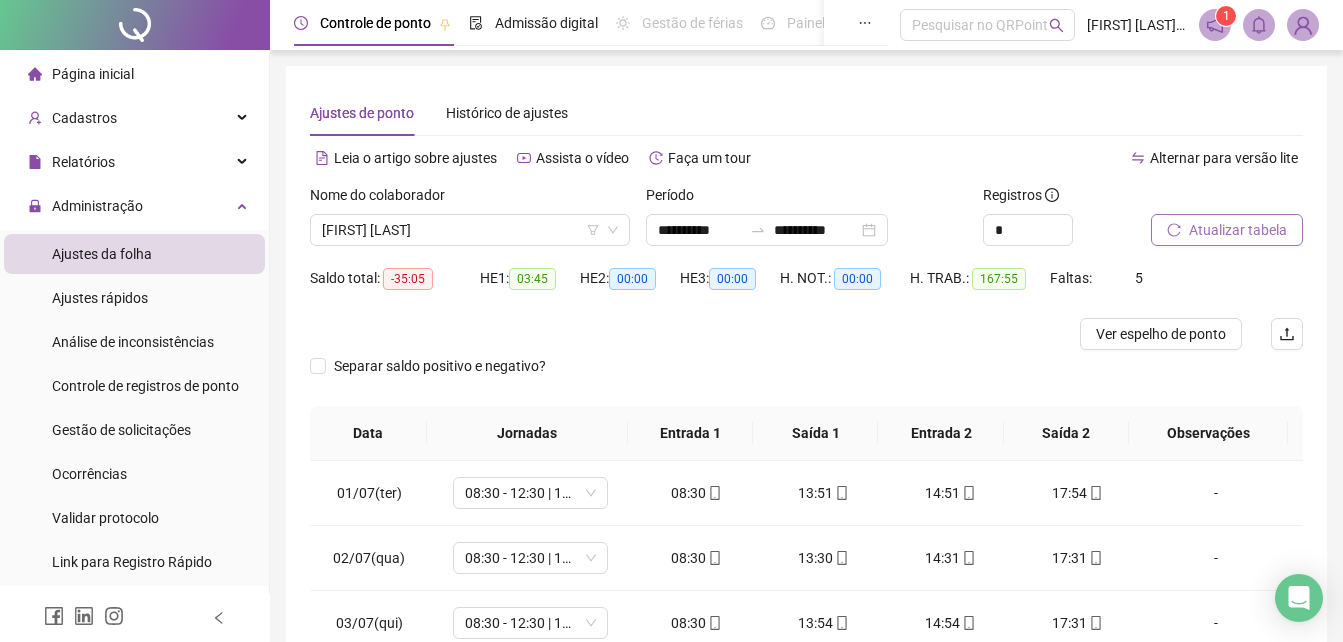 click on "Atualizar tabela" at bounding box center [1238, 230] 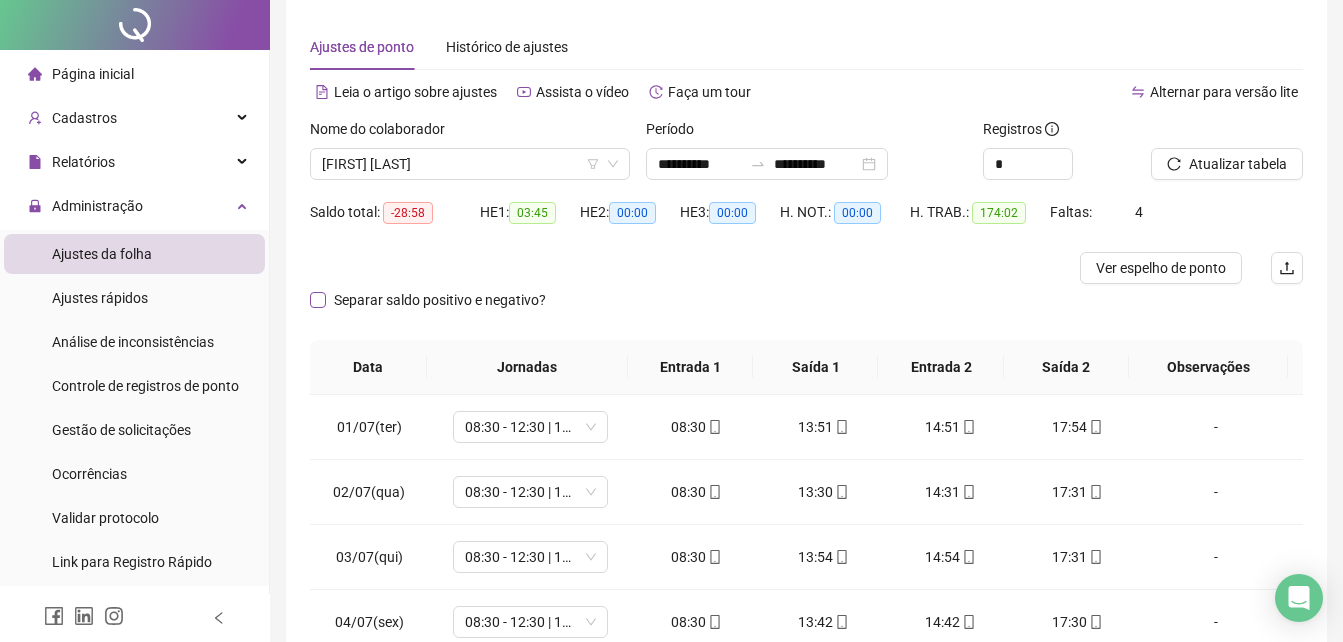 scroll, scrollTop: 100, scrollLeft: 0, axis: vertical 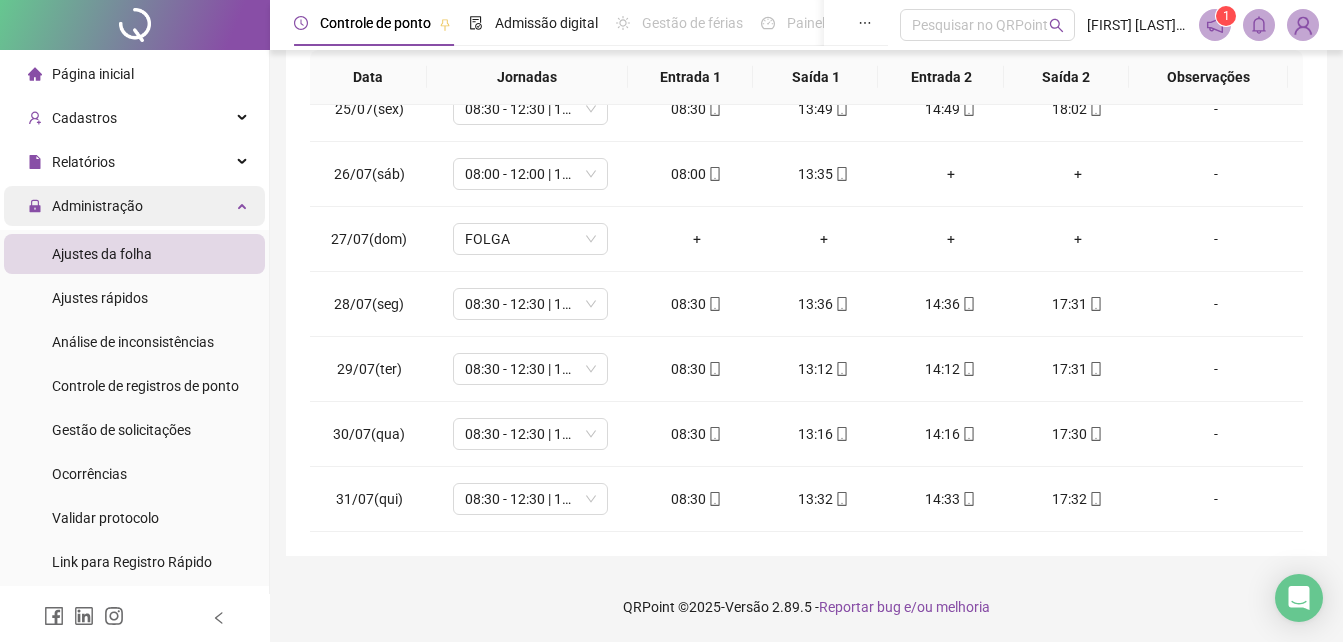 click on "Administração" at bounding box center [97, 206] 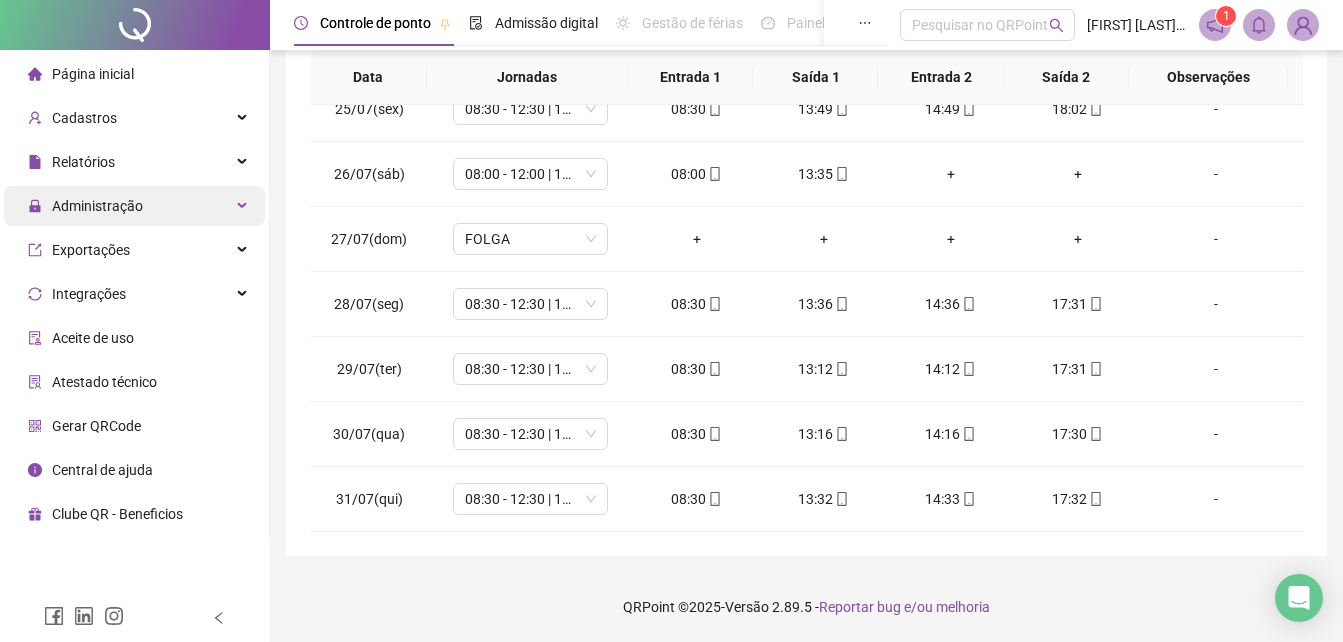 click on "Administração" at bounding box center (134, 206) 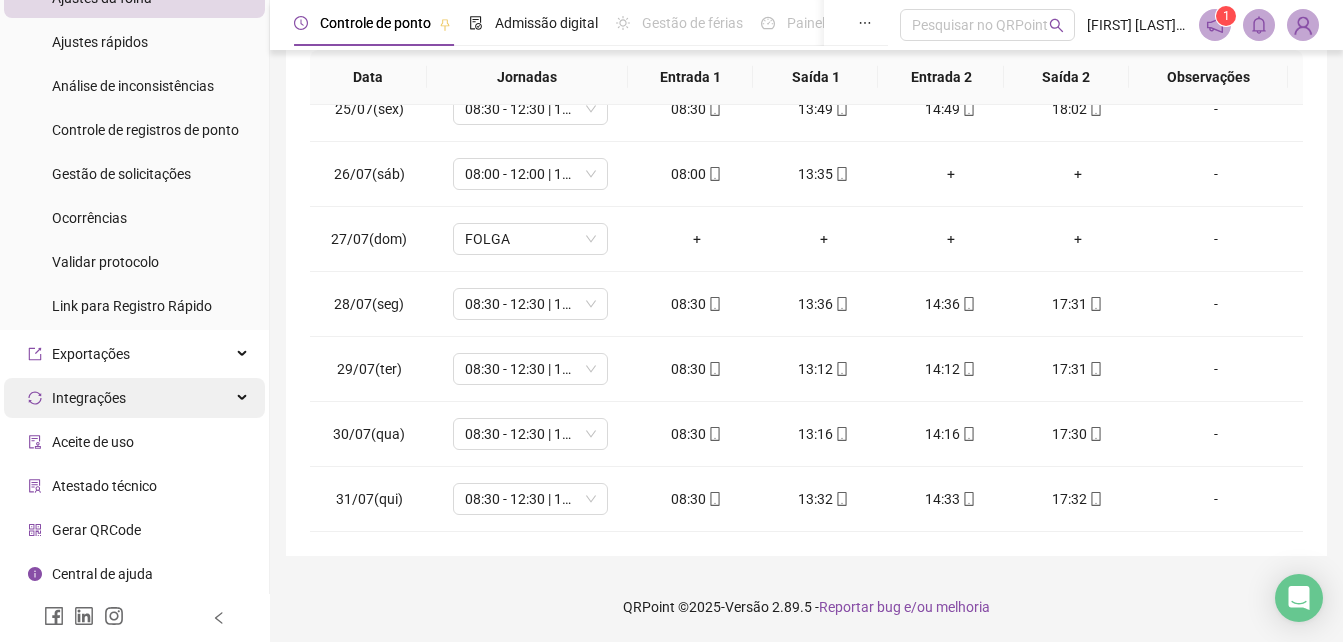 scroll, scrollTop: 0, scrollLeft: 0, axis: both 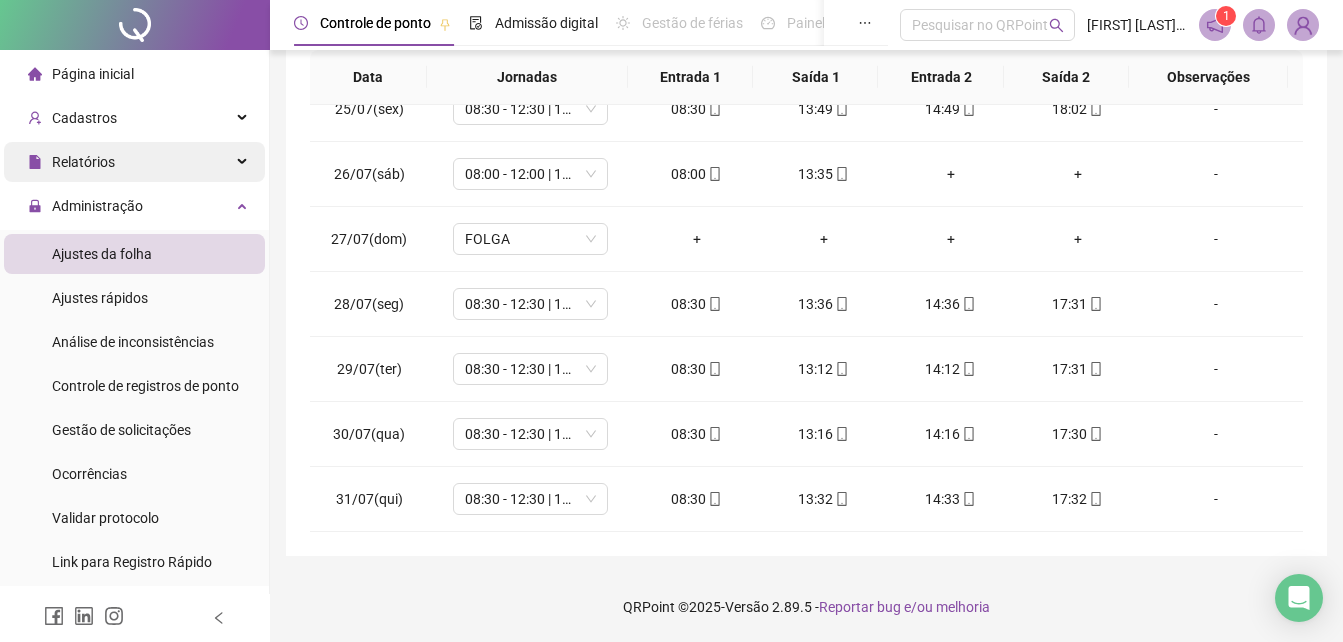 click on "Relatórios" at bounding box center (134, 162) 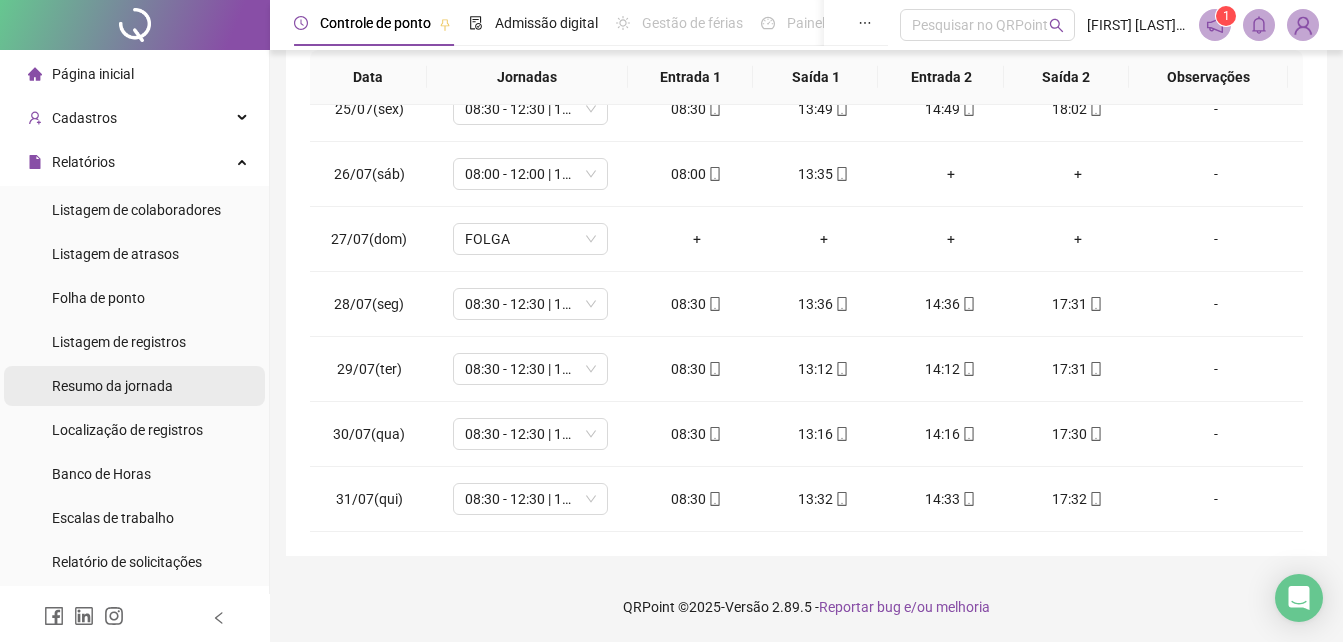 click on "Resumo da jornada" at bounding box center [112, 386] 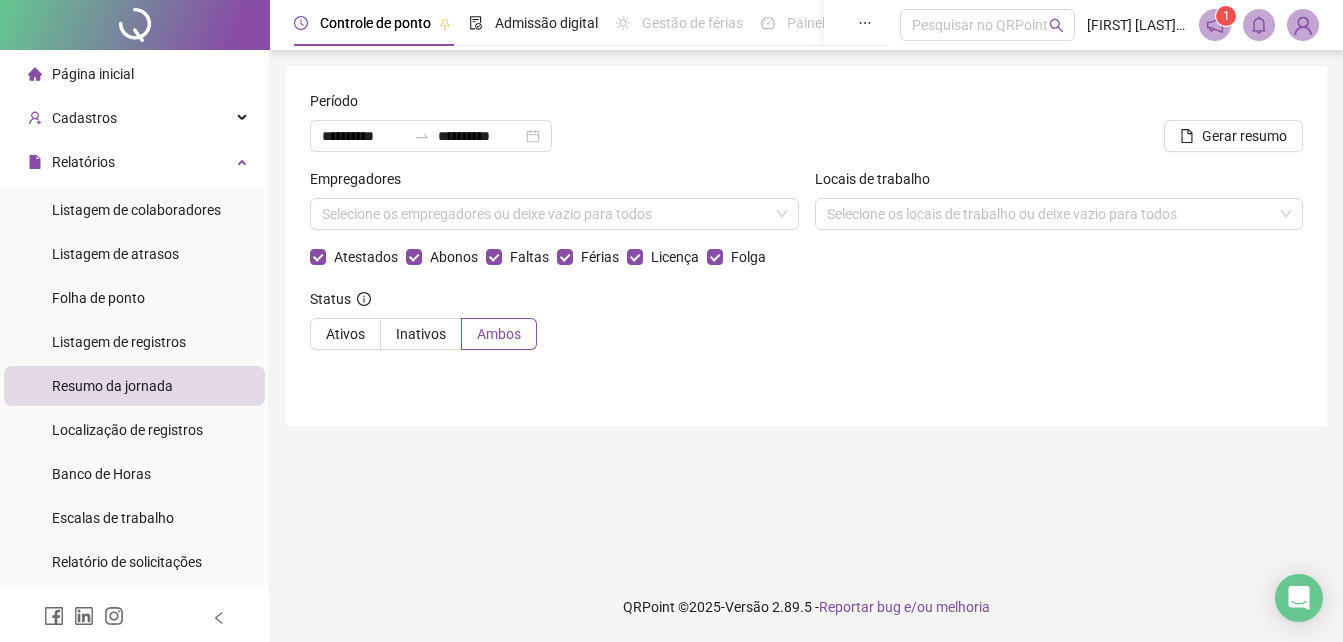 scroll, scrollTop: 0, scrollLeft: 0, axis: both 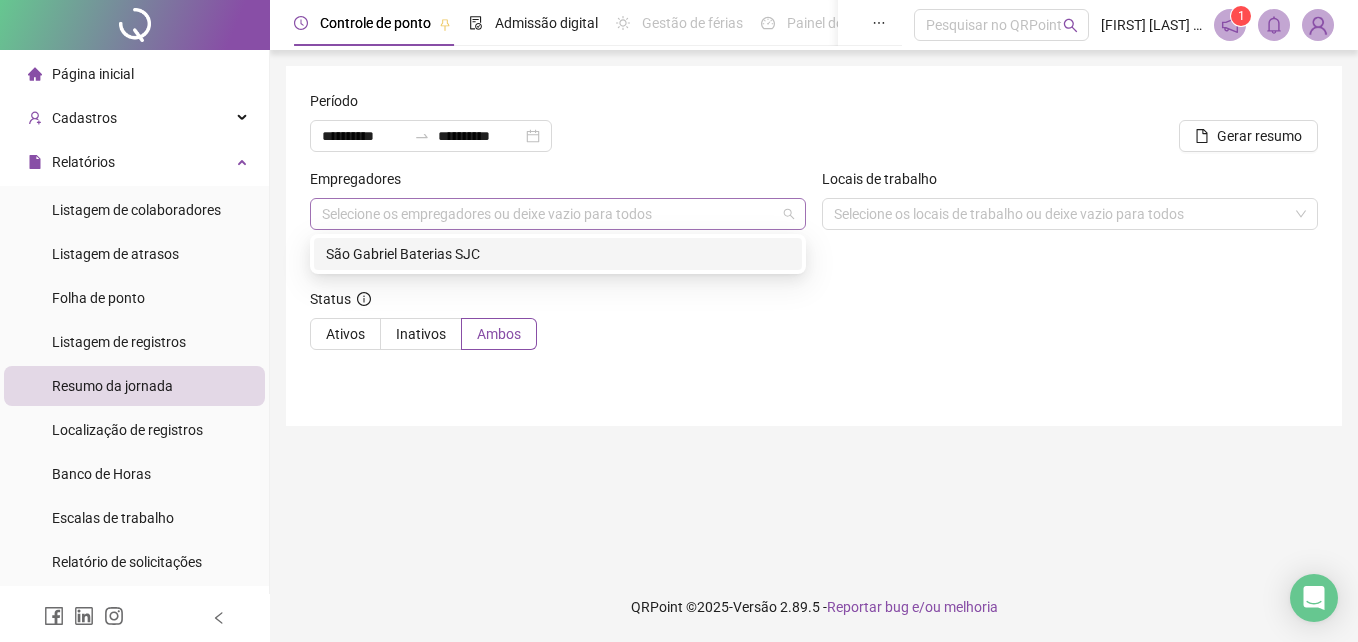 click on "Selecione os empregadores ou deixe vazio para todos" at bounding box center [558, 214] 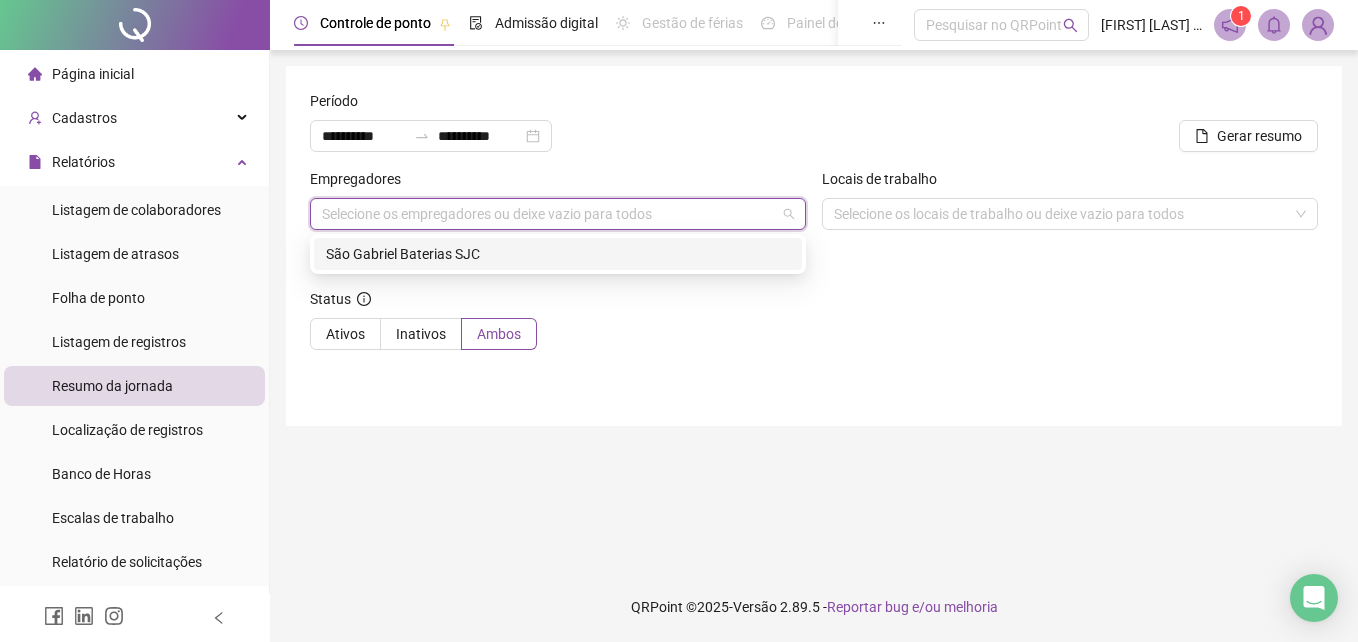 click on "São Gabriel Baterias SJC" at bounding box center (558, 254) 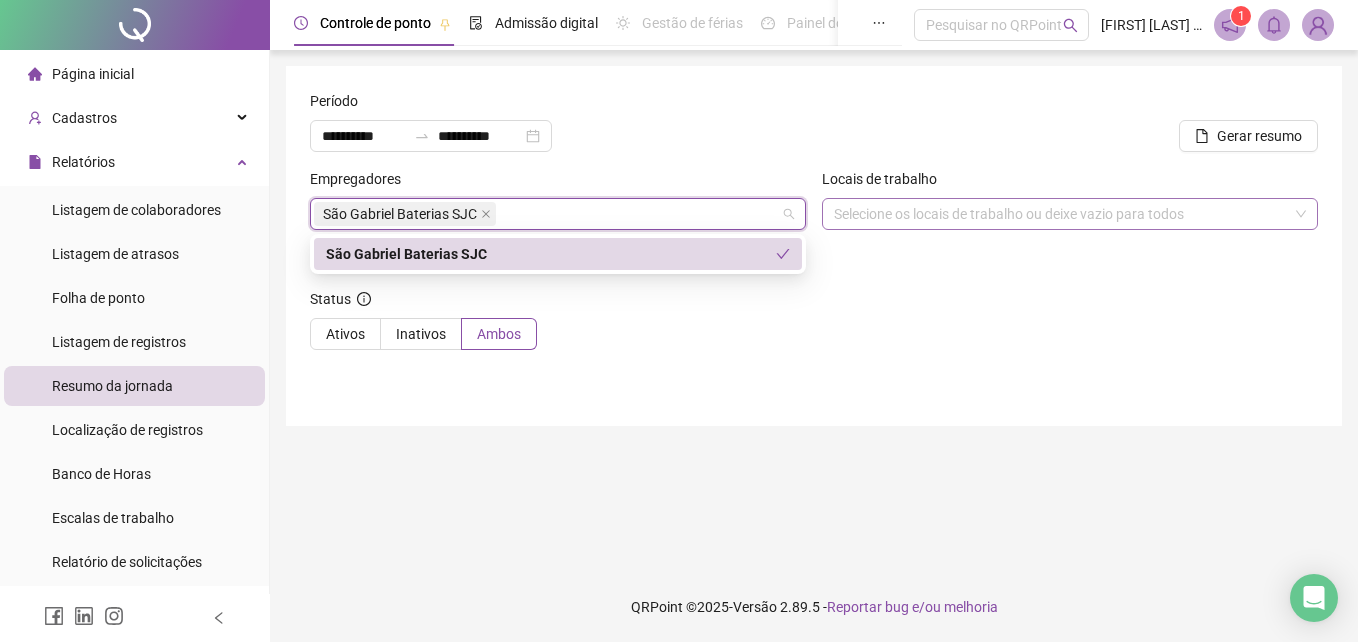 click on "Selecione os locais de trabalho ou deixe vazio para todos" at bounding box center (1070, 214) 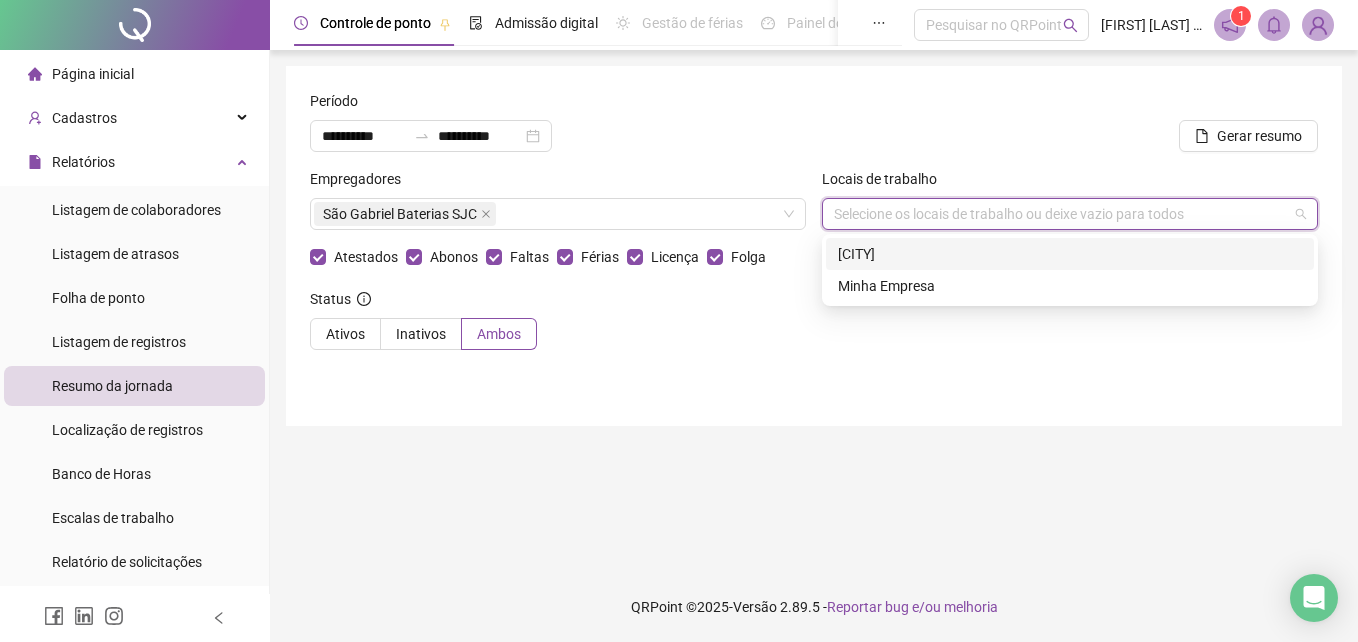 click on "[CITY]" at bounding box center (1070, 254) 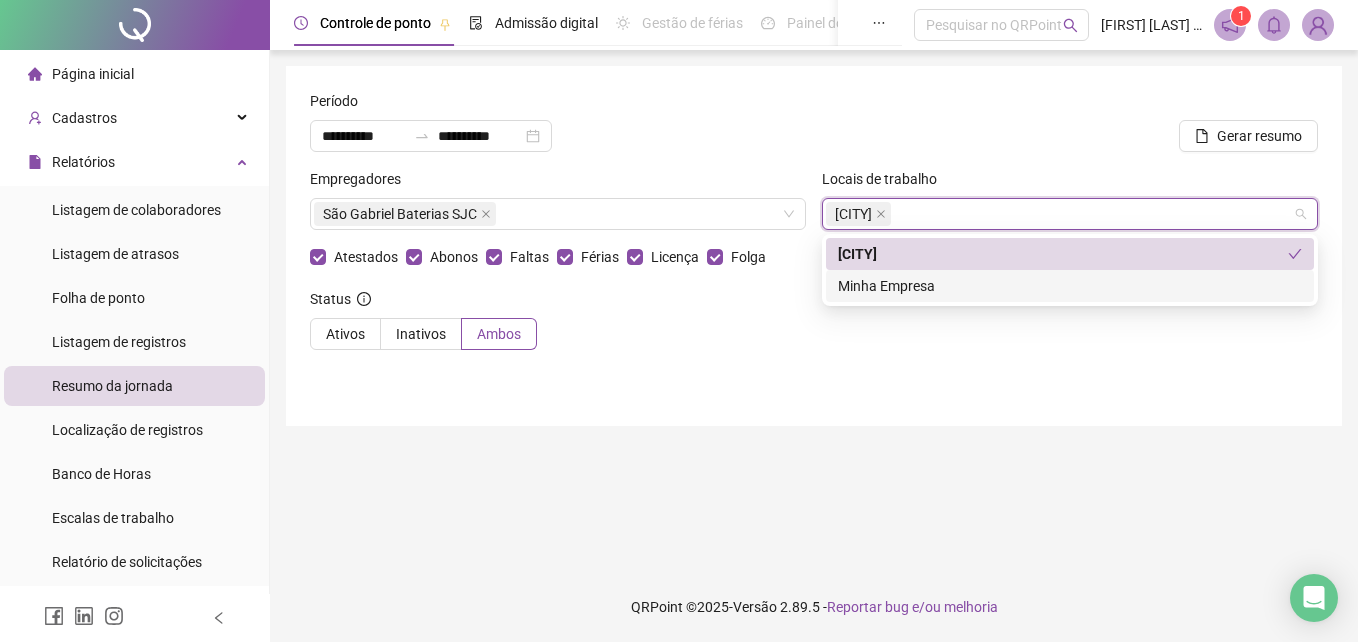 click on "Minha Empresa" at bounding box center (1070, 286) 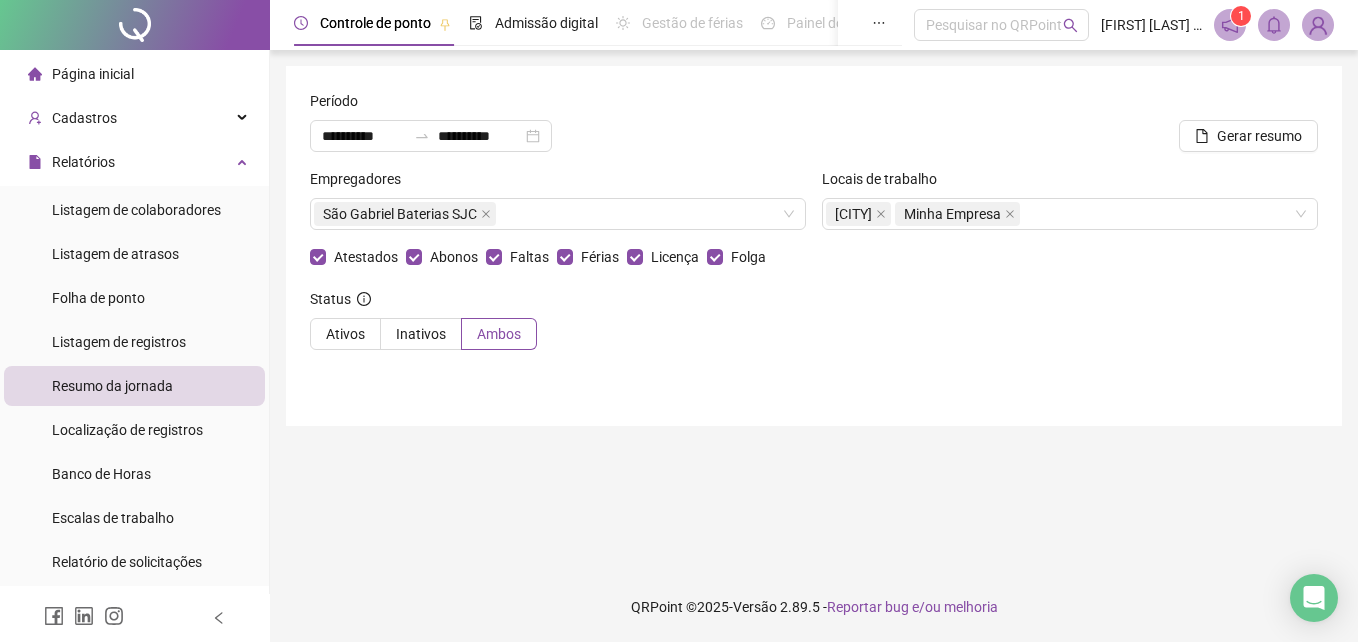 click on "São Gabriel Baterias SJC   Locais de trabalho [CITY] Minha Empresa   Atestados Abonos Faltas Férias Licença Folga Status    Ativos Inativos Ambos" at bounding box center (814, 246) 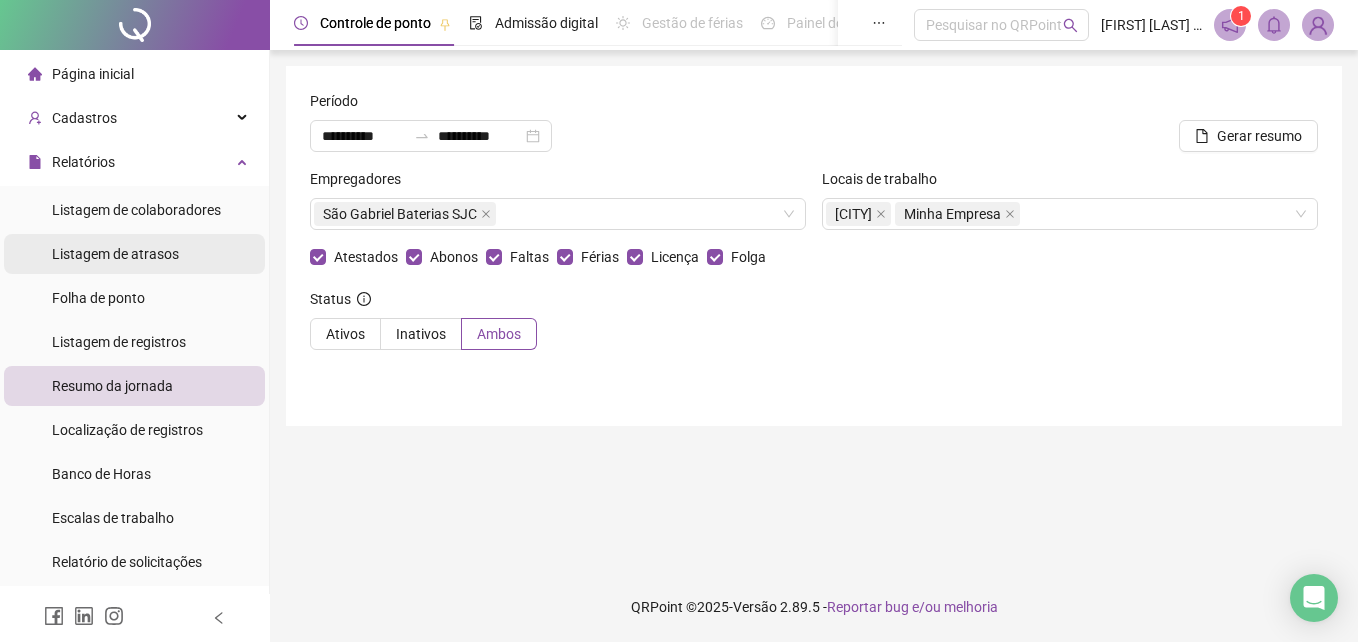 click on "Listagem de atrasos" at bounding box center (115, 254) 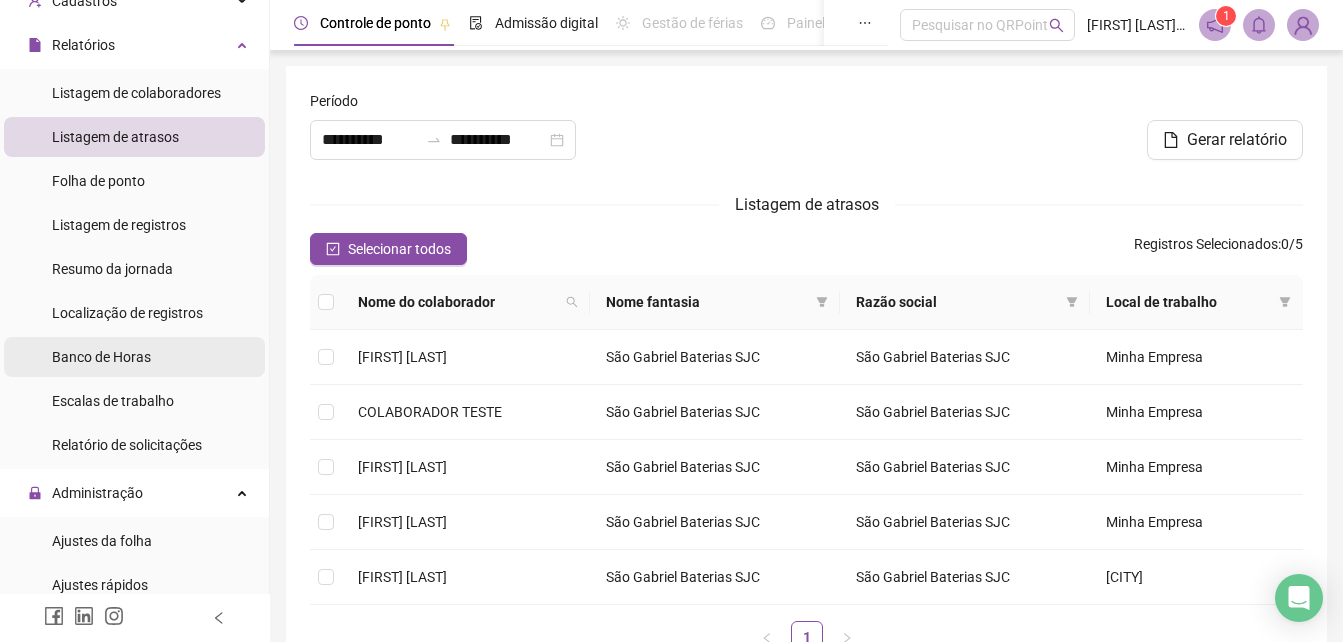 scroll, scrollTop: 0, scrollLeft: 0, axis: both 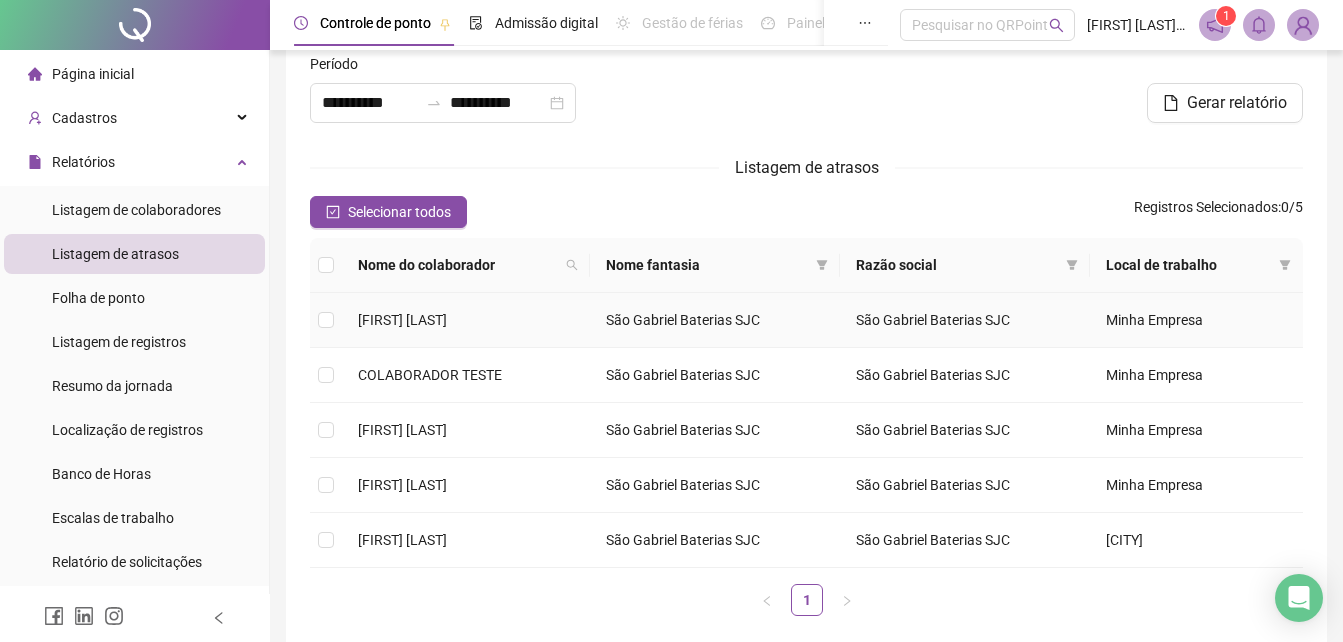 click on "São Gabriel Baterias SJC" at bounding box center (715, 320) 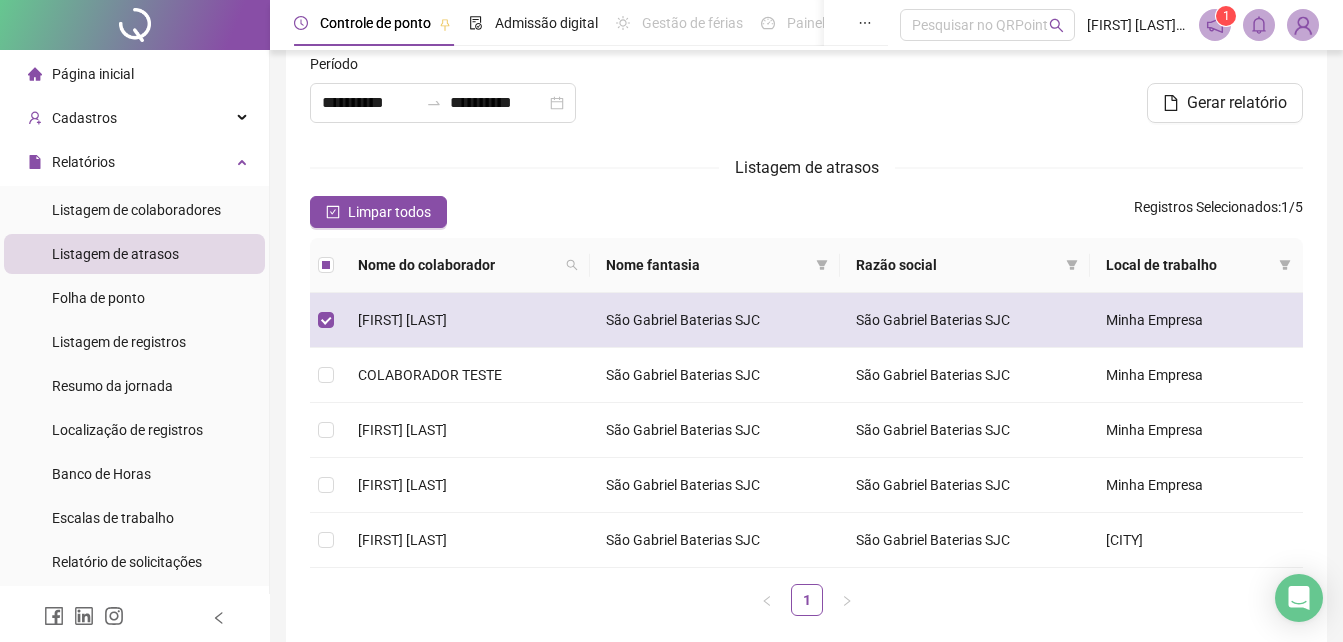 click on "São Gabriel Baterias SJC" at bounding box center (715, 320) 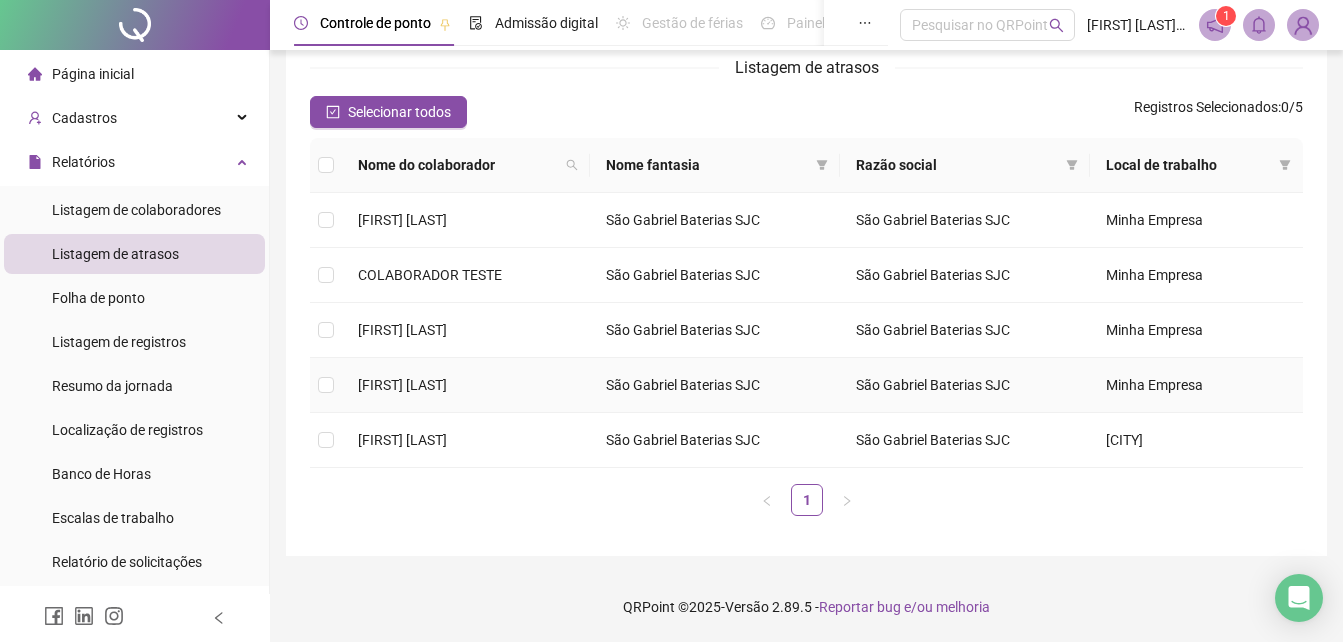 scroll, scrollTop: 0, scrollLeft: 0, axis: both 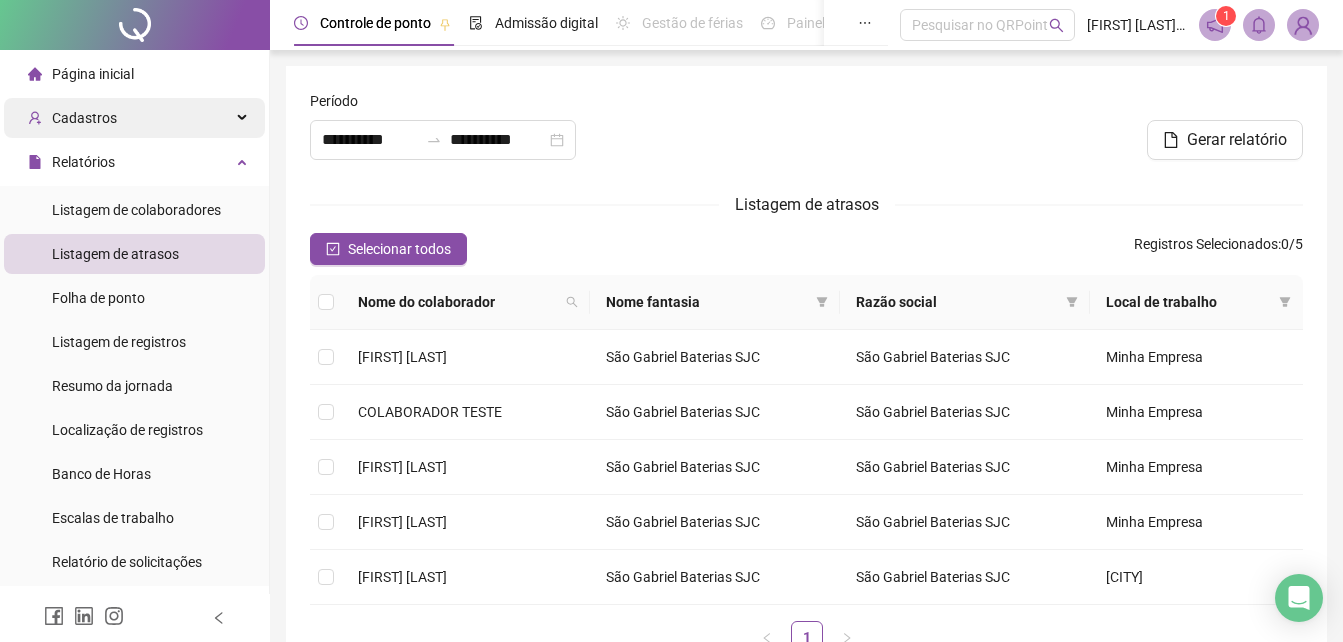 click on "Cadastros" at bounding box center [134, 118] 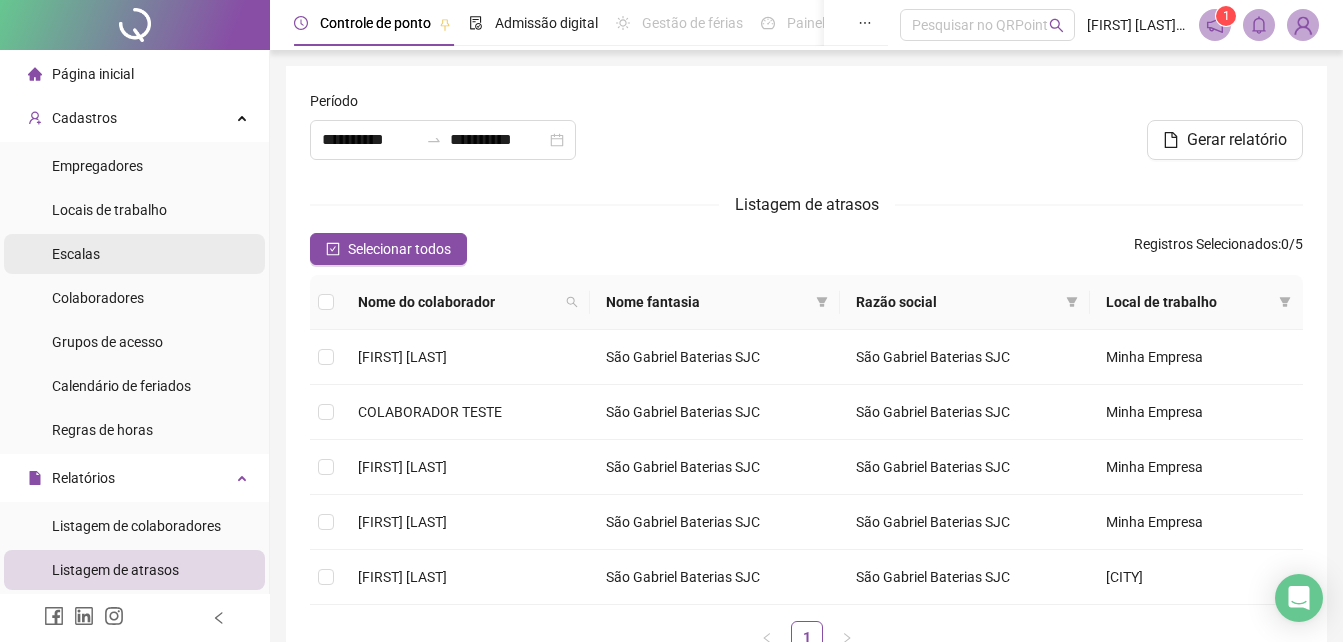 click on "Escalas" at bounding box center (76, 254) 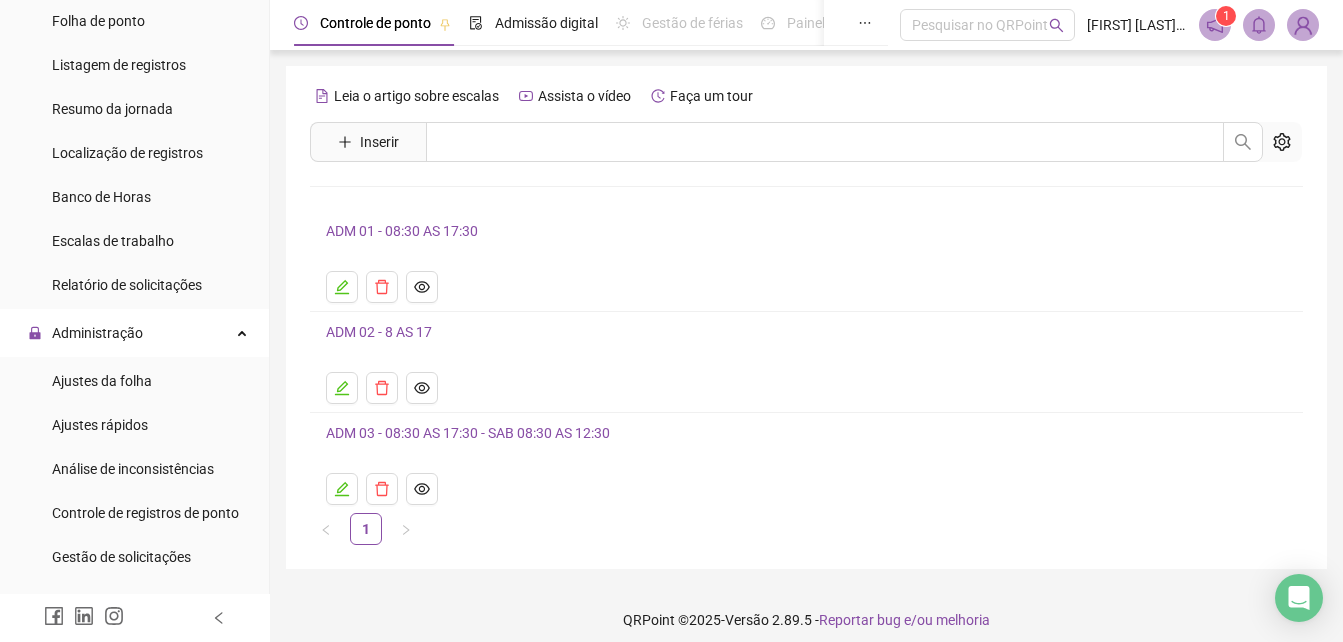 scroll, scrollTop: 600, scrollLeft: 0, axis: vertical 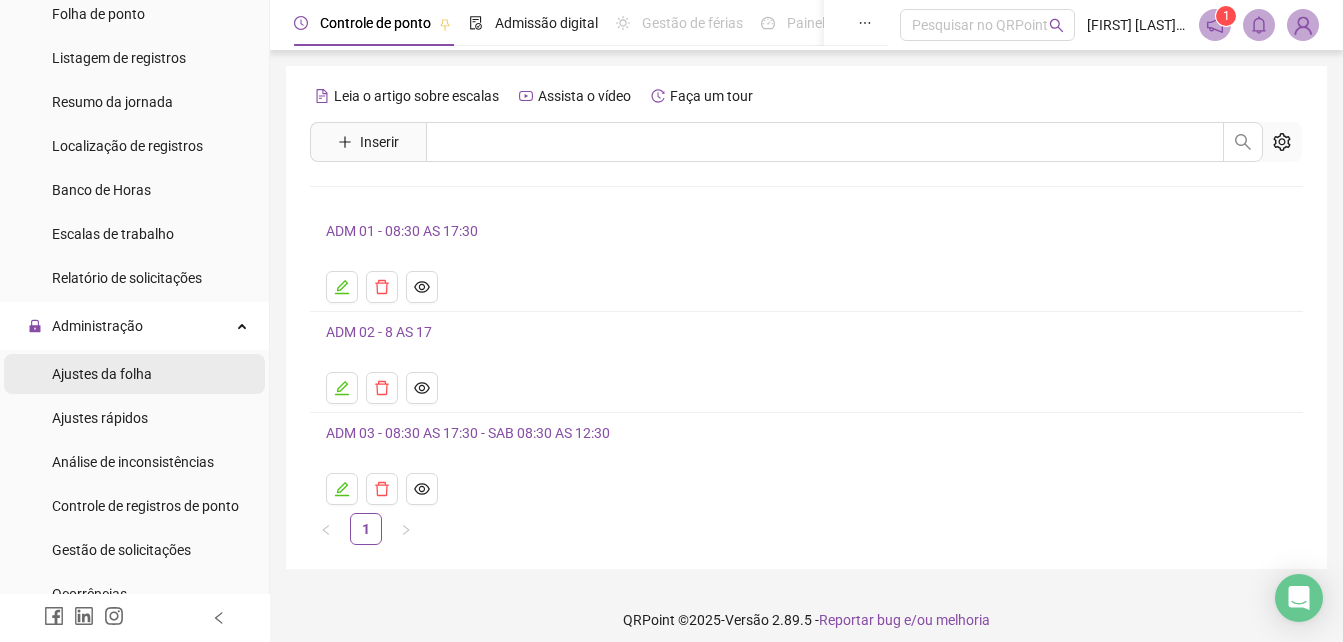 click on "Ajustes da folha" at bounding box center [134, 374] 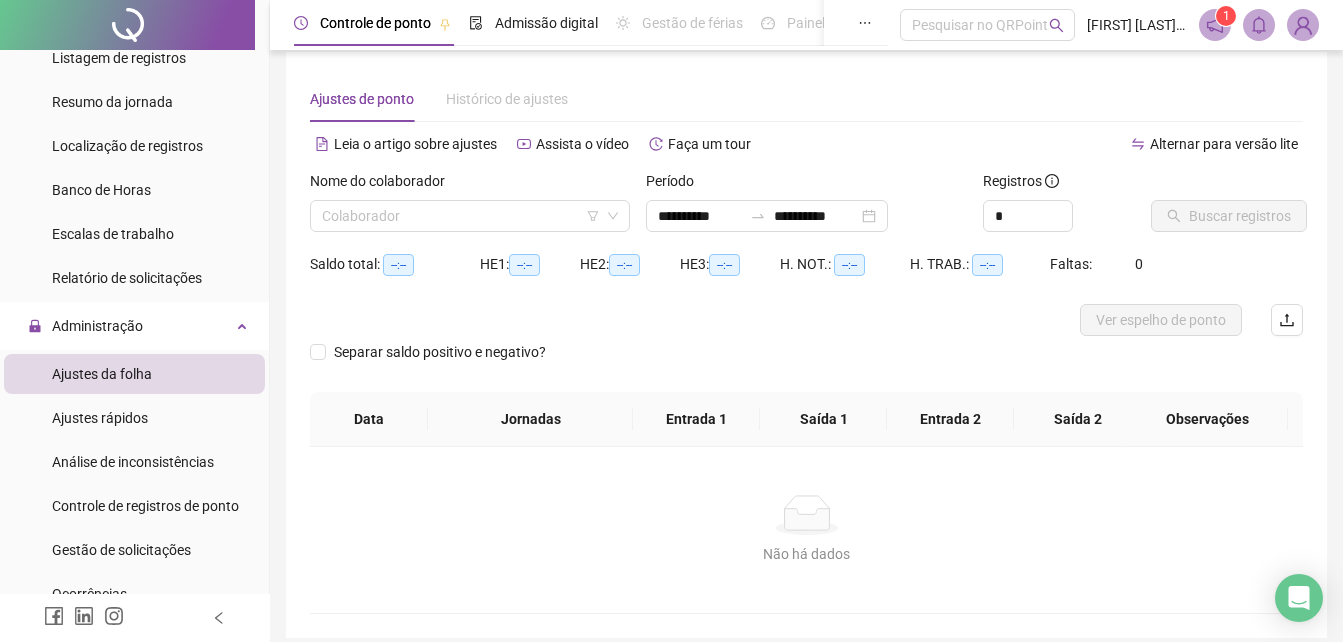 scroll, scrollTop: 0, scrollLeft: 0, axis: both 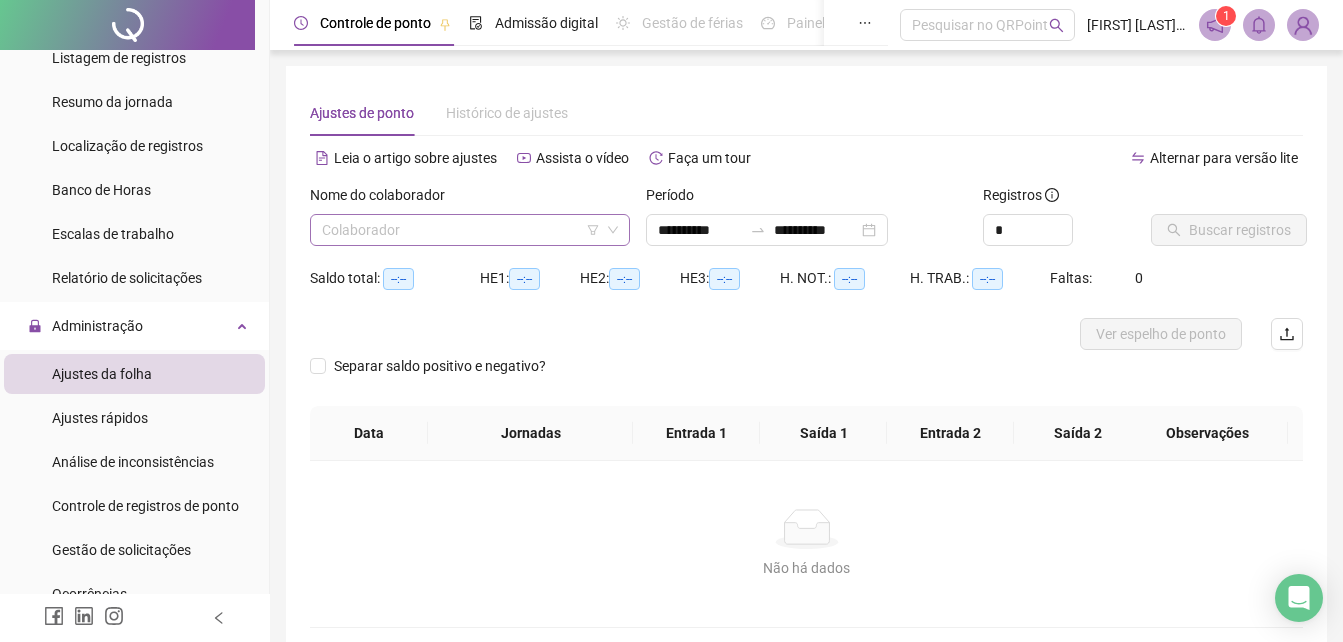 drag, startPoint x: 621, startPoint y: 216, endPoint x: 586, endPoint y: 230, distance: 37.696156 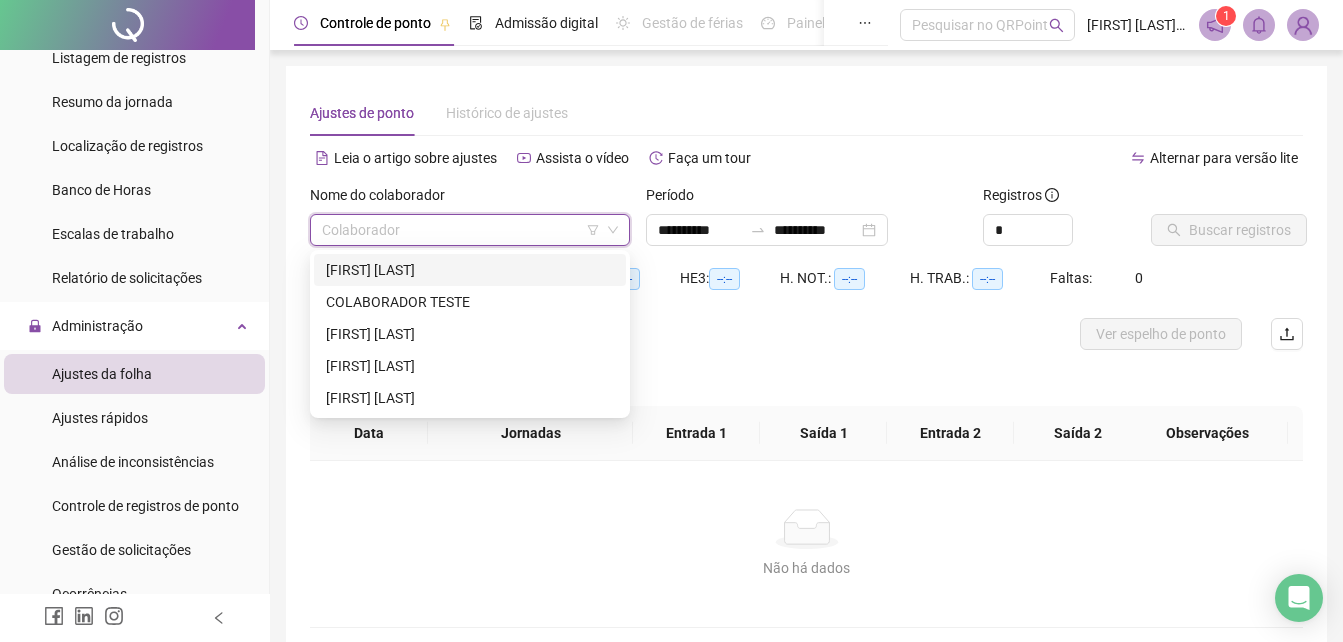 click on "[FIRST] [LAST]" at bounding box center (470, 270) 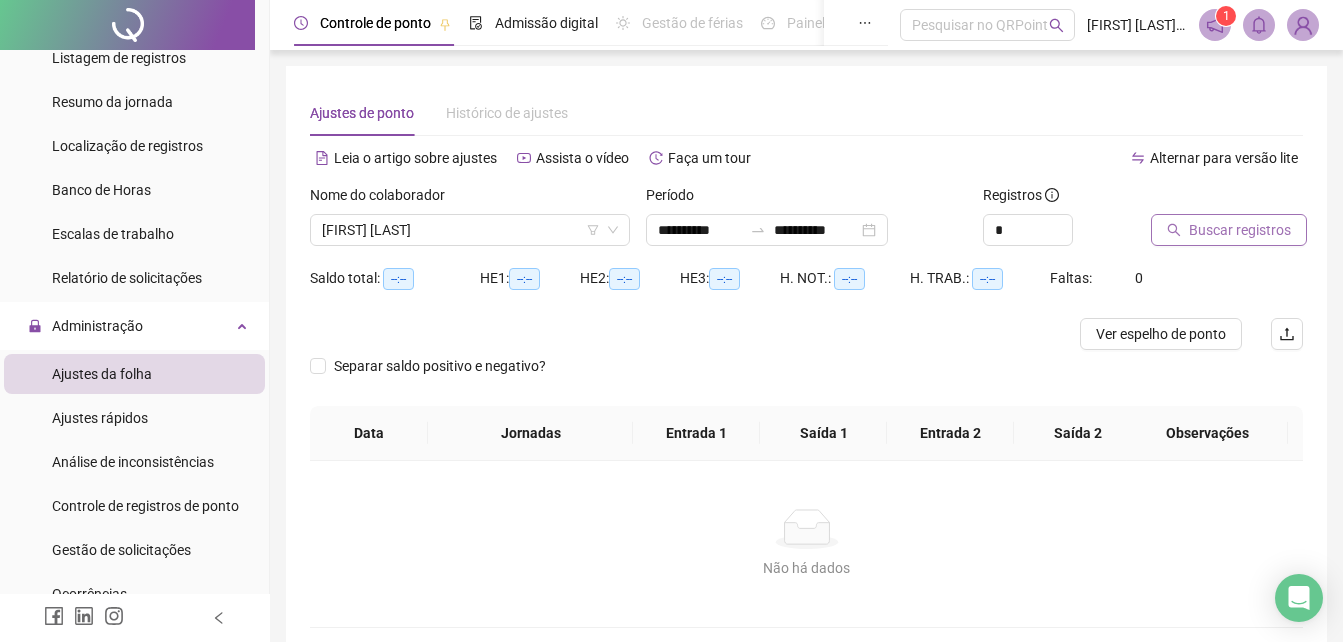 click on "Buscar registros" at bounding box center [1240, 230] 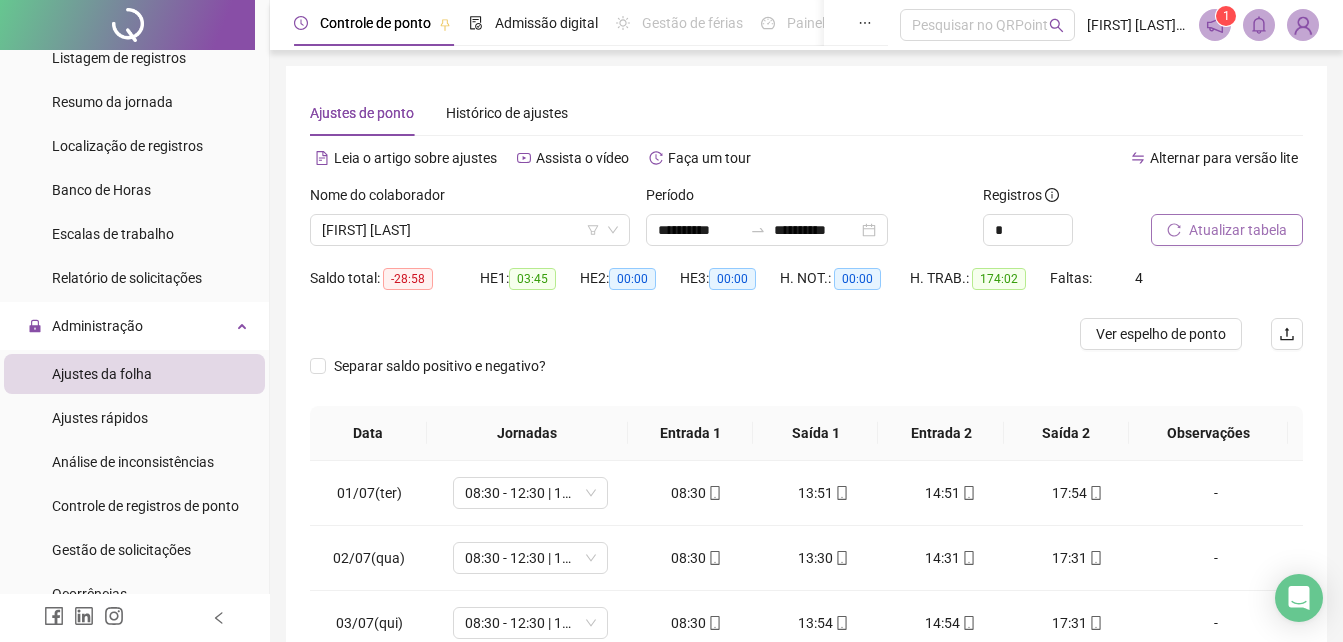 scroll, scrollTop: 200, scrollLeft: 0, axis: vertical 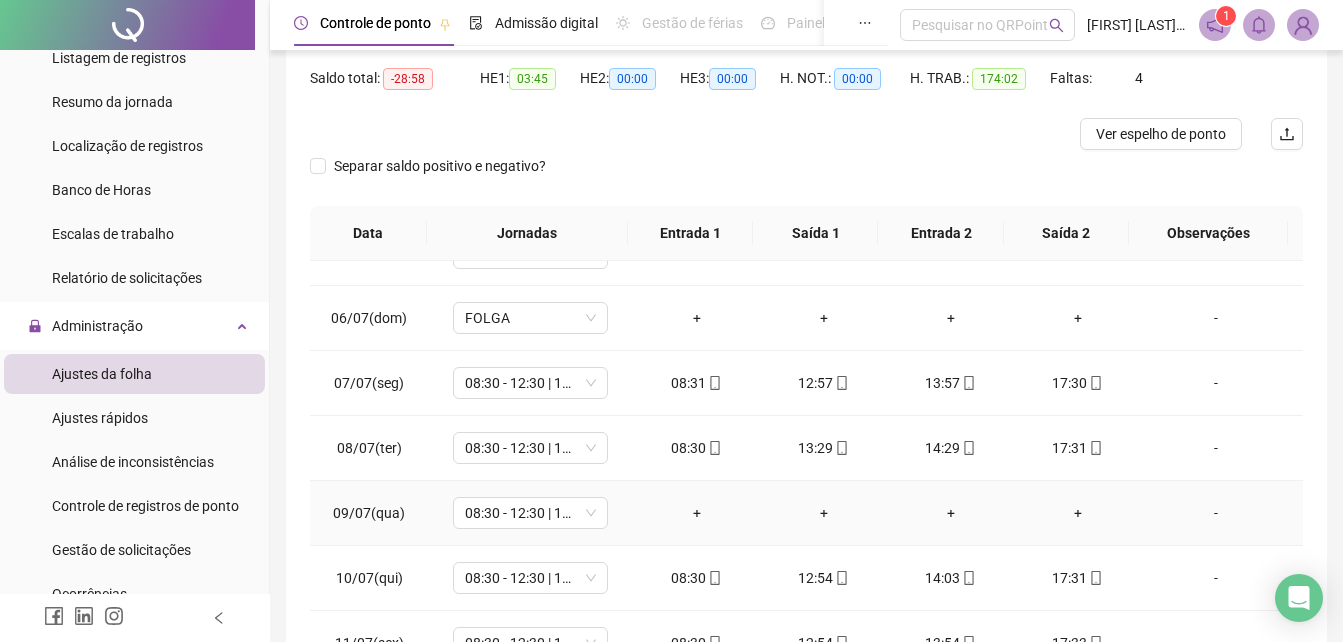 click on "+" at bounding box center (696, 513) 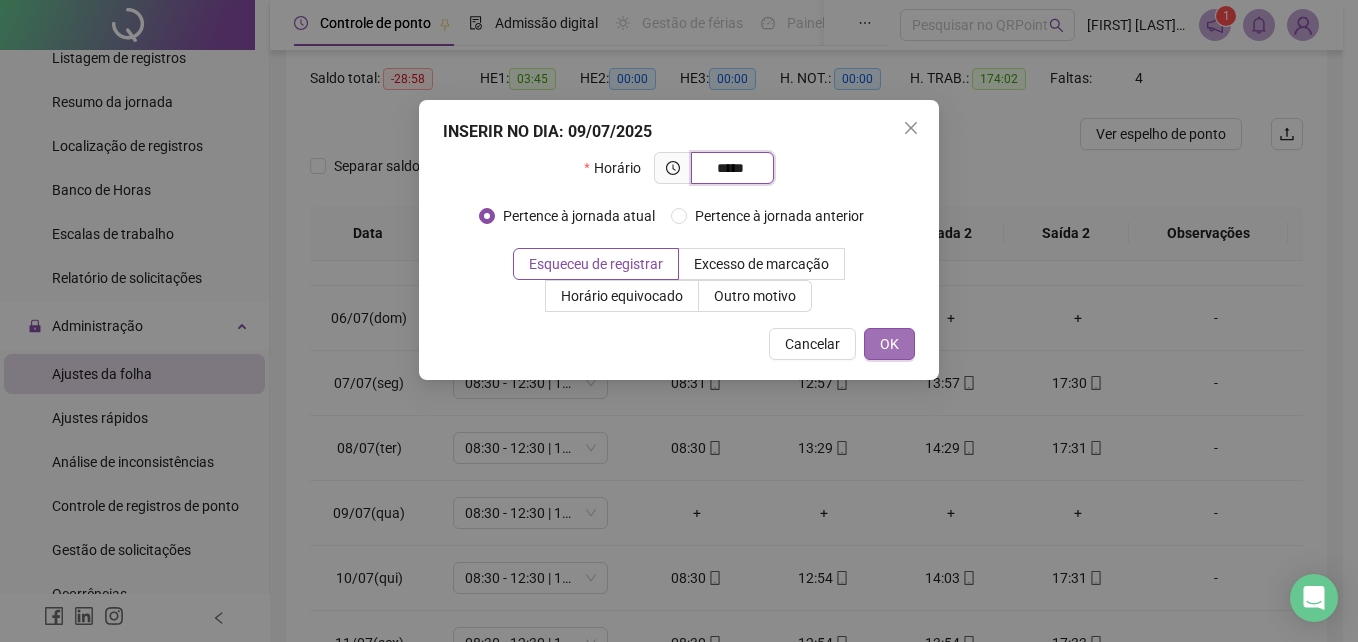 type on "*****" 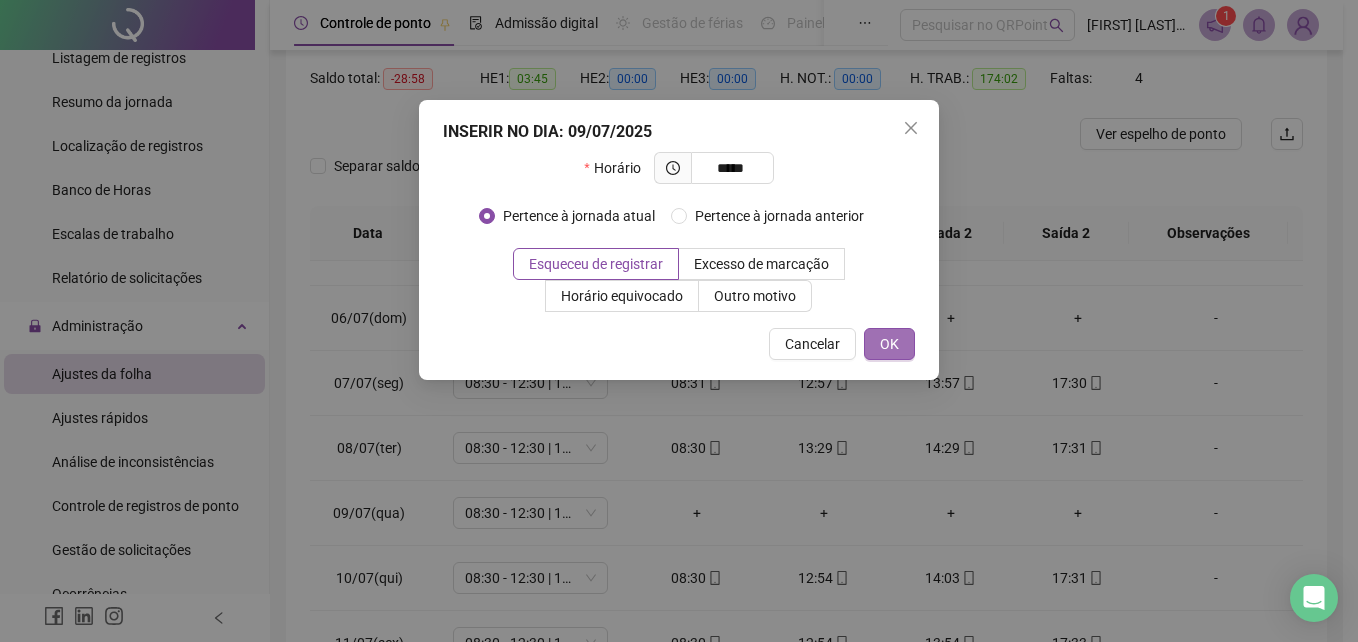 click on "OK" at bounding box center [889, 344] 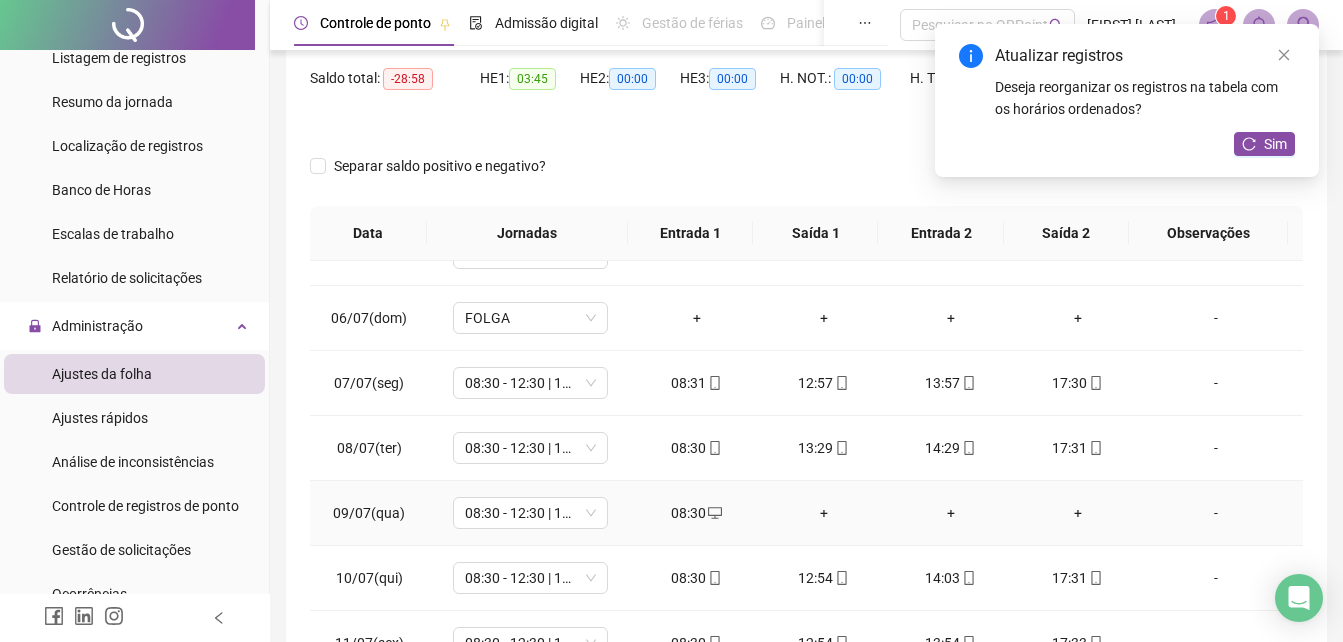 click on "+" at bounding box center (823, 513) 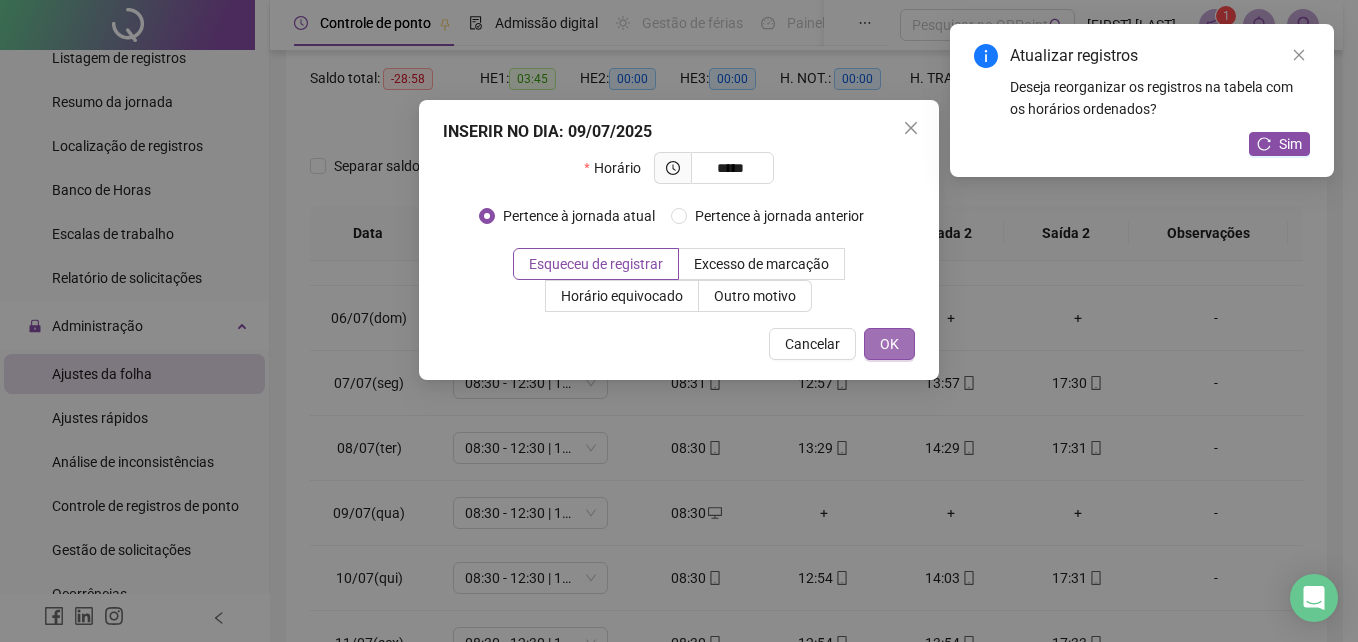 type on "*****" 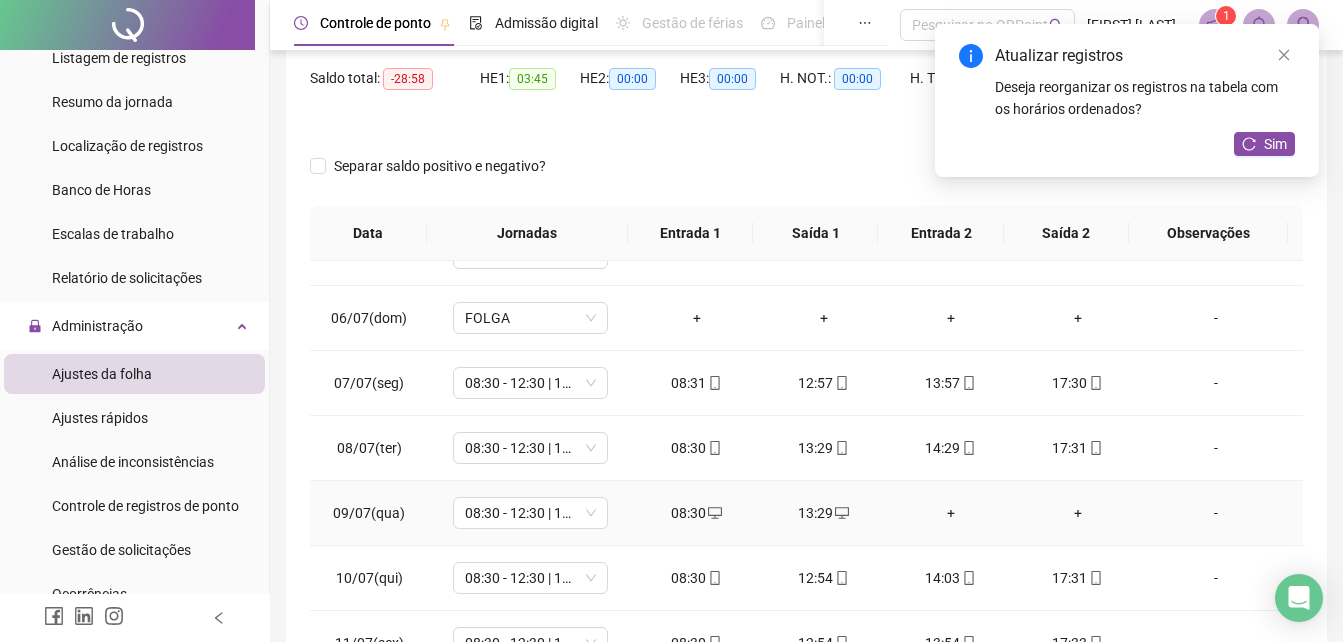 click on "+" at bounding box center (950, 513) 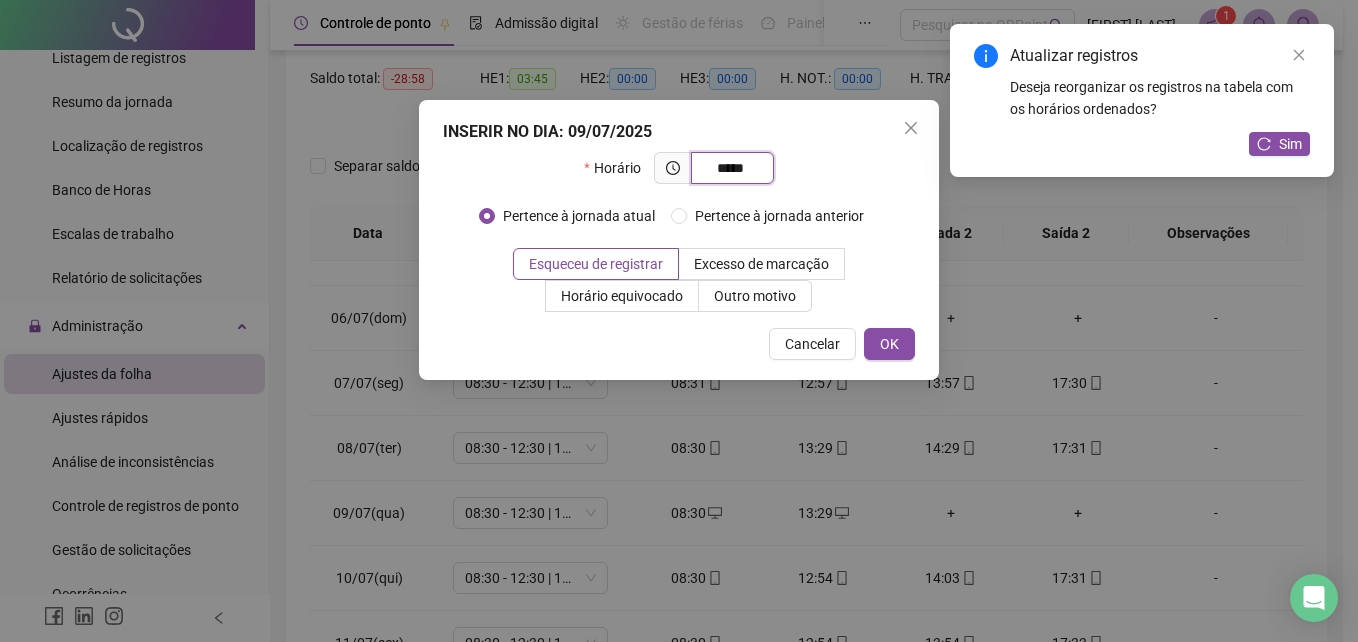 type on "*****" 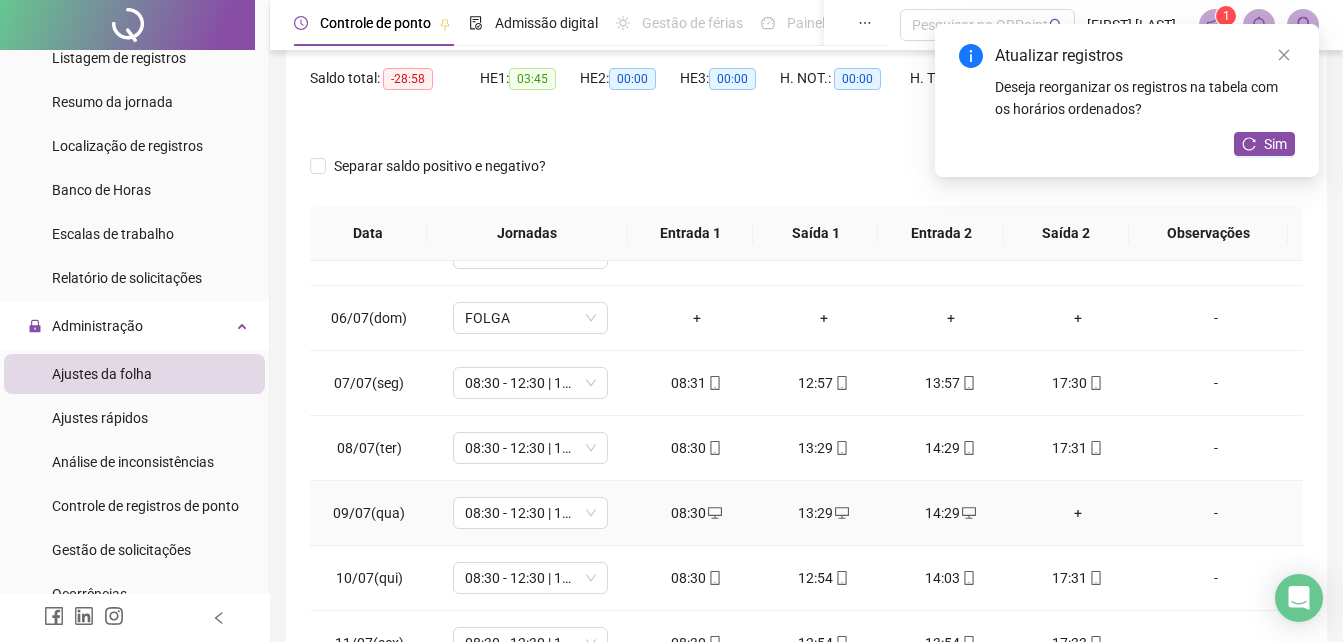 click on "+" at bounding box center [1077, 513] 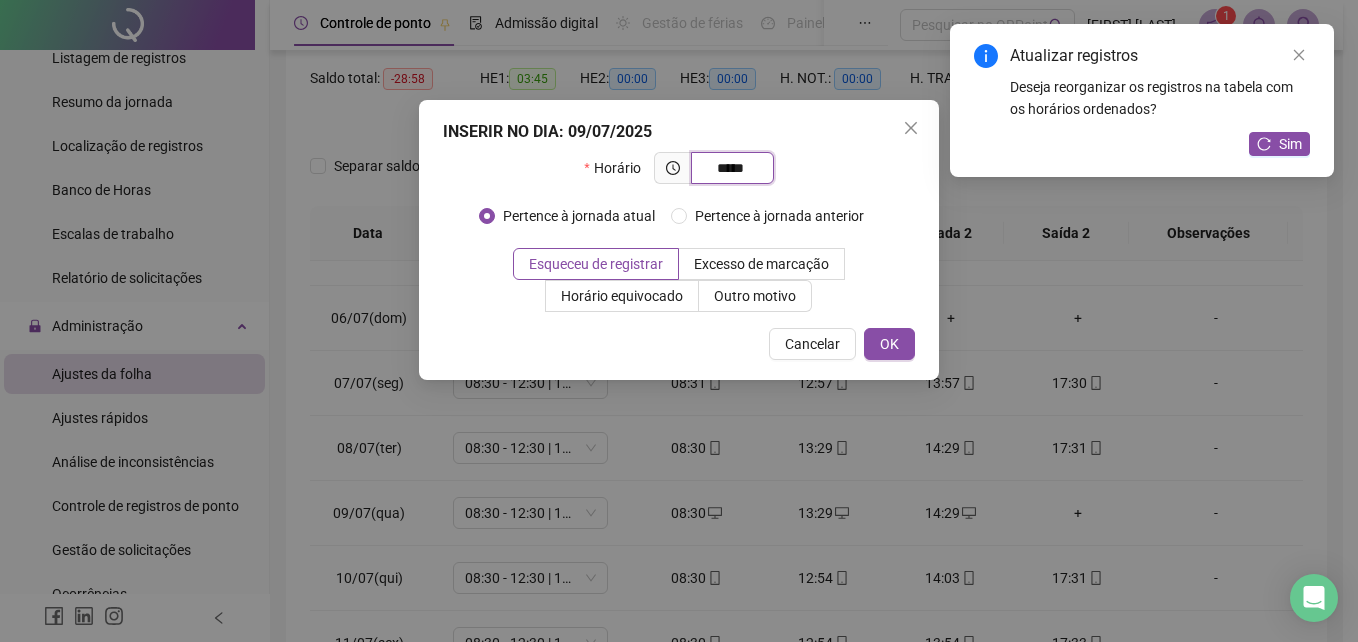 type on "*****" 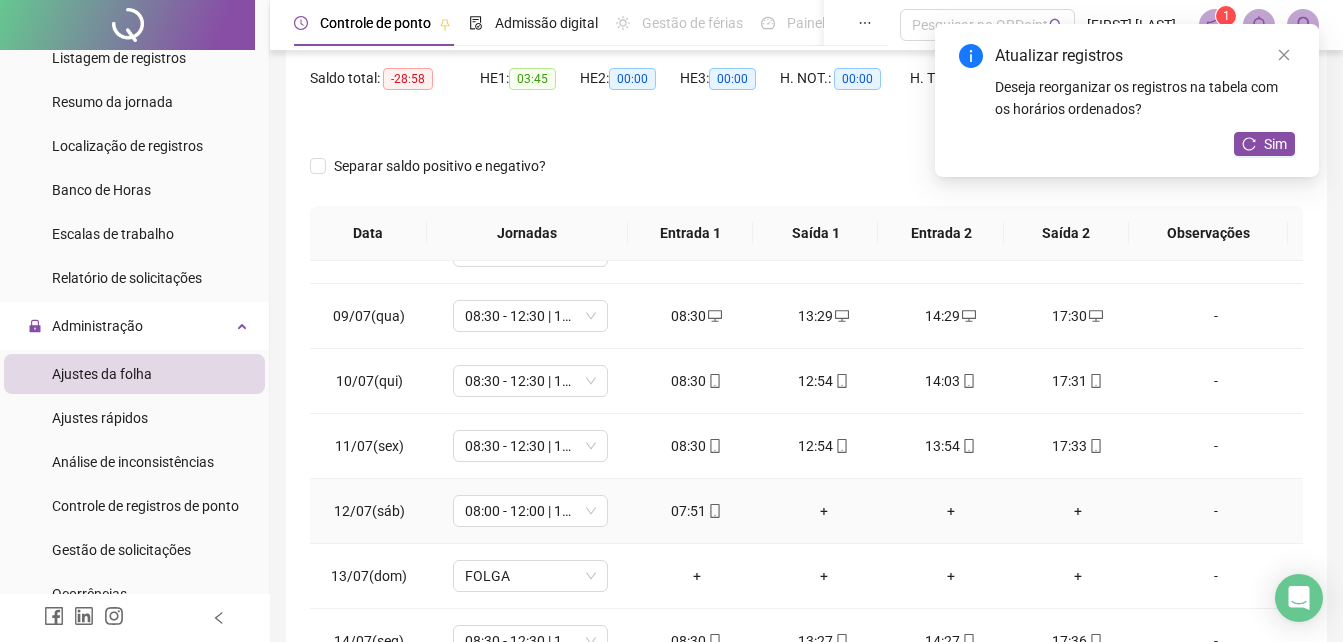 scroll, scrollTop: 500, scrollLeft: 0, axis: vertical 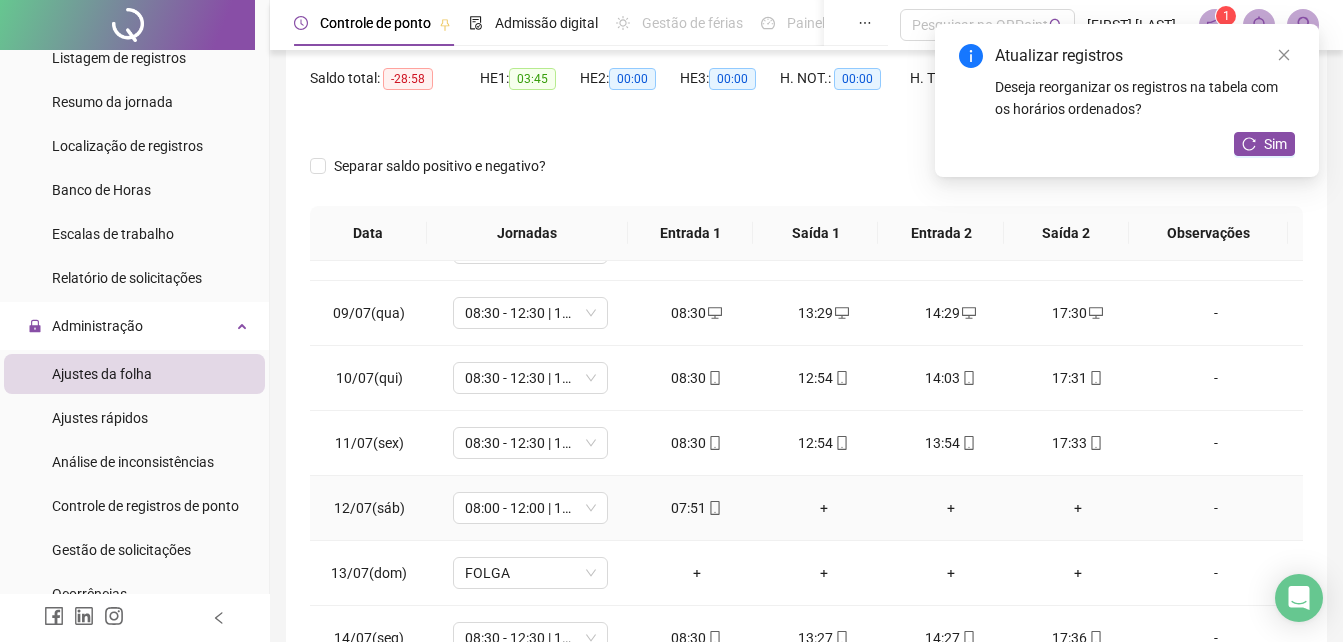 click on "+" at bounding box center (823, 508) 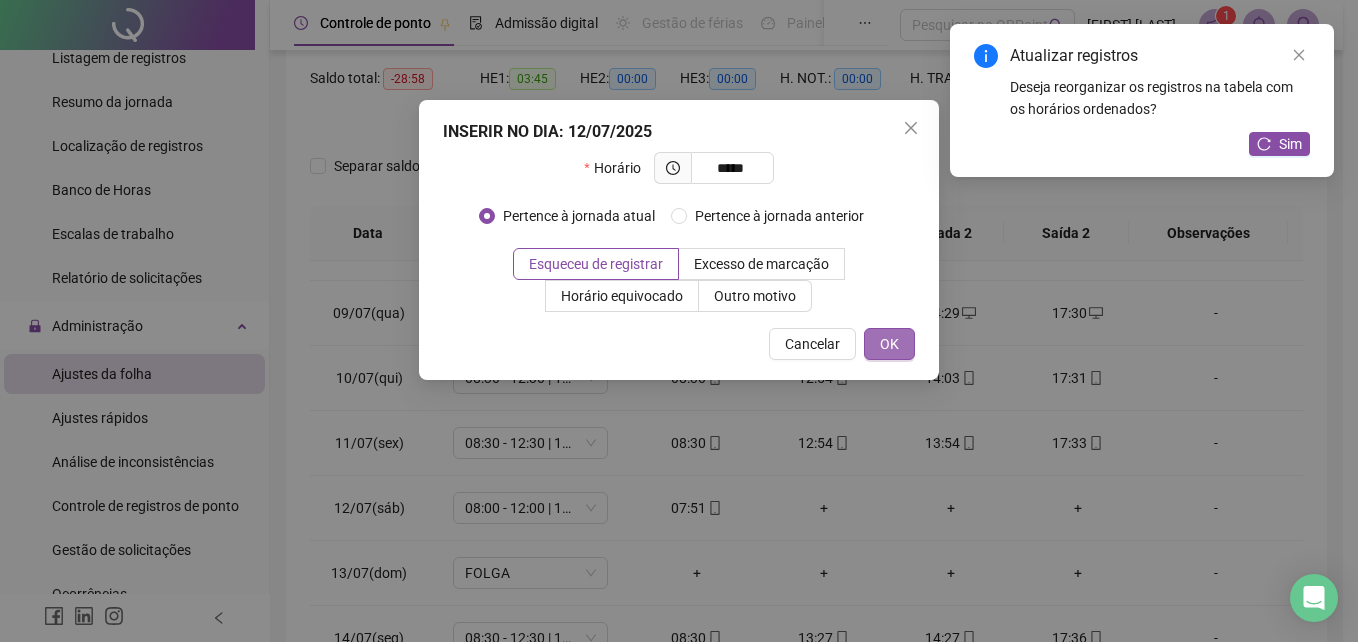type on "*****" 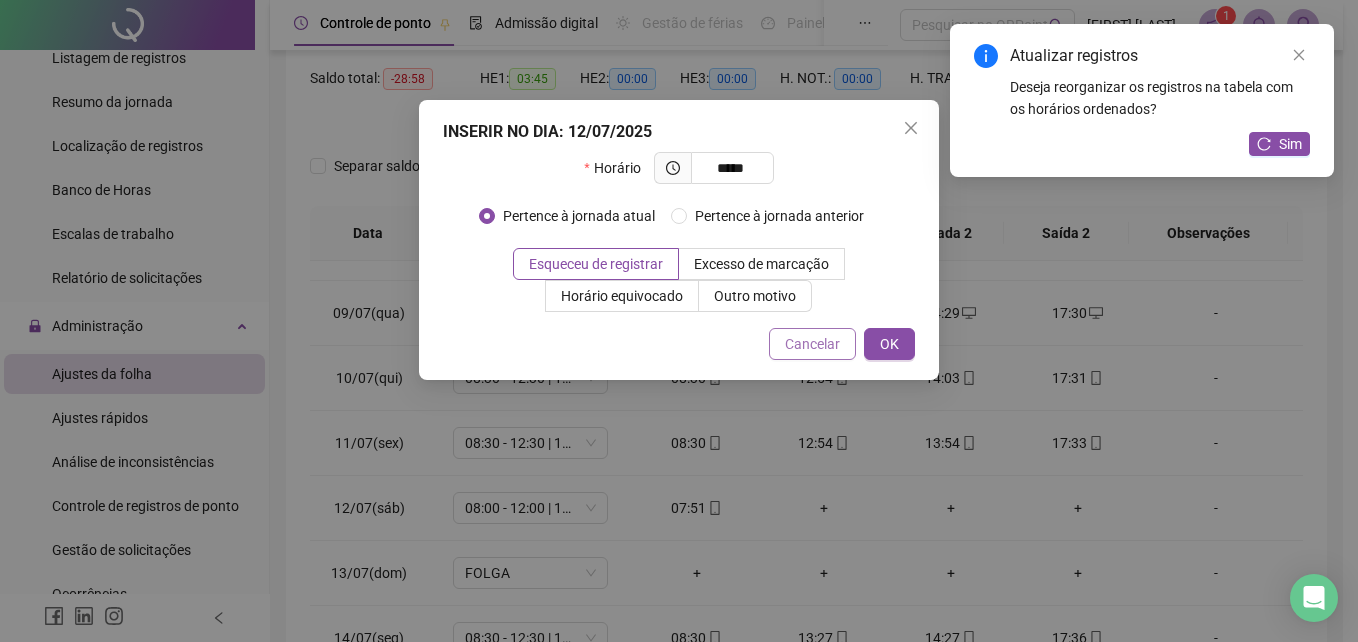 drag, startPoint x: 900, startPoint y: 349, endPoint x: 835, endPoint y: 356, distance: 65.37584 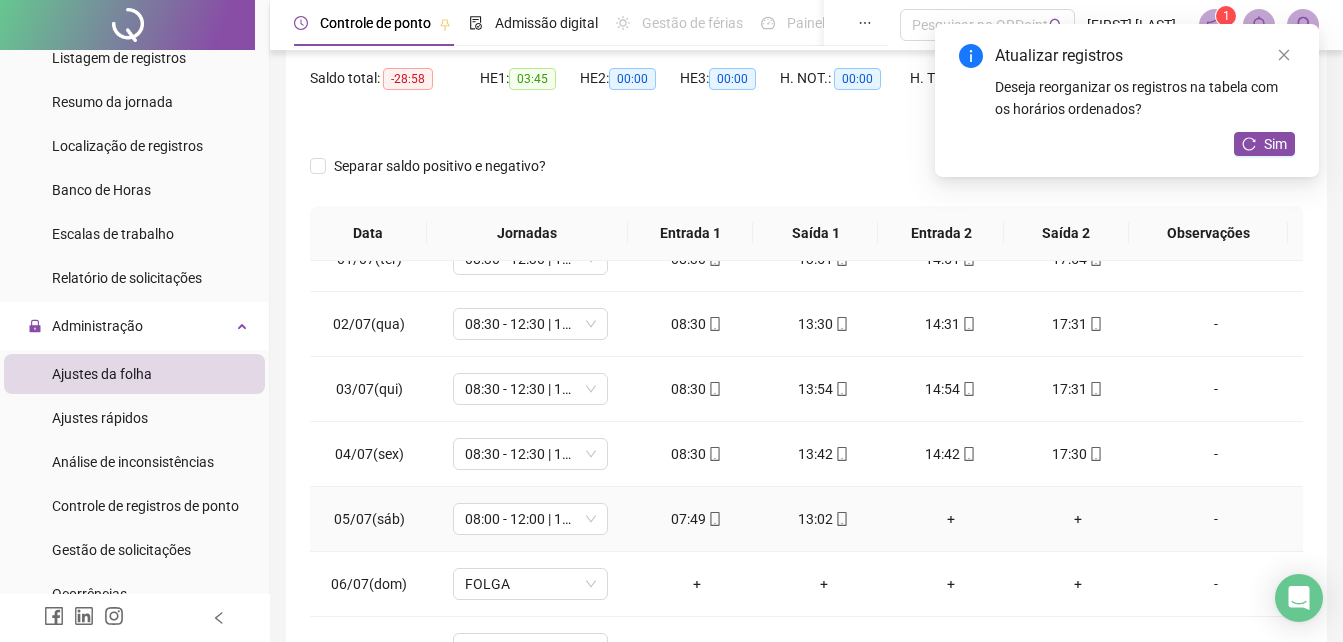 scroll, scrollTop: 0, scrollLeft: 0, axis: both 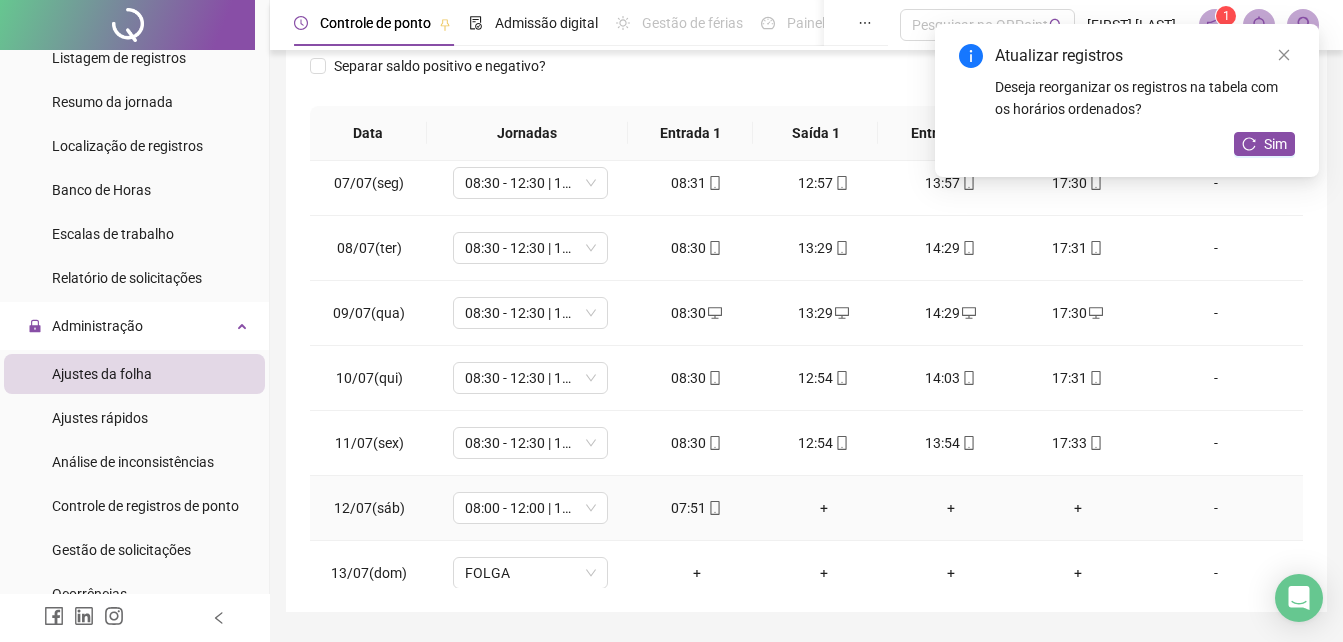 click on "+" at bounding box center [823, 508] 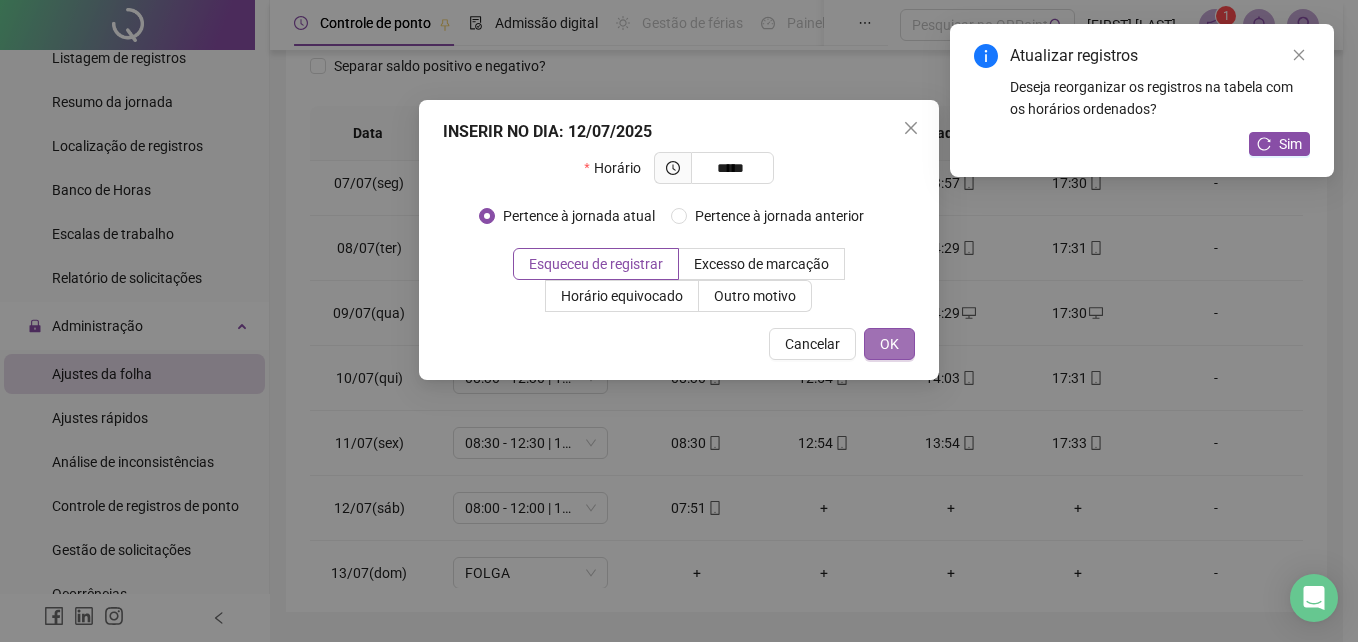 type on "*****" 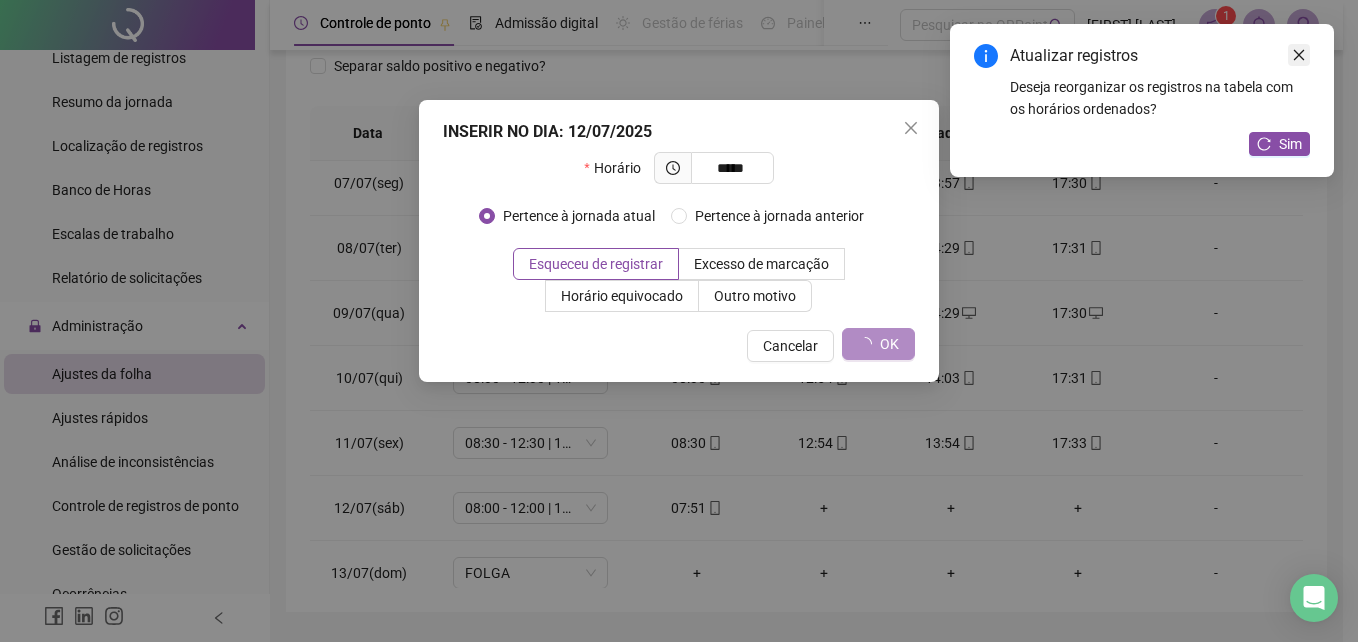 click at bounding box center (1299, 55) 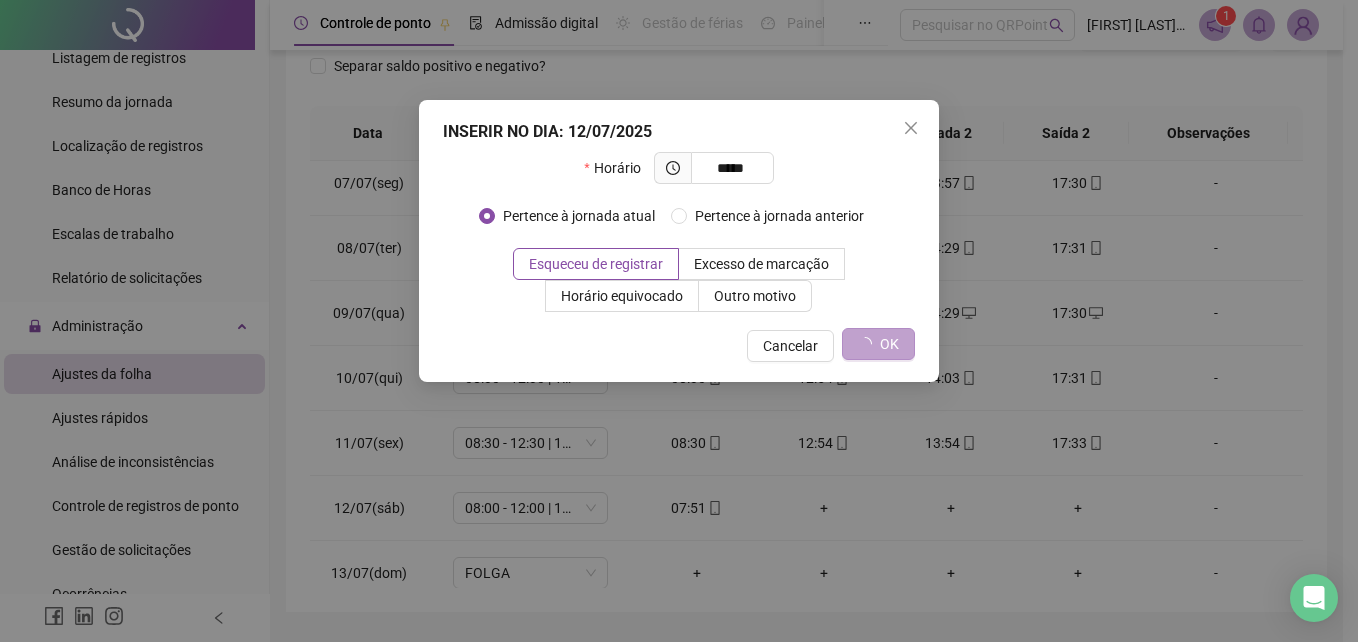 click 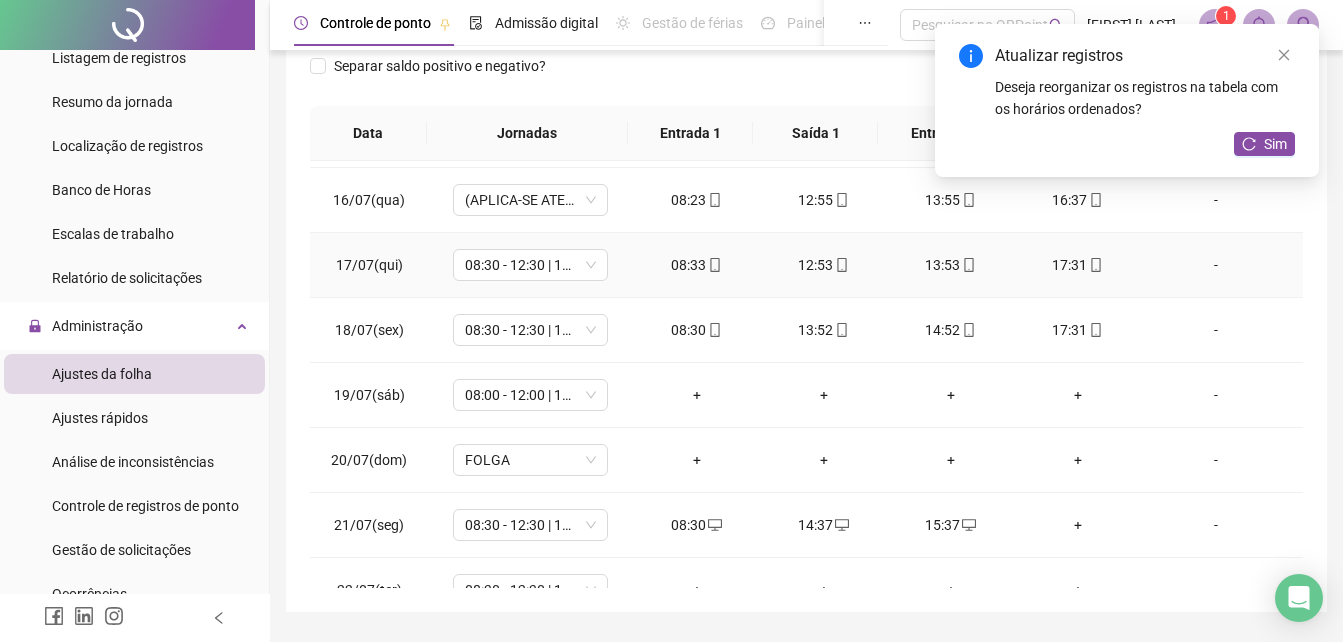 scroll, scrollTop: 1000, scrollLeft: 0, axis: vertical 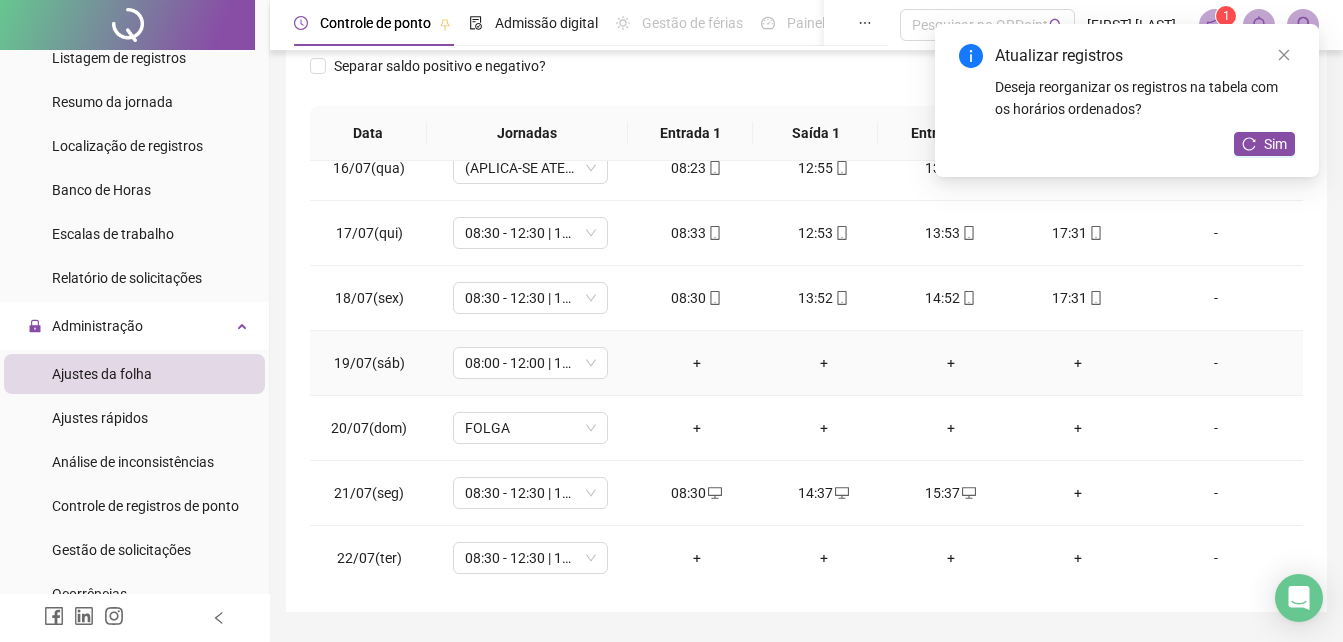 click on "+" at bounding box center (696, 363) 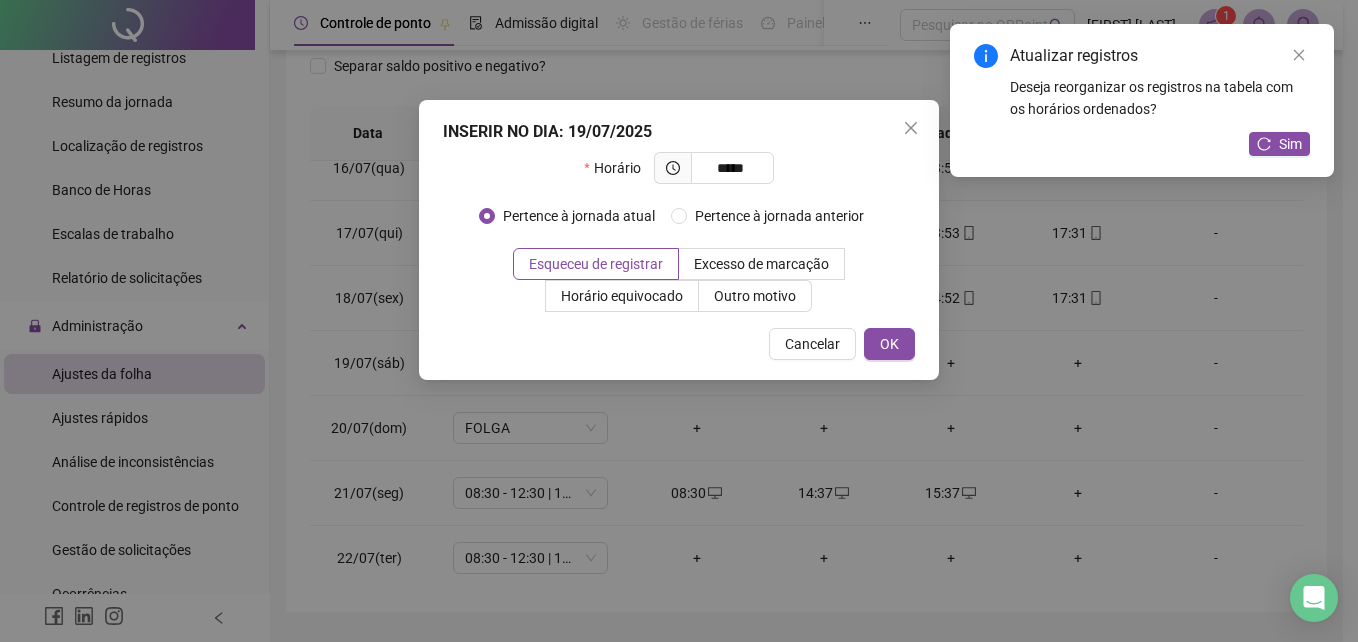 type on "*****" 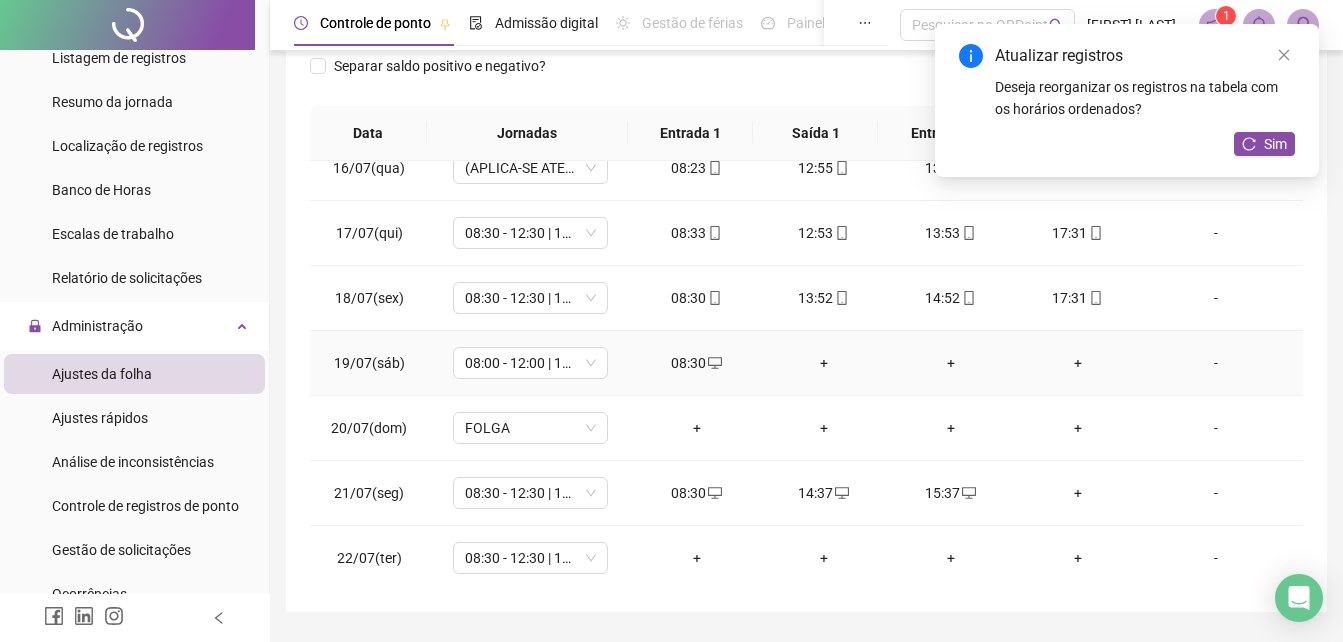 click on "+" at bounding box center (823, 363) 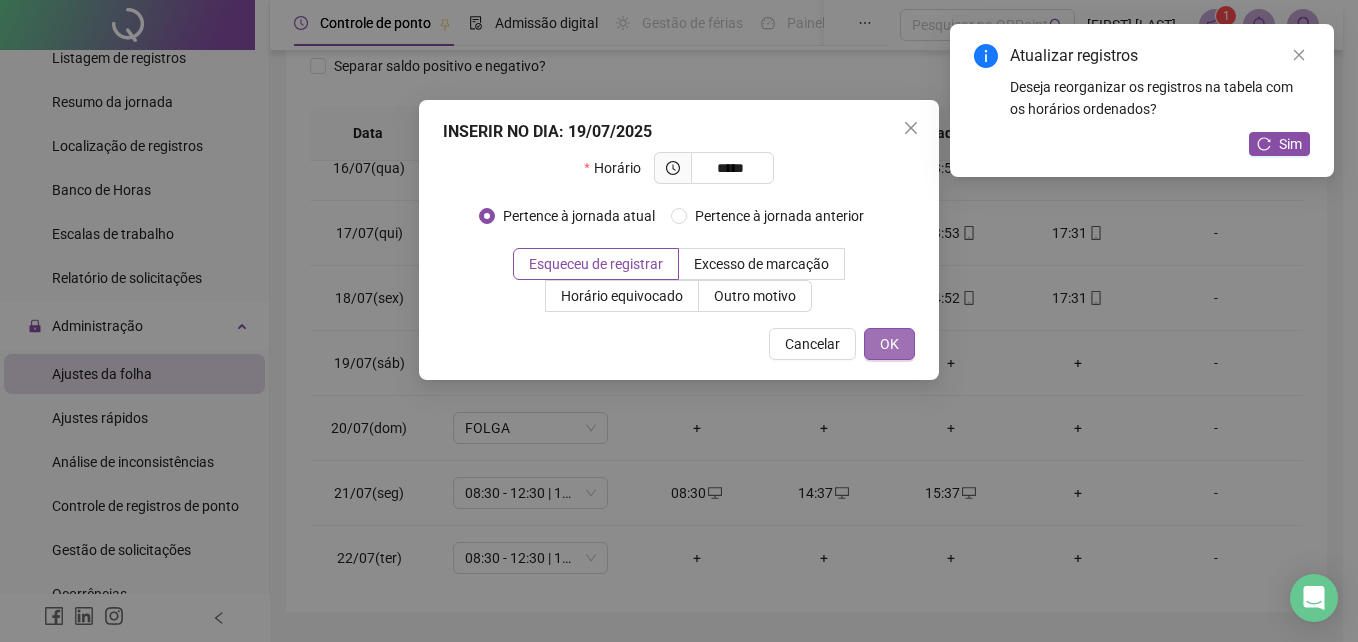 type on "*****" 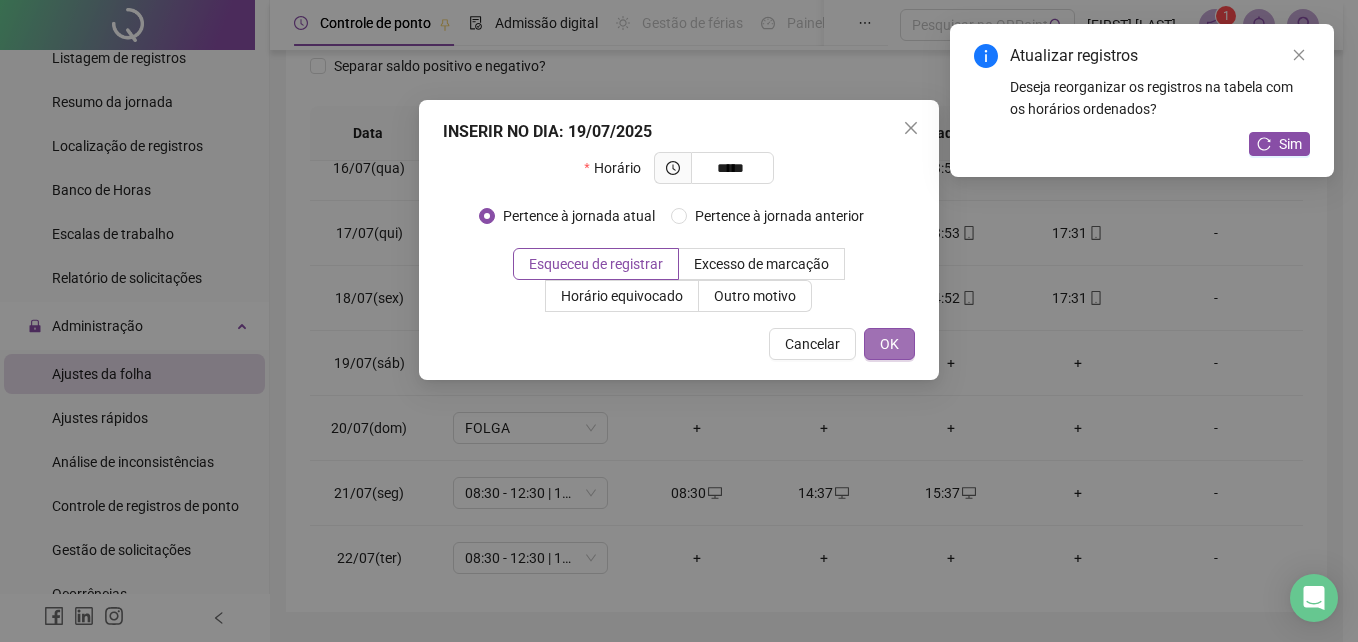 click on "OK" at bounding box center (889, 344) 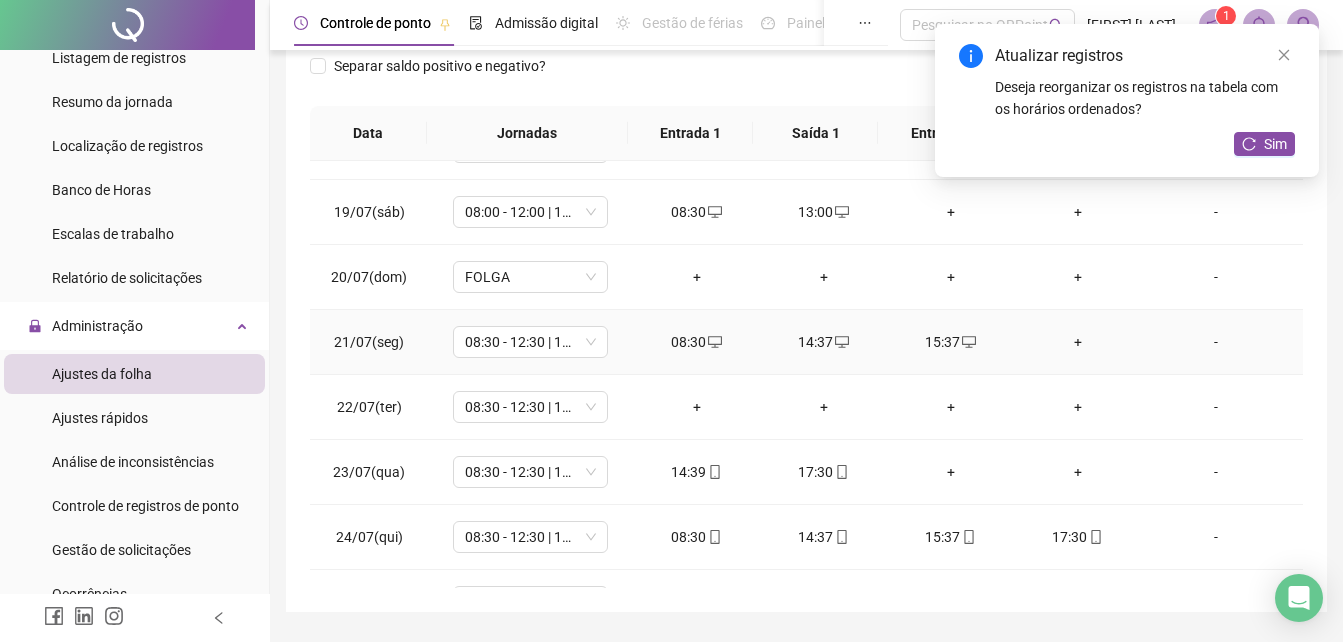 scroll, scrollTop: 1200, scrollLeft: 0, axis: vertical 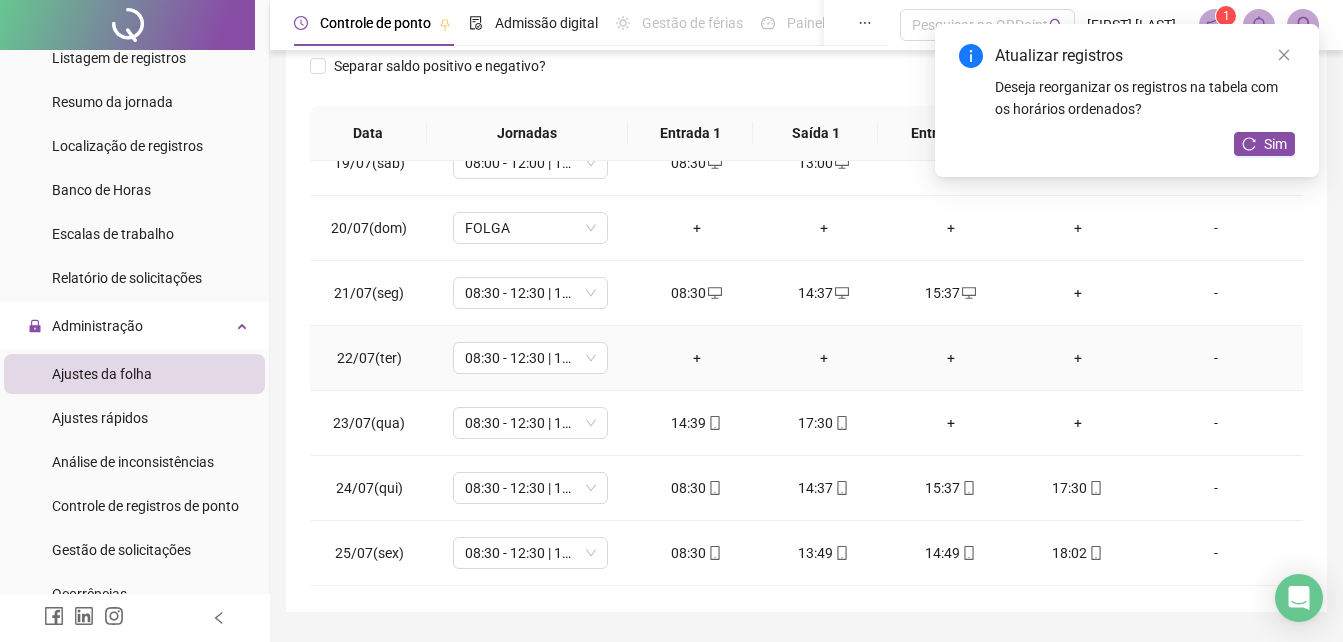 click on "+" at bounding box center (696, 358) 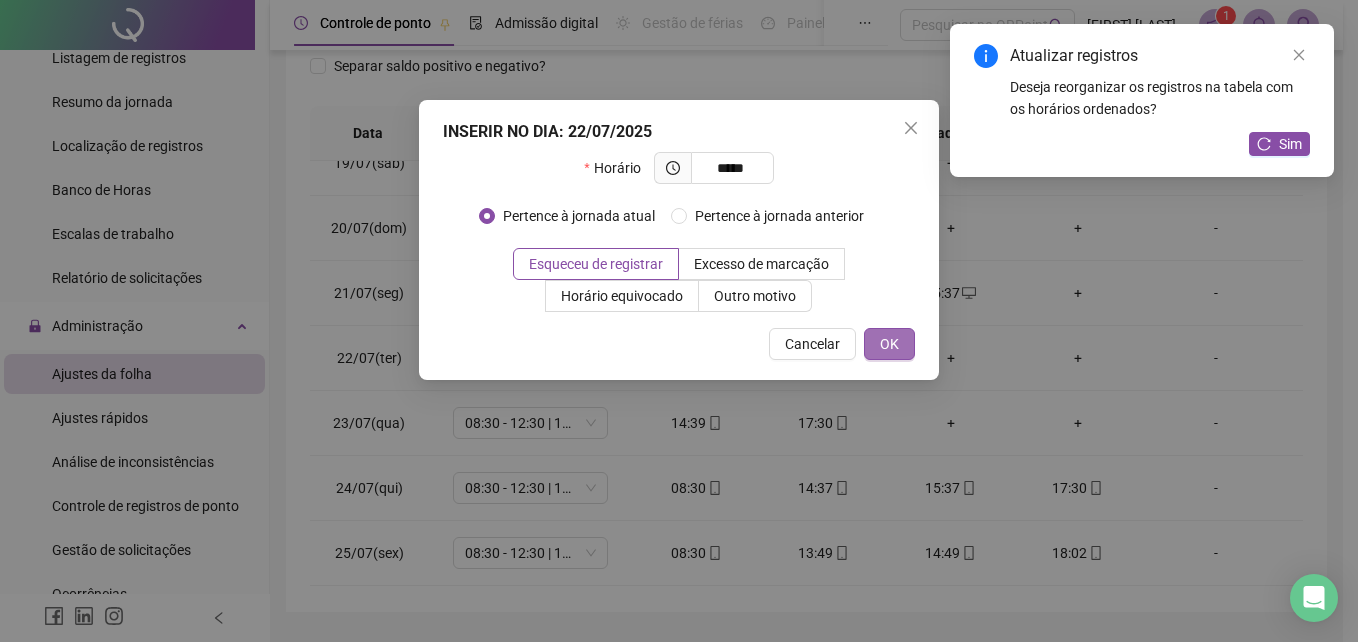type on "*****" 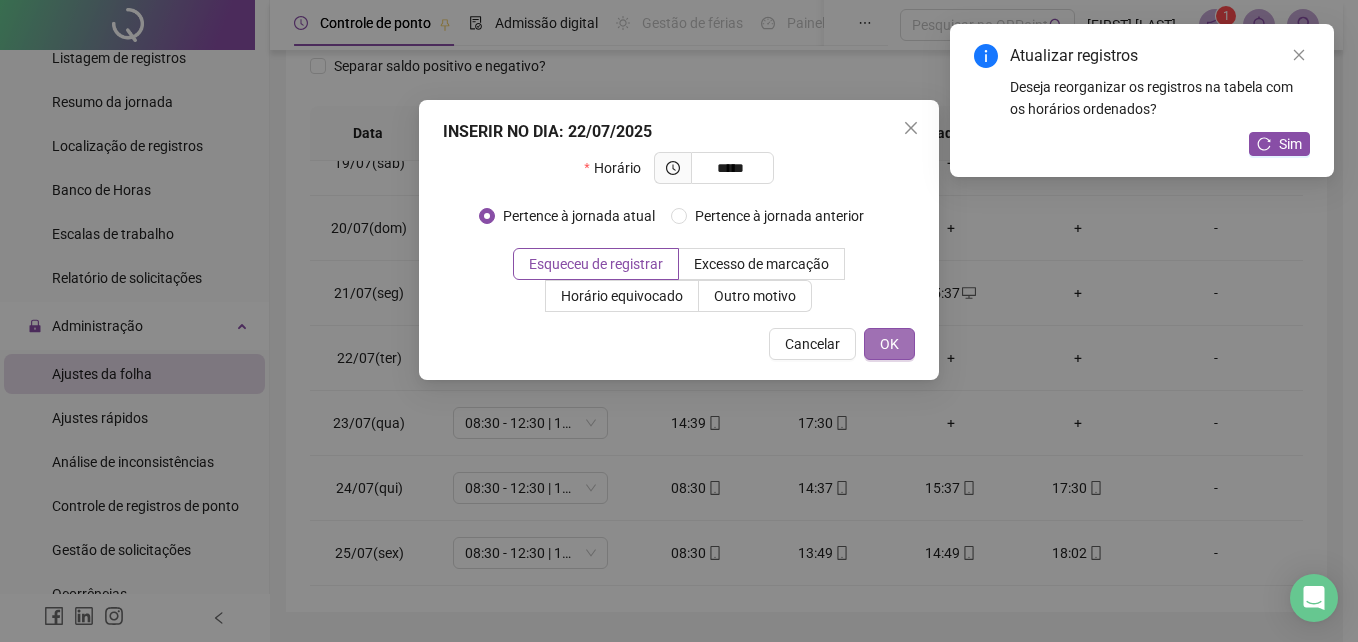 click on "OK" at bounding box center [889, 344] 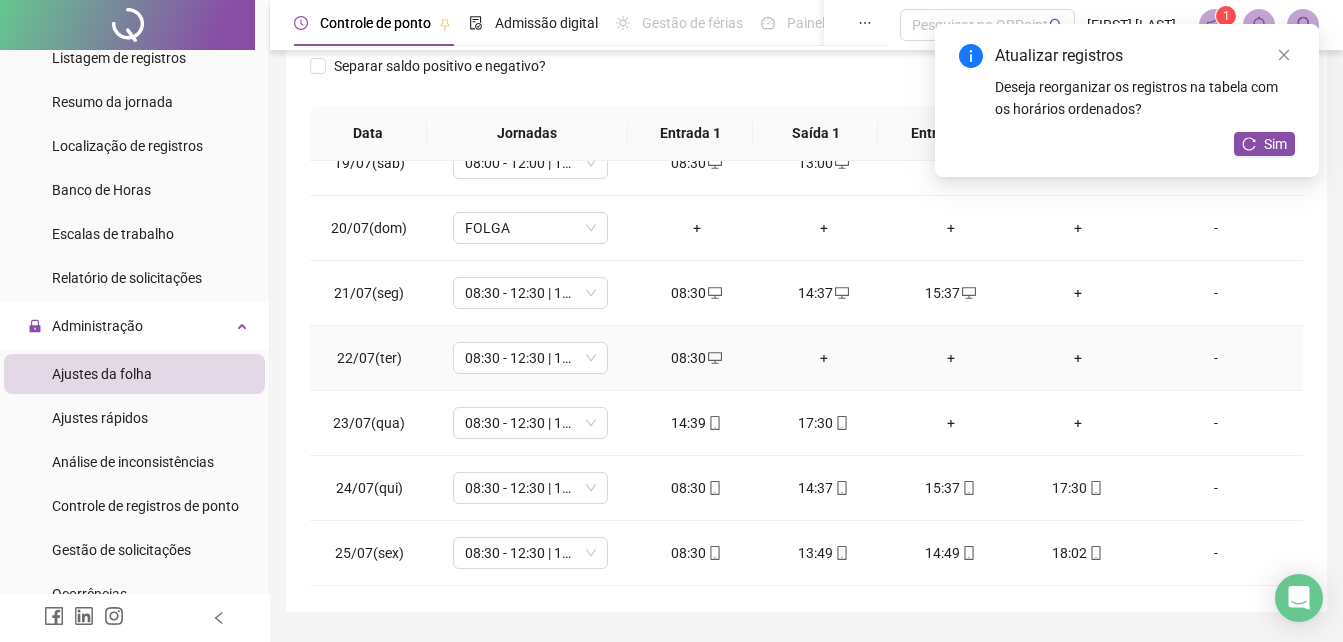 click on "+" at bounding box center [823, 358] 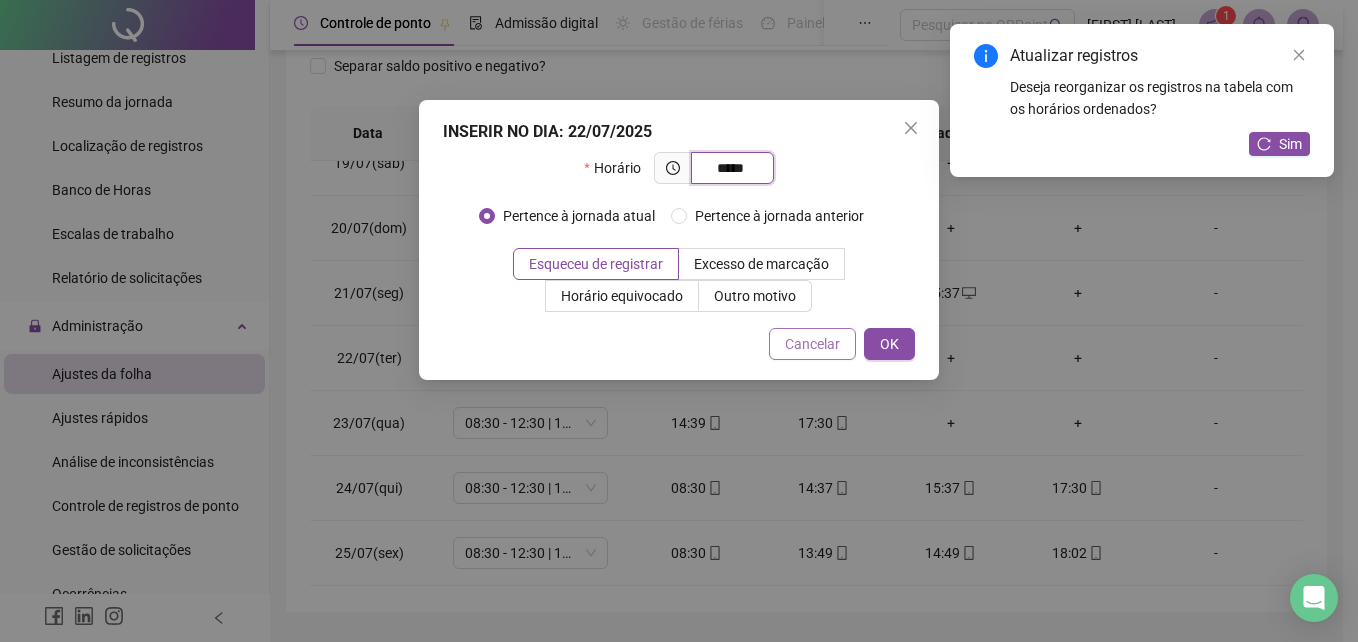 type on "*****" 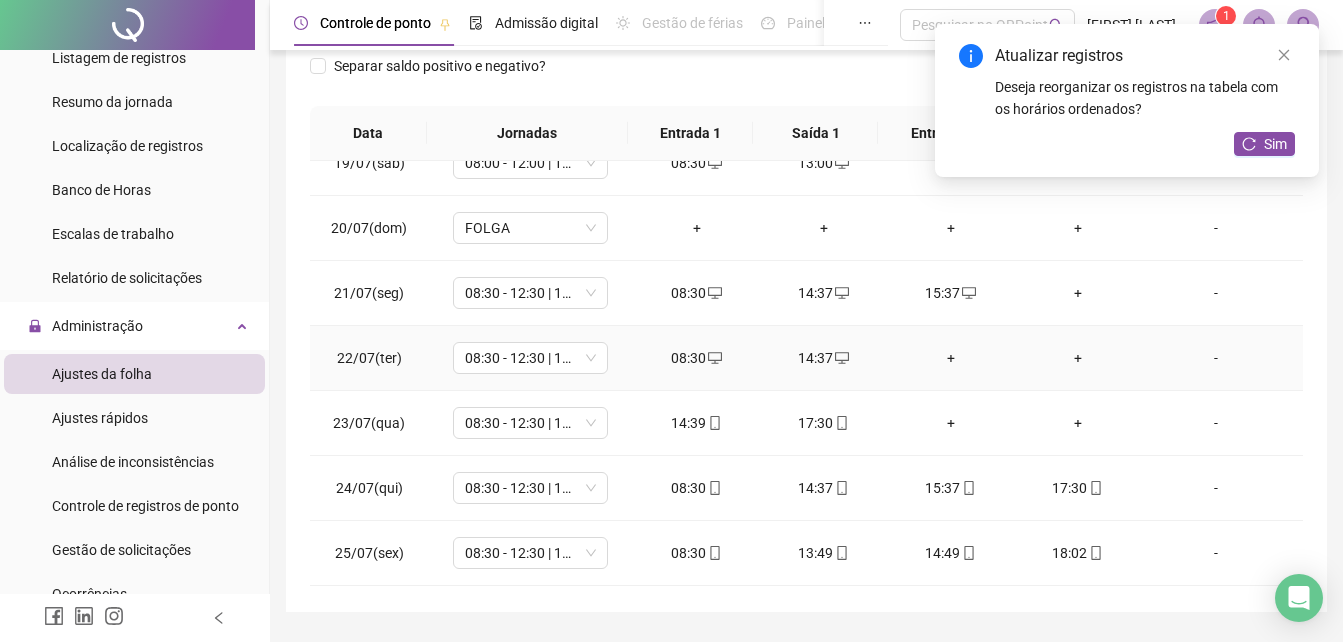 click on "+" at bounding box center (950, 358) 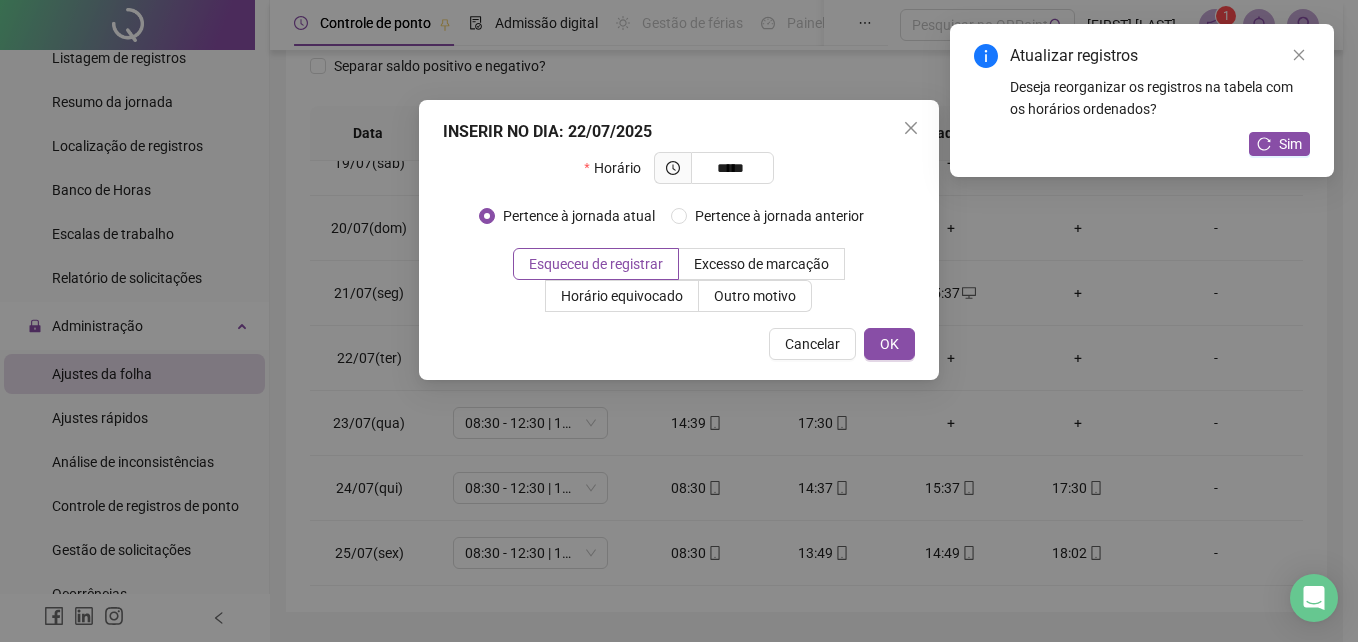 type on "*****" 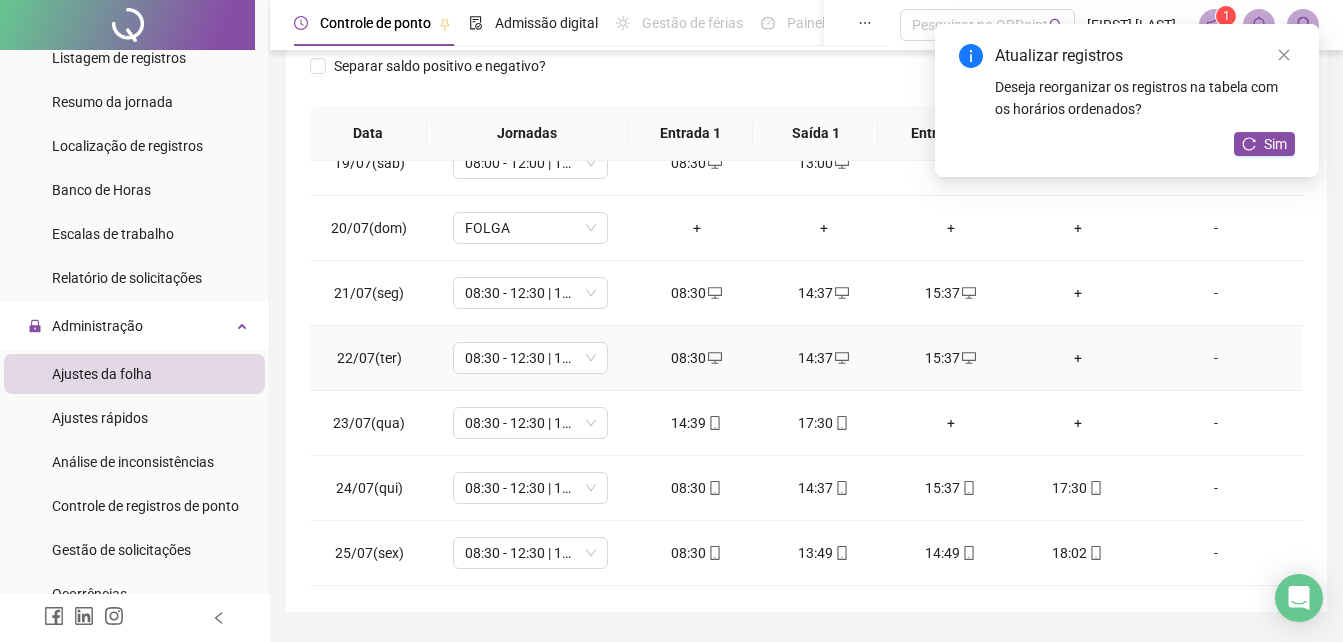 scroll, scrollTop: 1100, scrollLeft: 0, axis: vertical 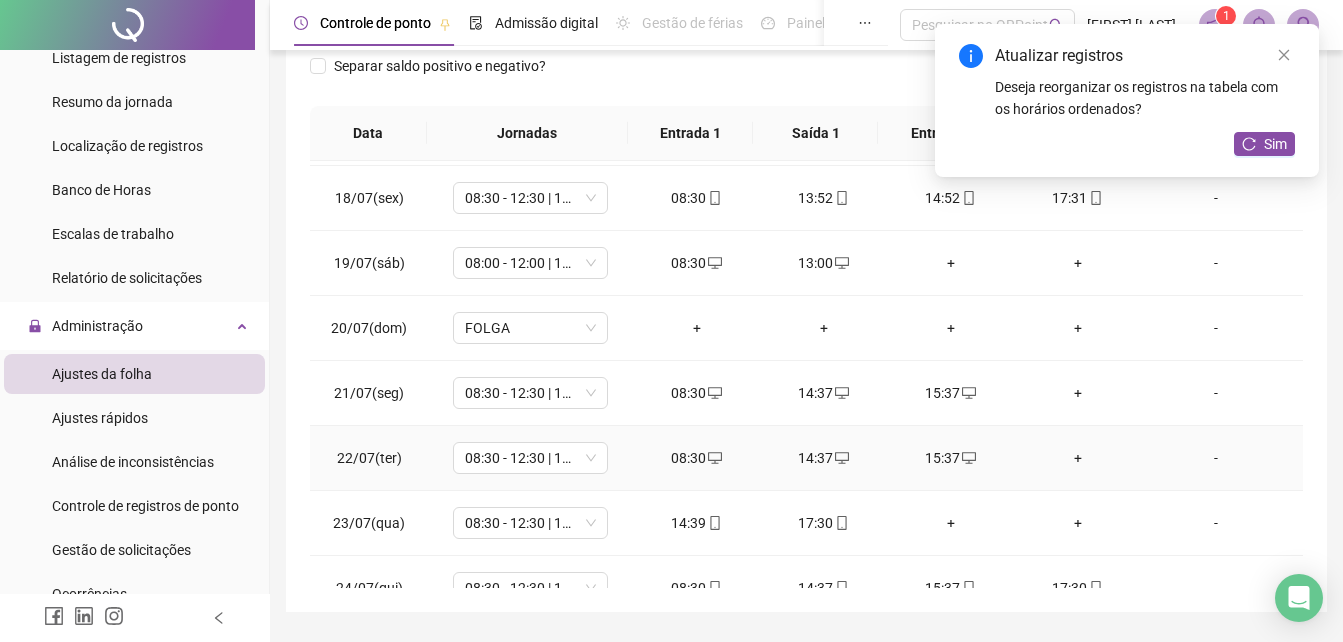 click on "+" at bounding box center [1077, 458] 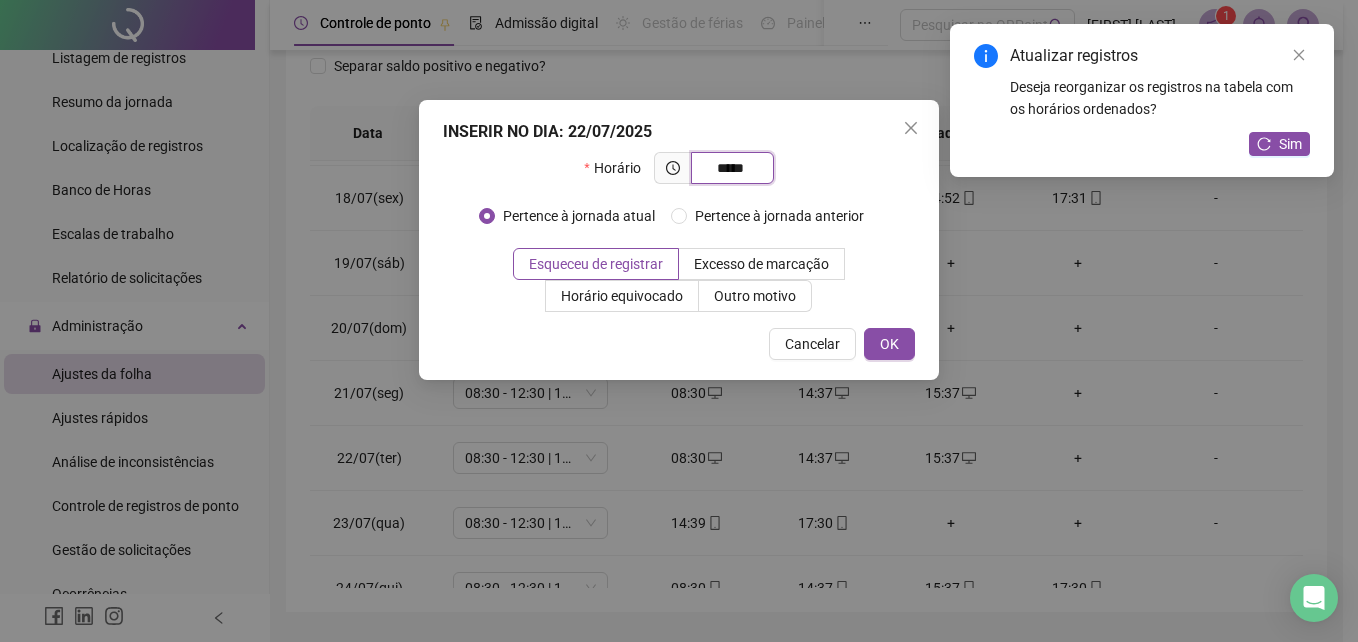 type on "*****" 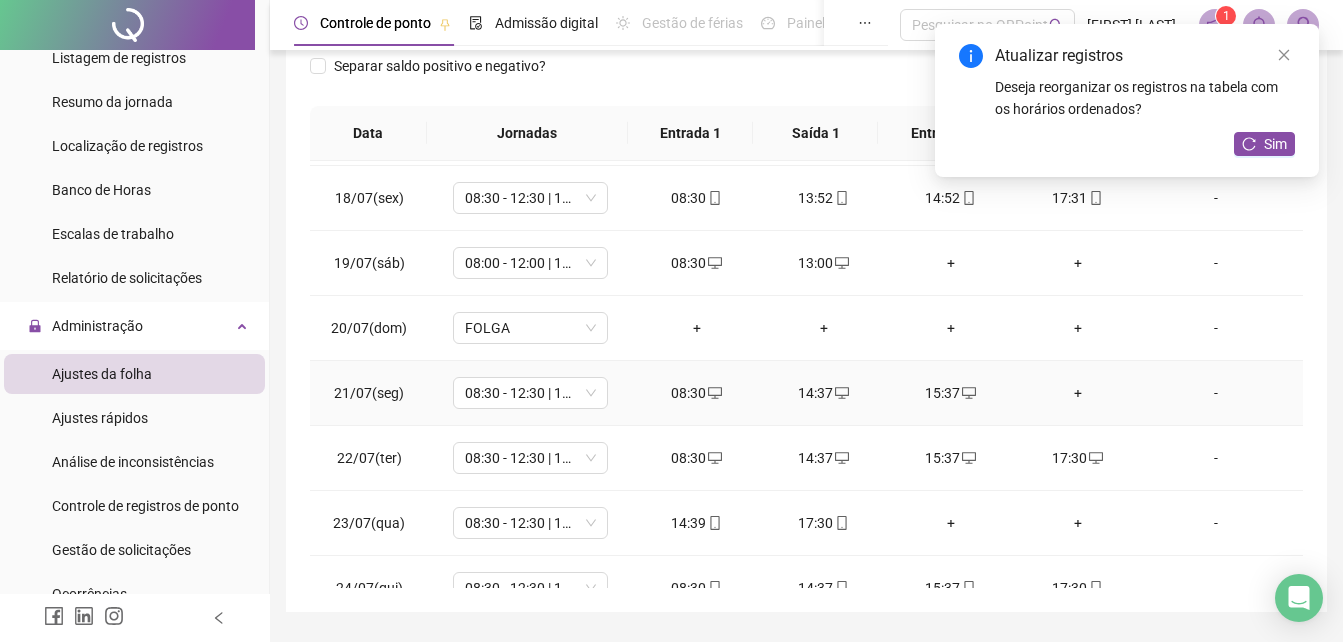 click on "+" at bounding box center (1077, 393) 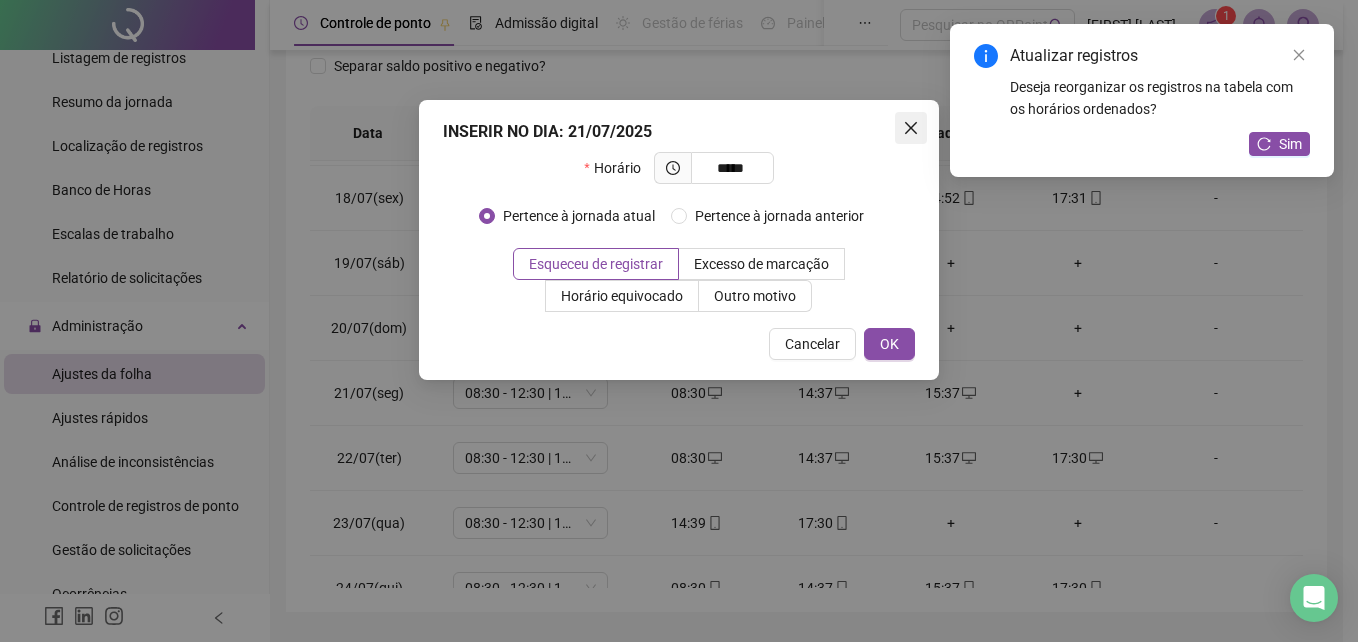 type on "*****" 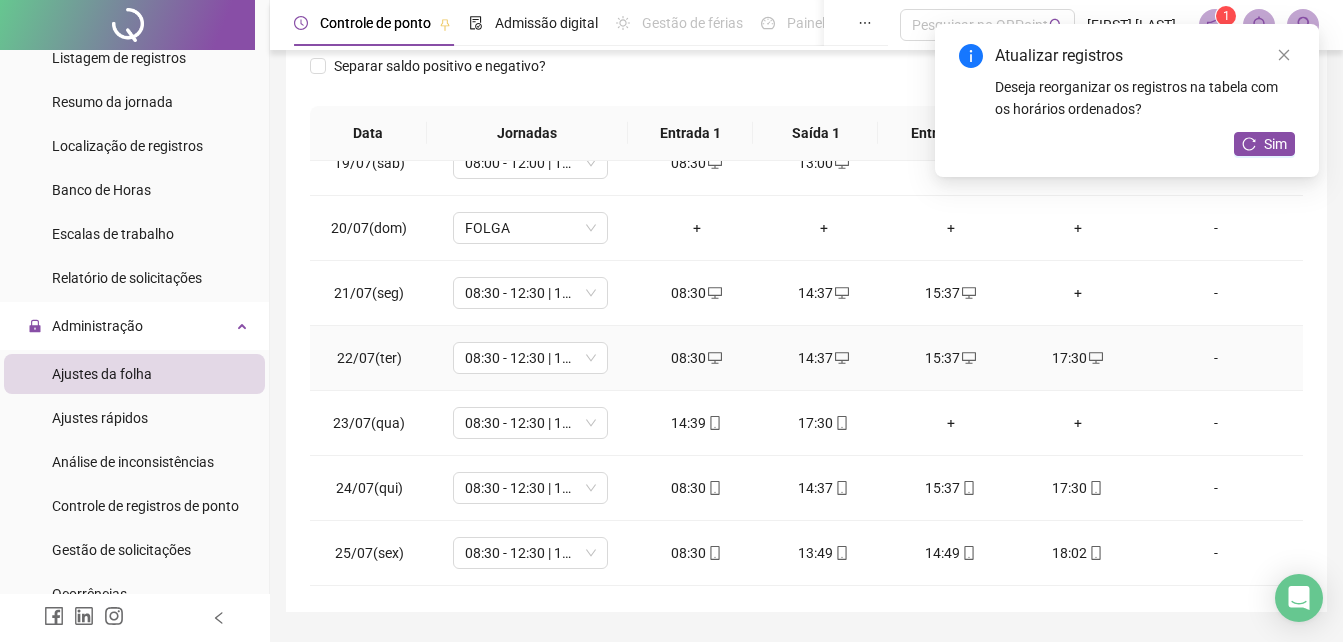 scroll, scrollTop: 1100, scrollLeft: 0, axis: vertical 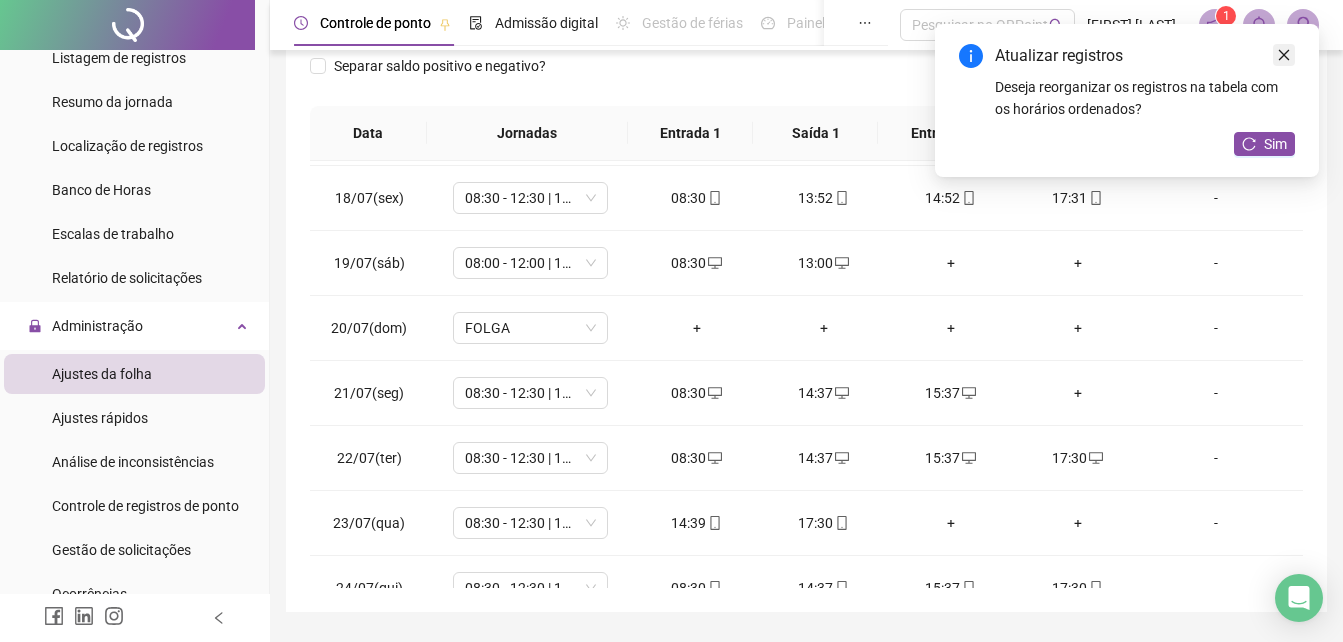 click at bounding box center (1284, 55) 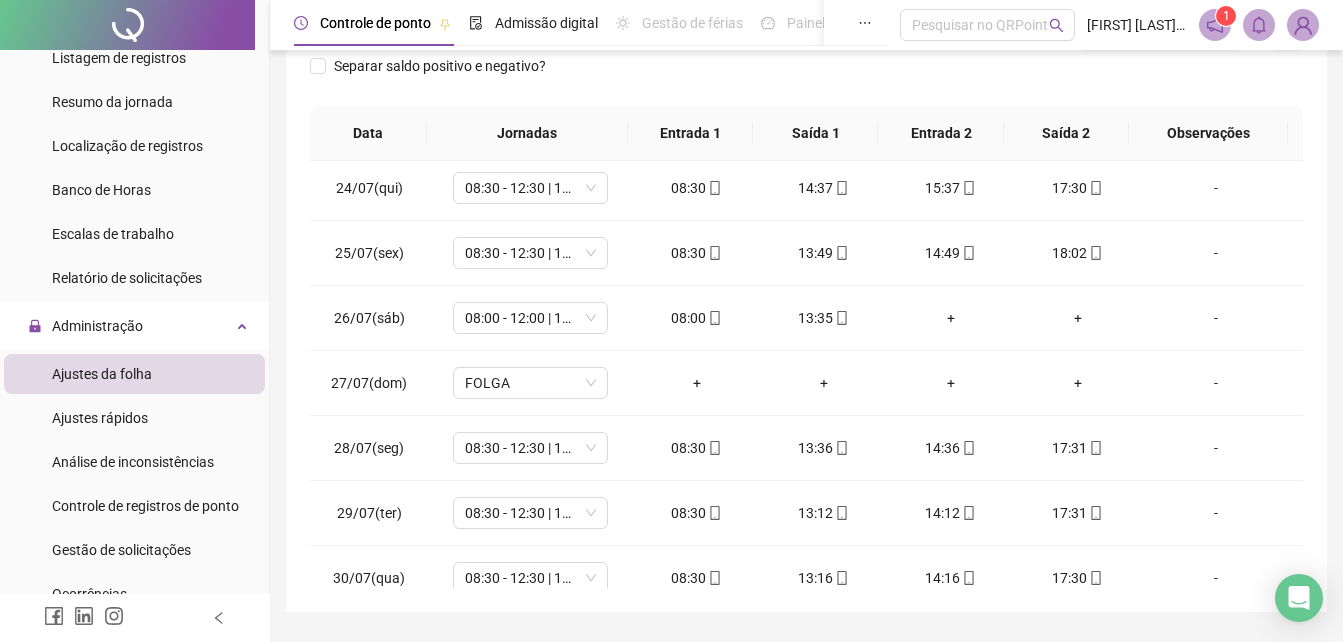 scroll, scrollTop: 1588, scrollLeft: 0, axis: vertical 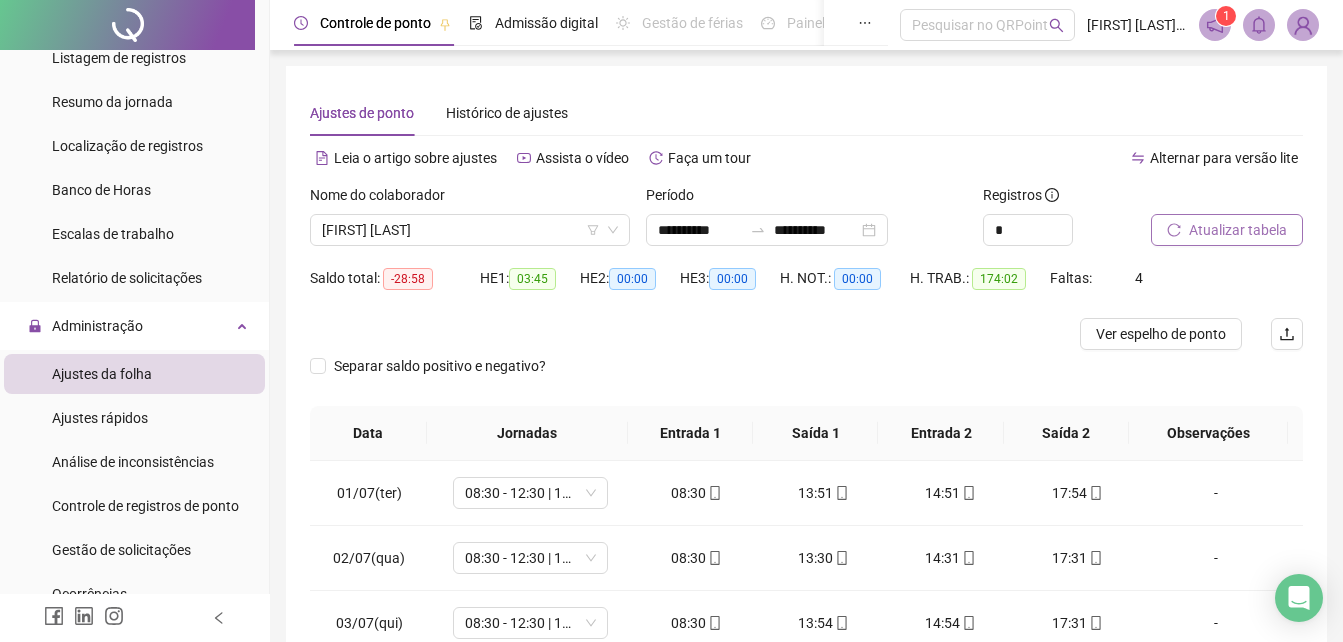 click on "Atualizar tabela" at bounding box center (1238, 230) 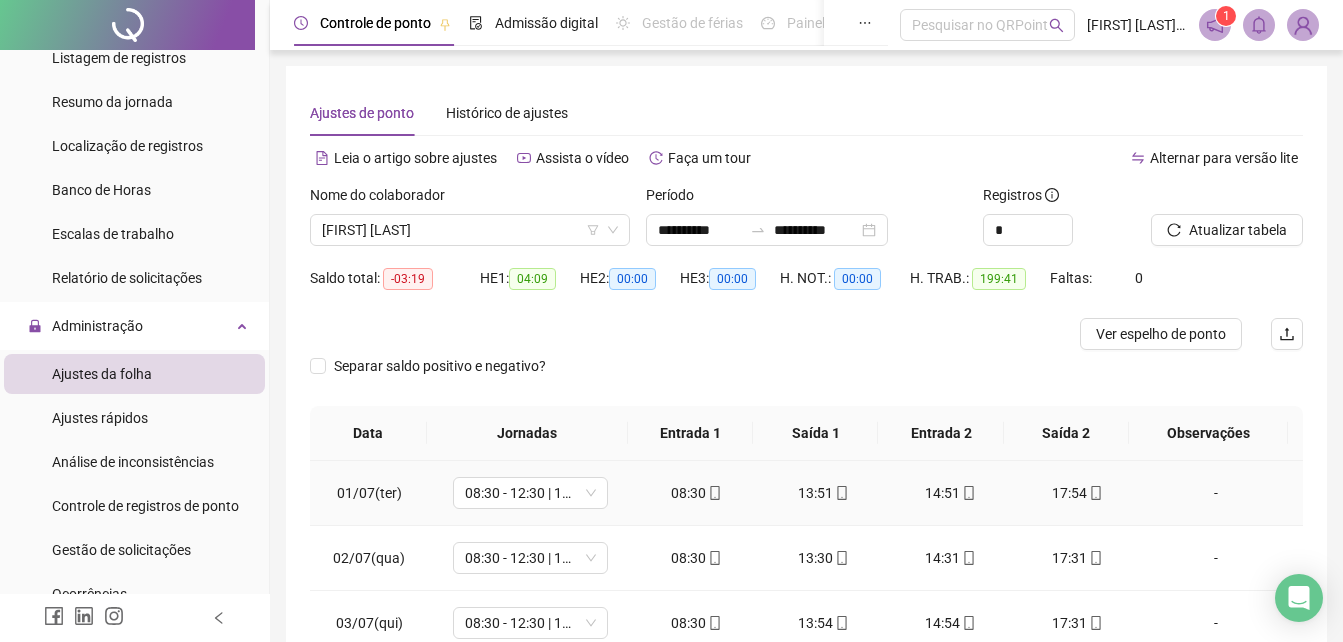 scroll, scrollTop: 300, scrollLeft: 0, axis: vertical 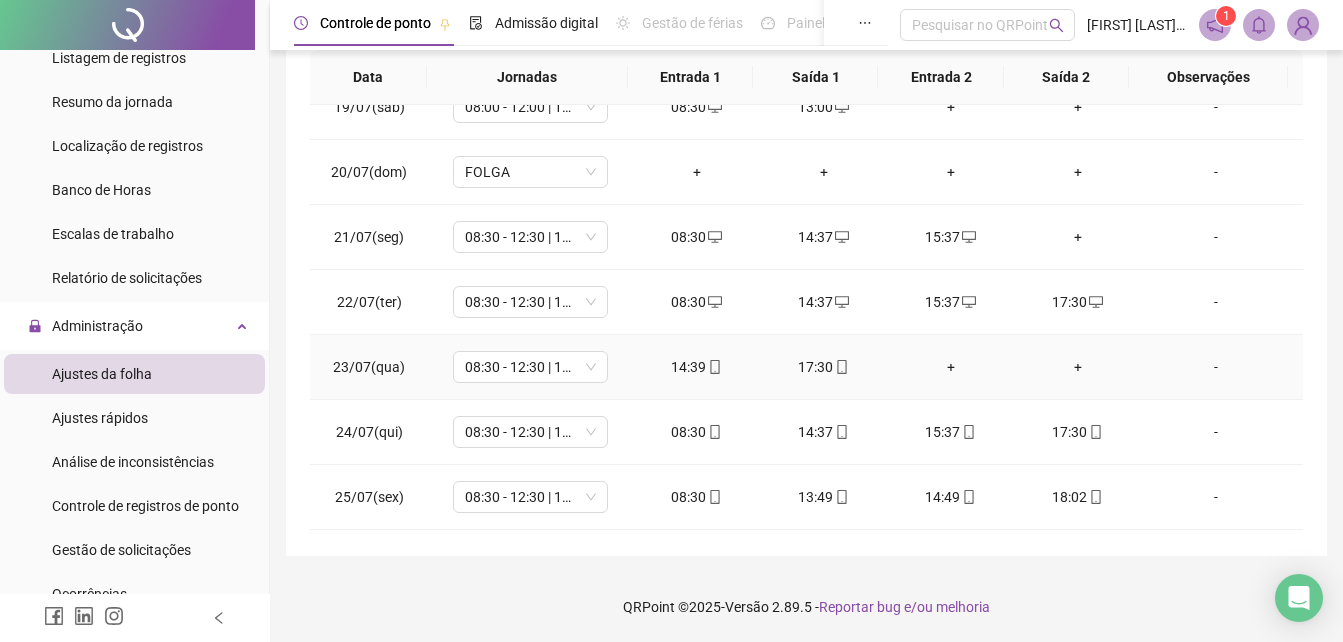 click on "+" at bounding box center (950, 367) 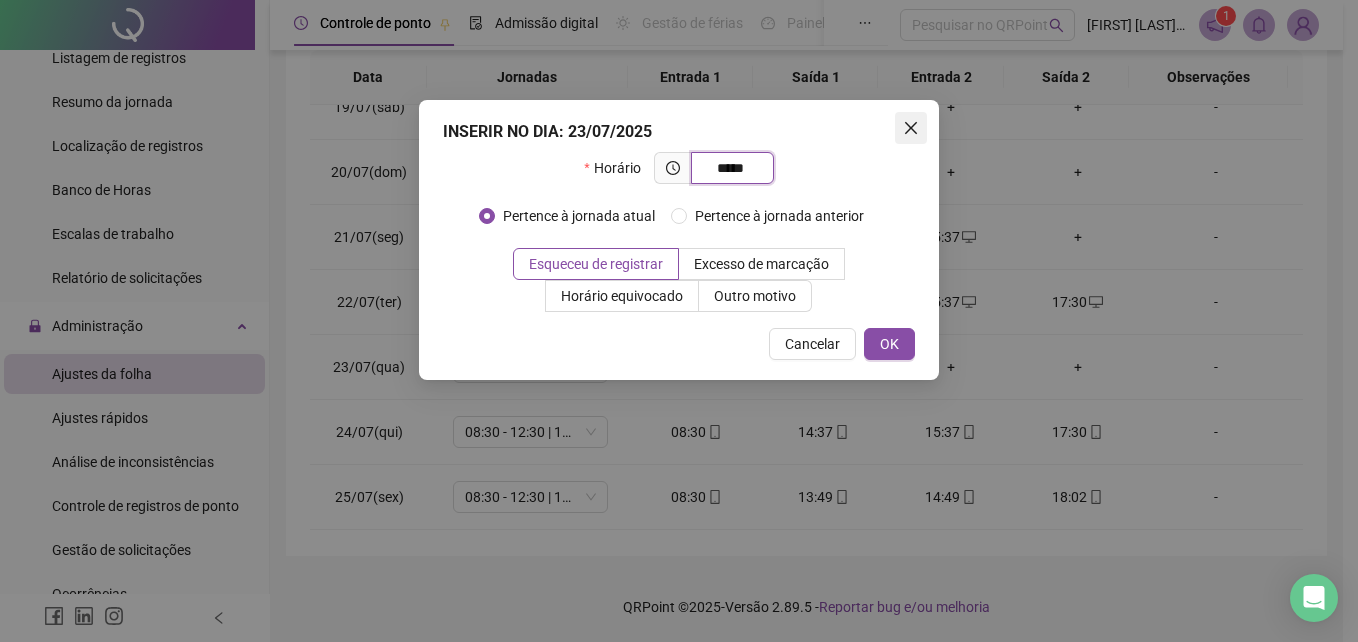type on "*****" 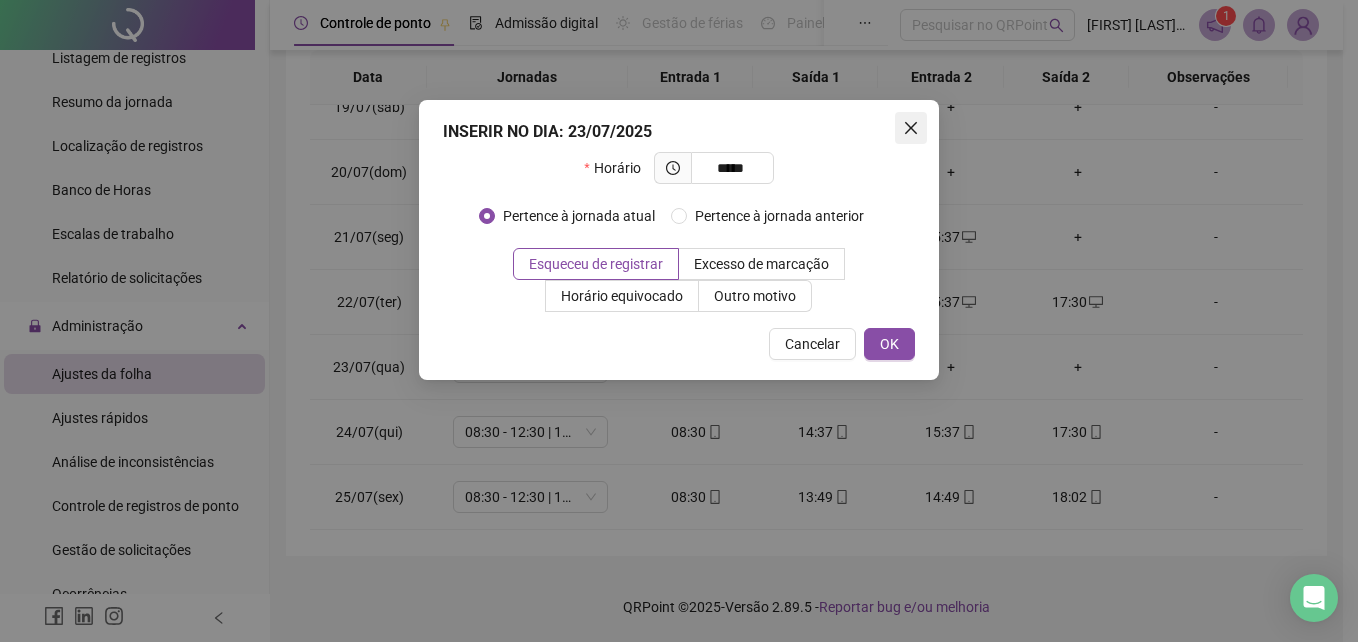 click 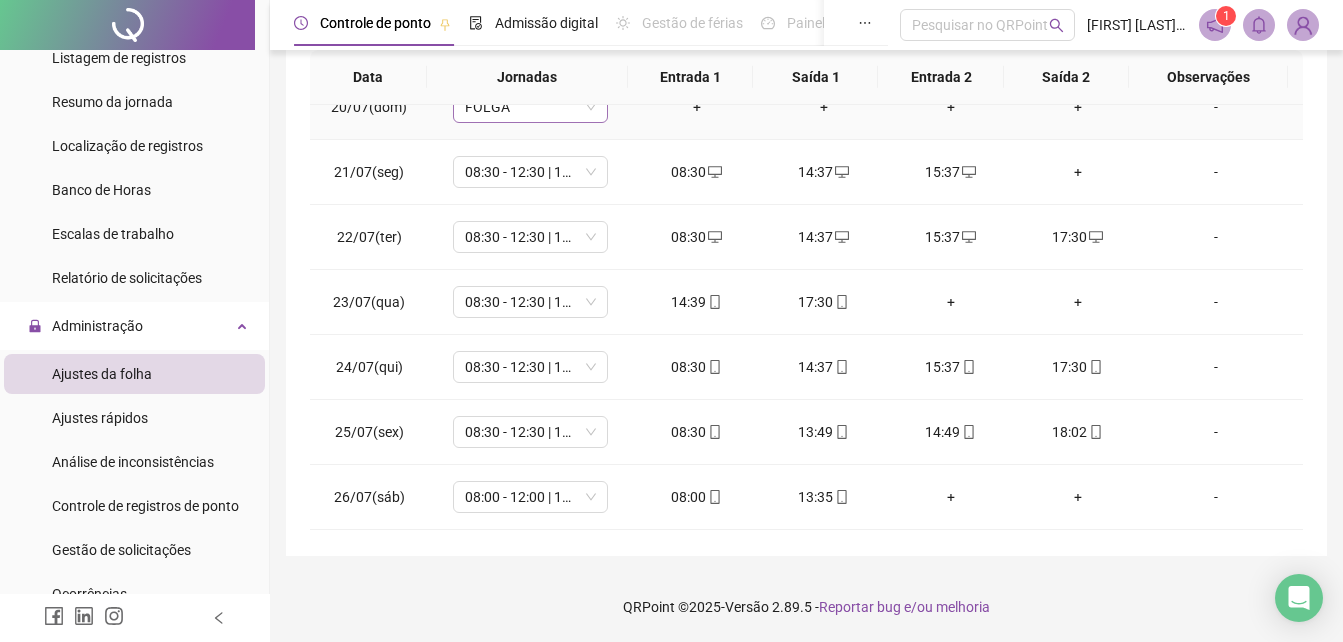 scroll, scrollTop: 1288, scrollLeft: 0, axis: vertical 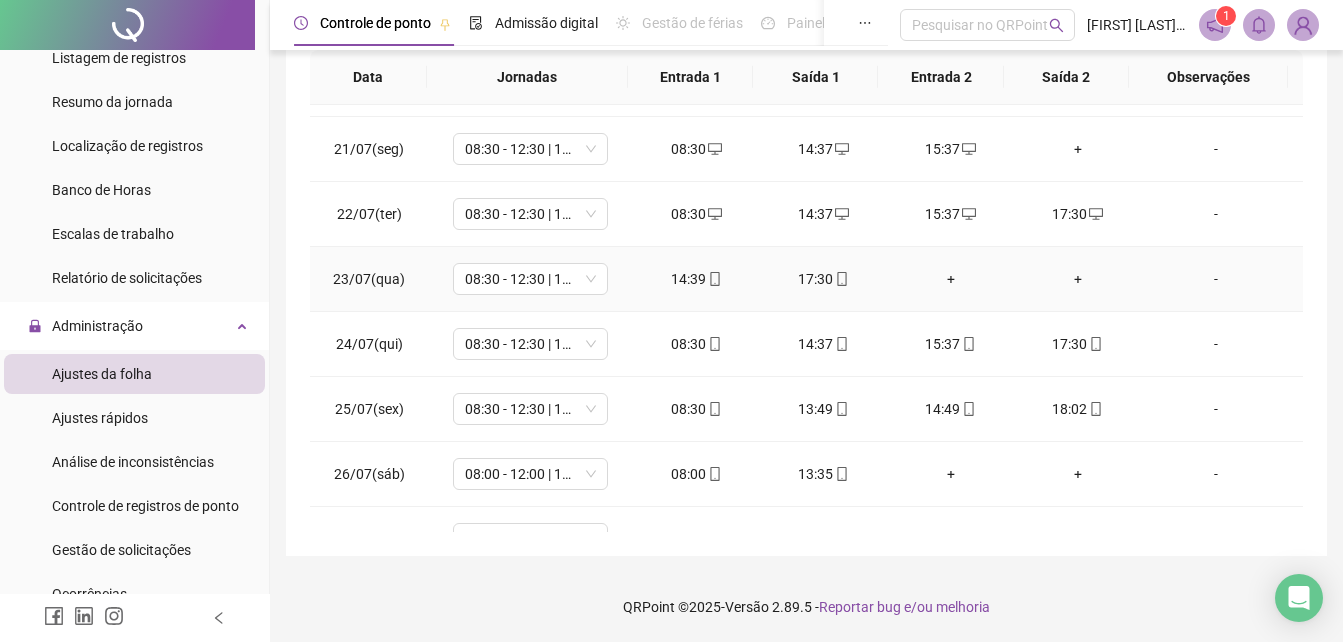 click on "14:39" at bounding box center (696, 279) 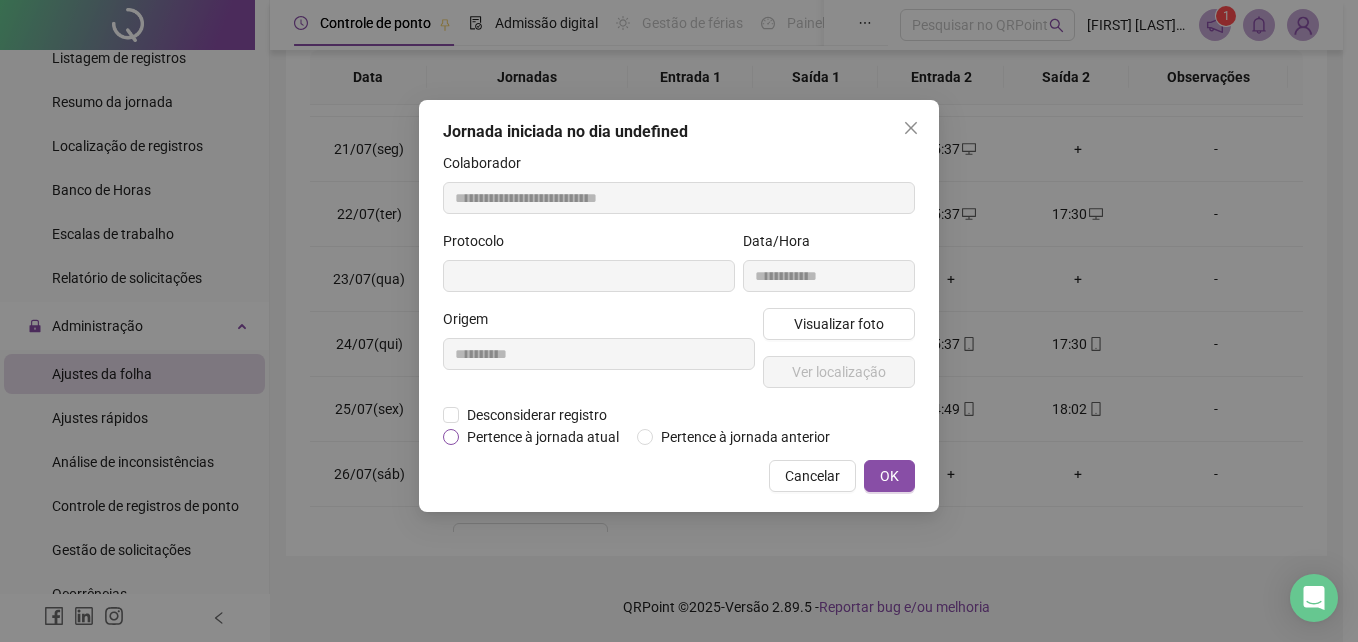 type on "**********" 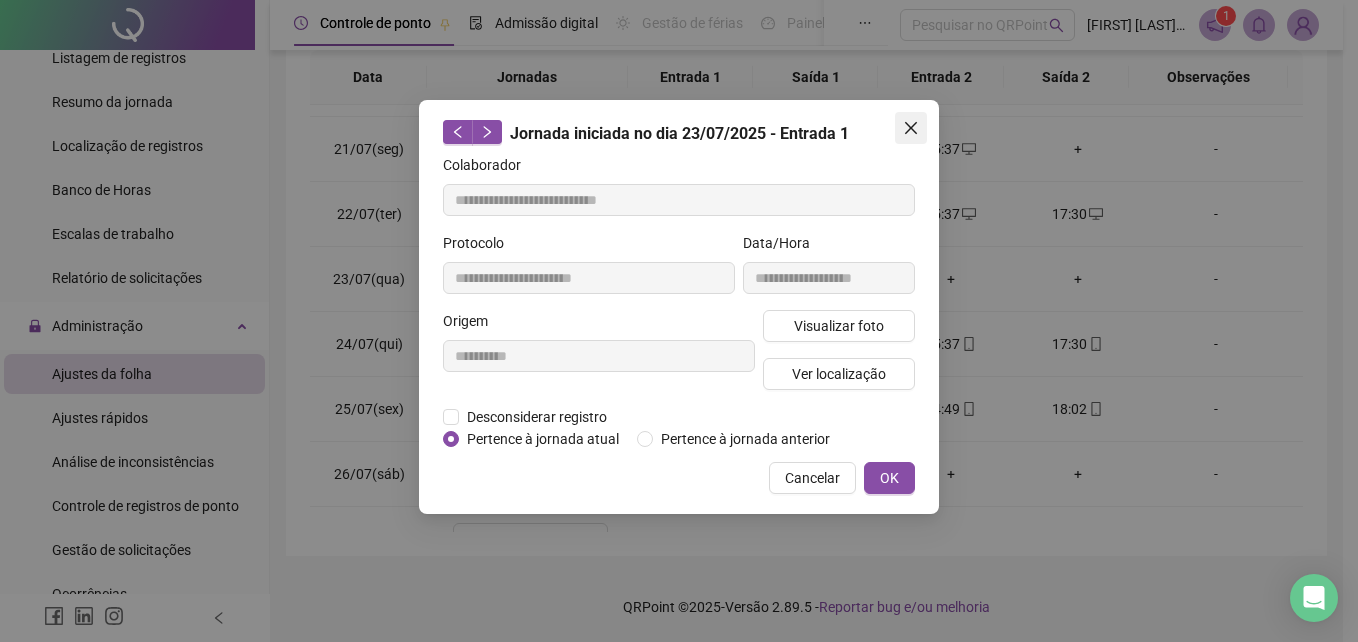 click at bounding box center (911, 128) 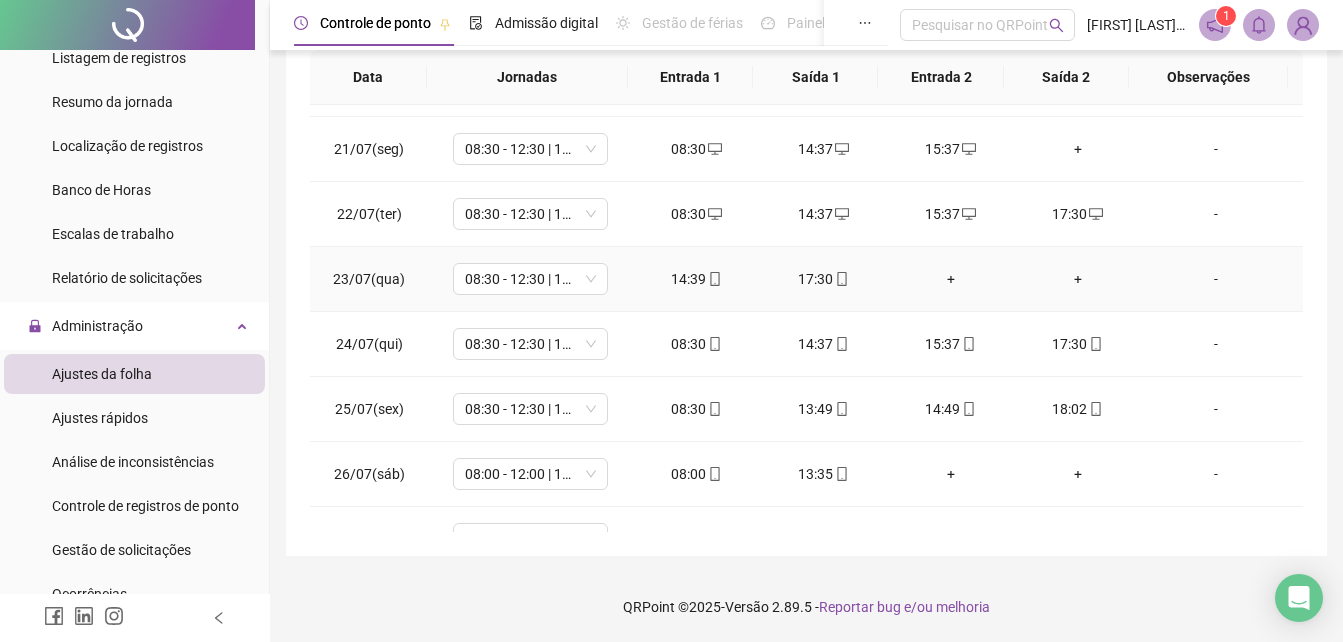 click on "14:39" at bounding box center [696, 279] 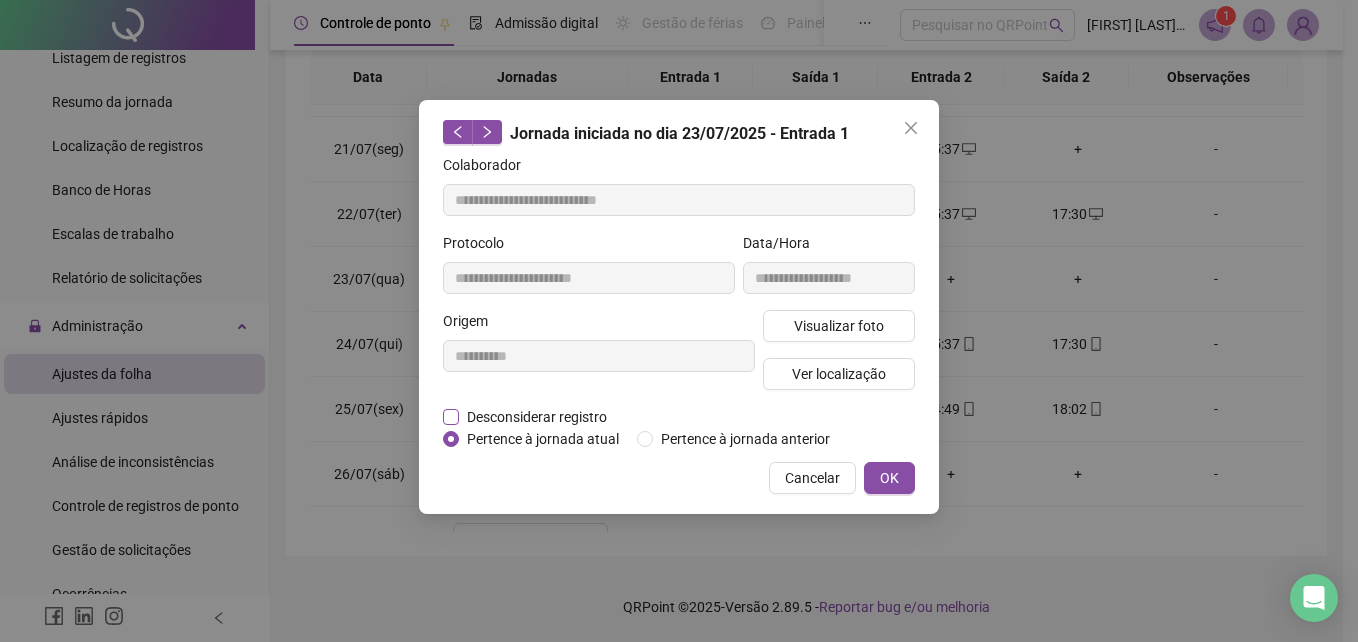 click on "Desconsiderar registro" at bounding box center (537, 417) 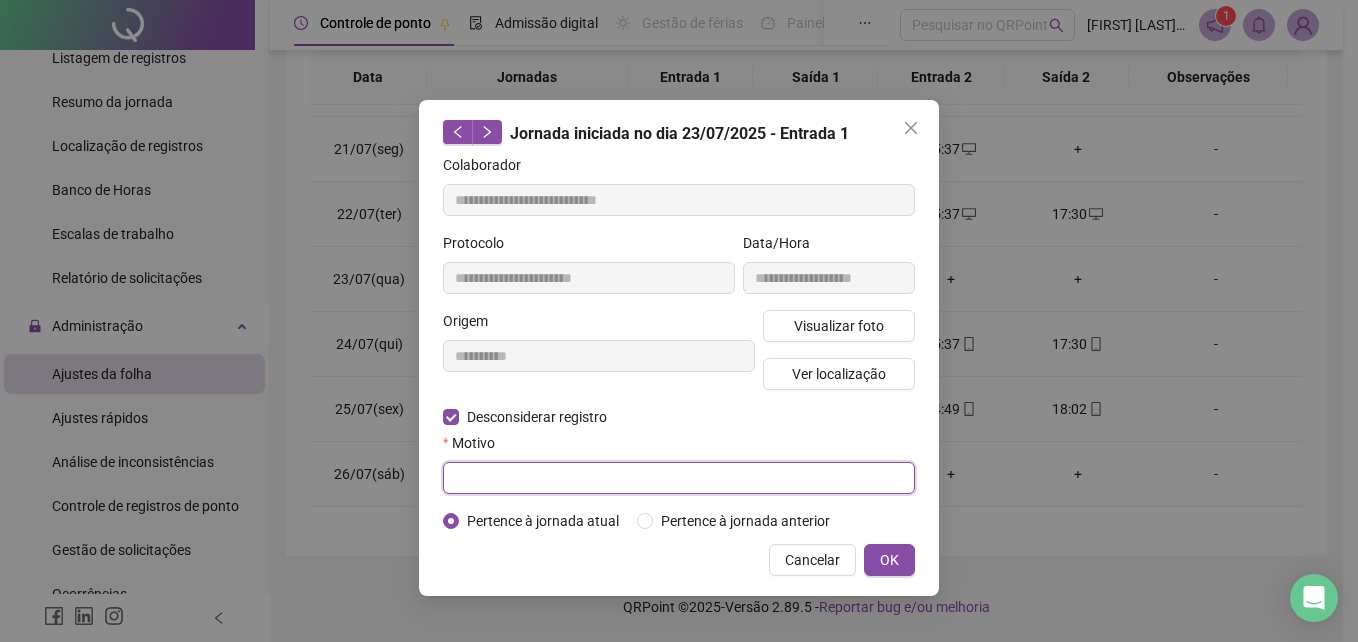 click at bounding box center [679, 478] 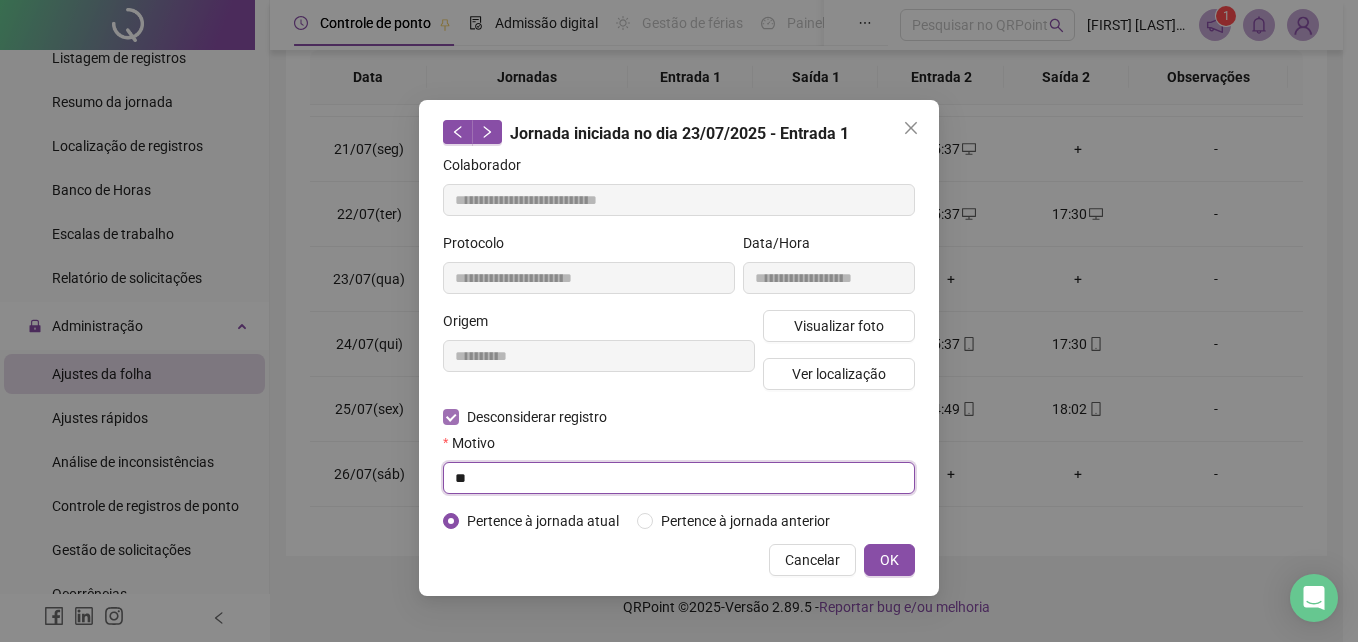 type on "*" 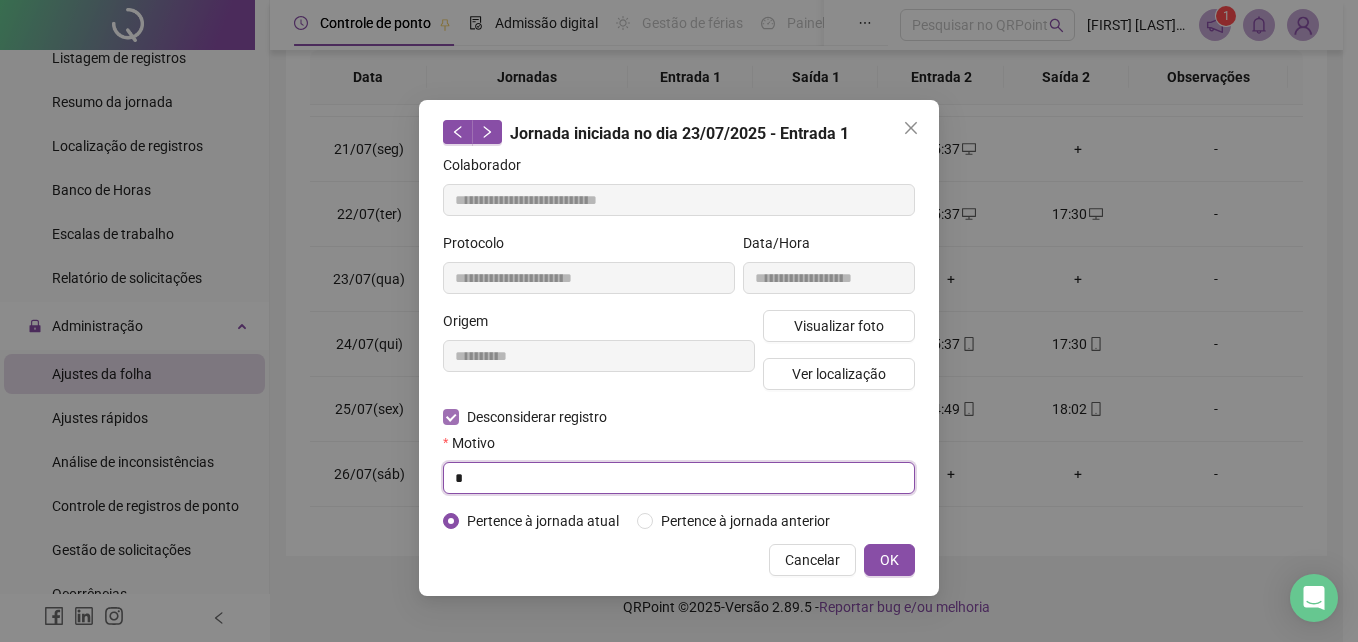type 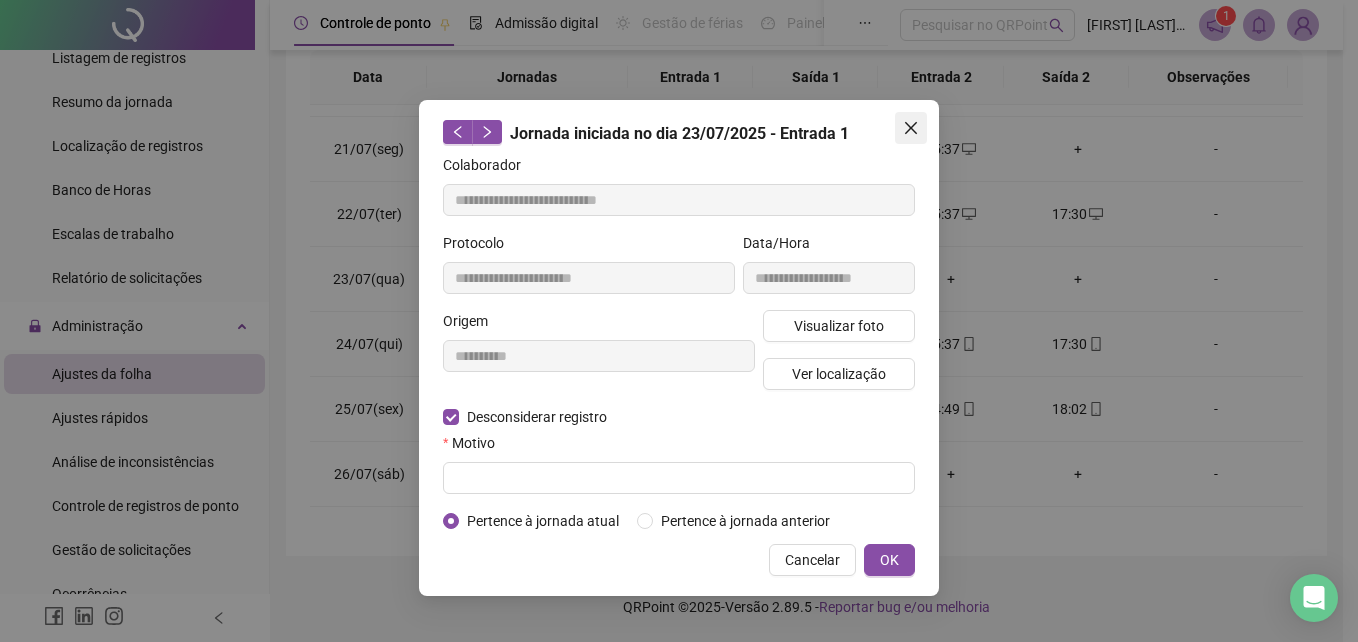 click 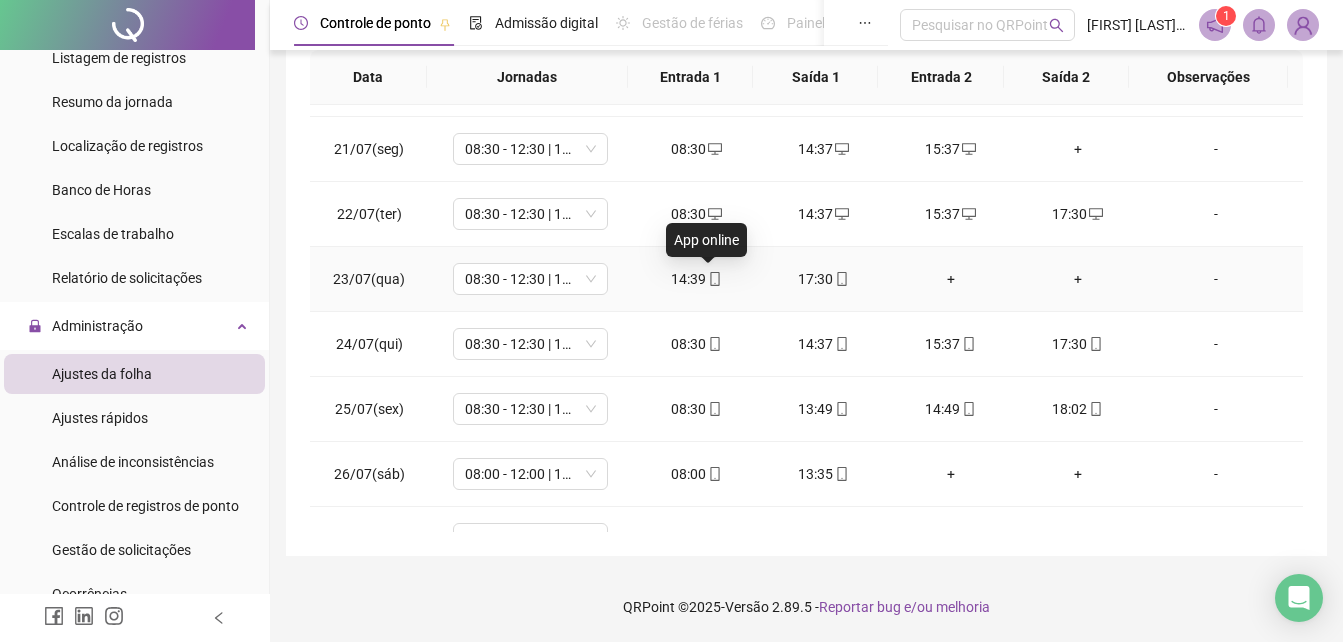 click 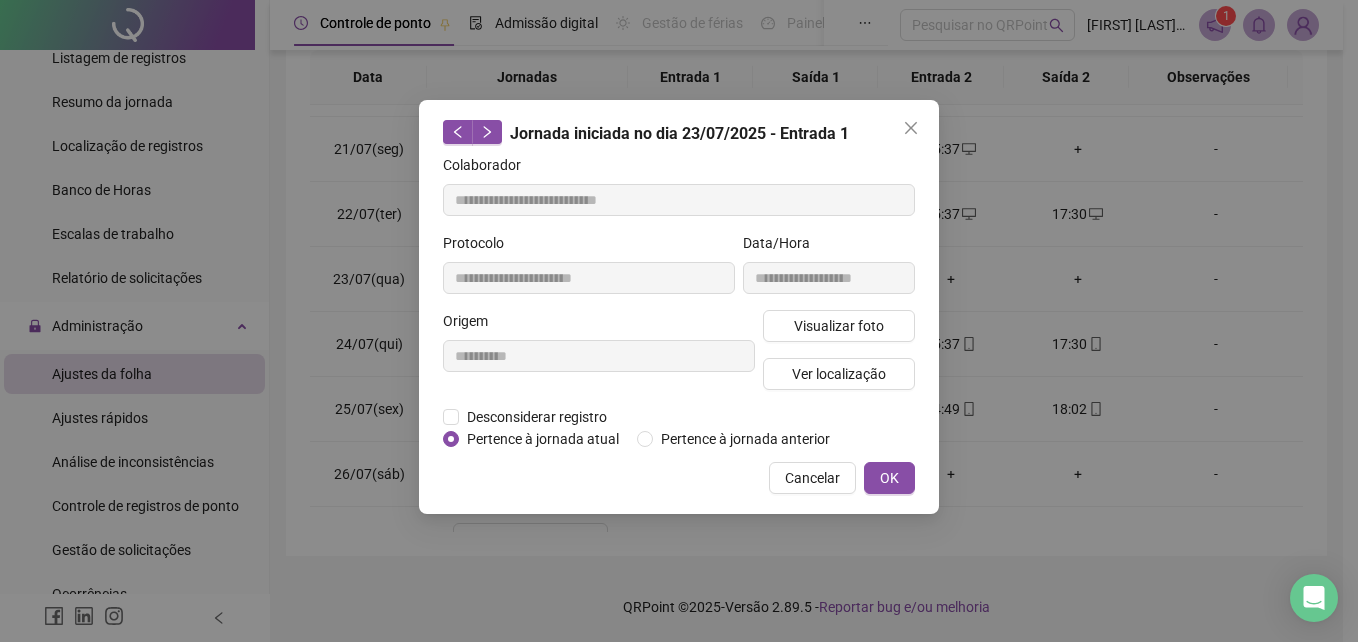 click on "**********" at bounding box center [679, 302] 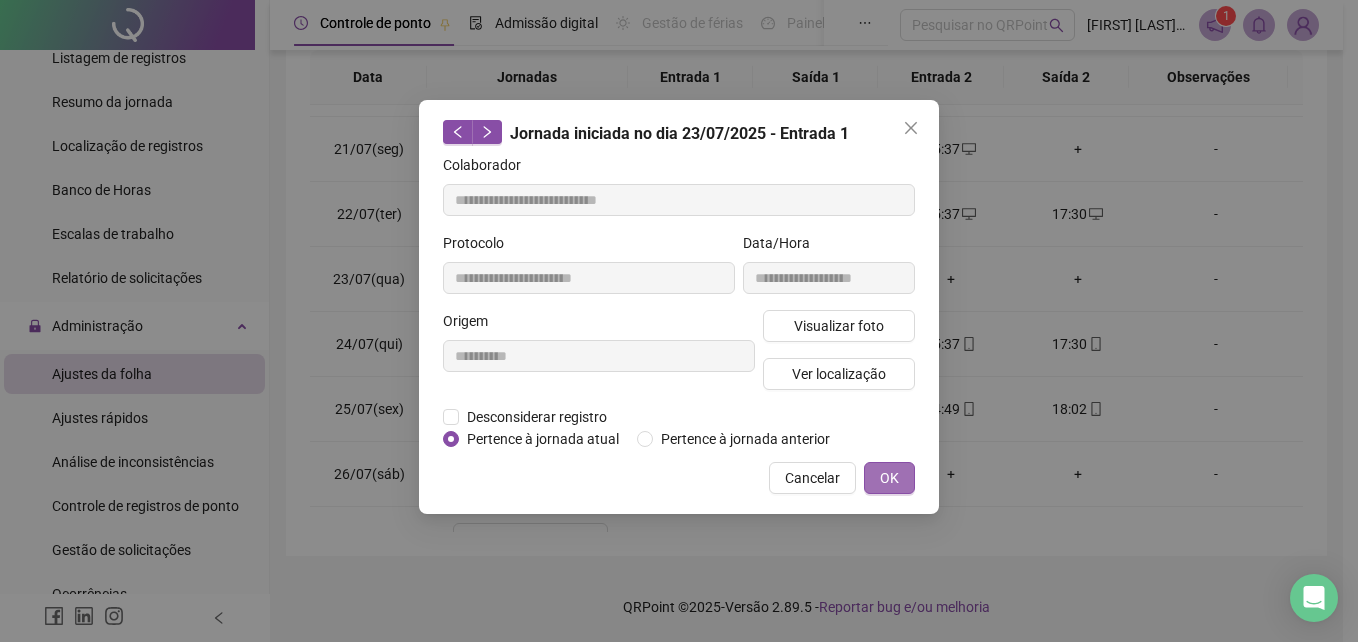 click on "OK" at bounding box center (889, 478) 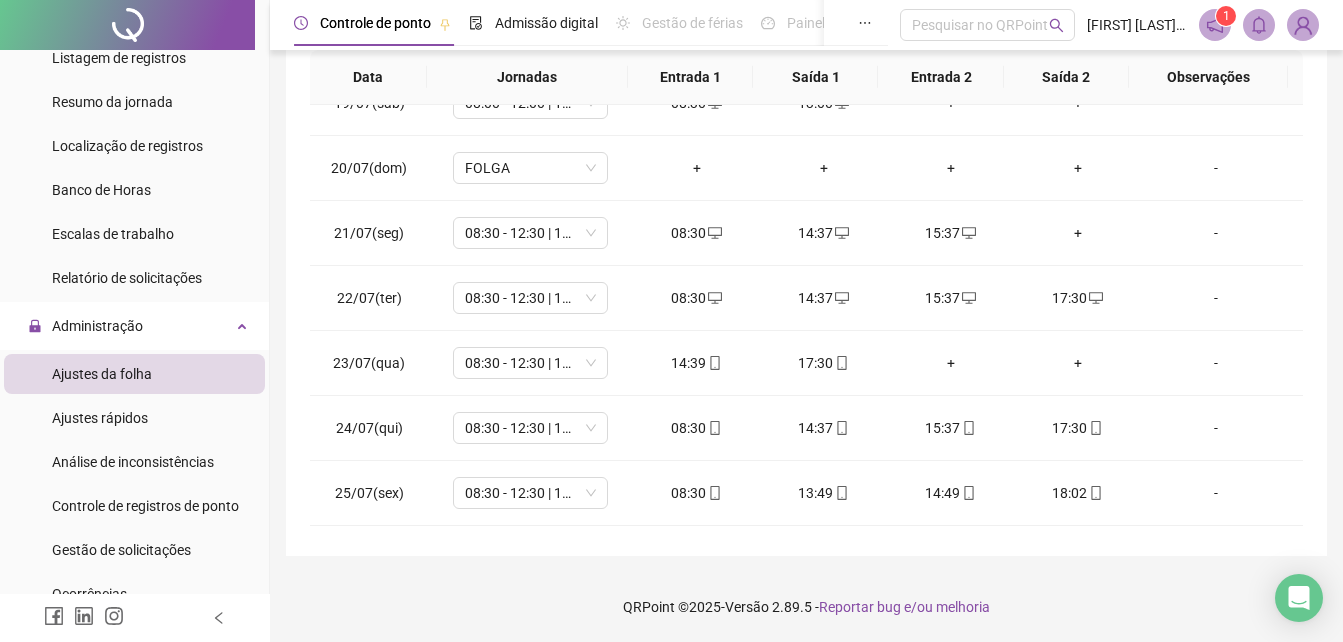 scroll, scrollTop: 1188, scrollLeft: 0, axis: vertical 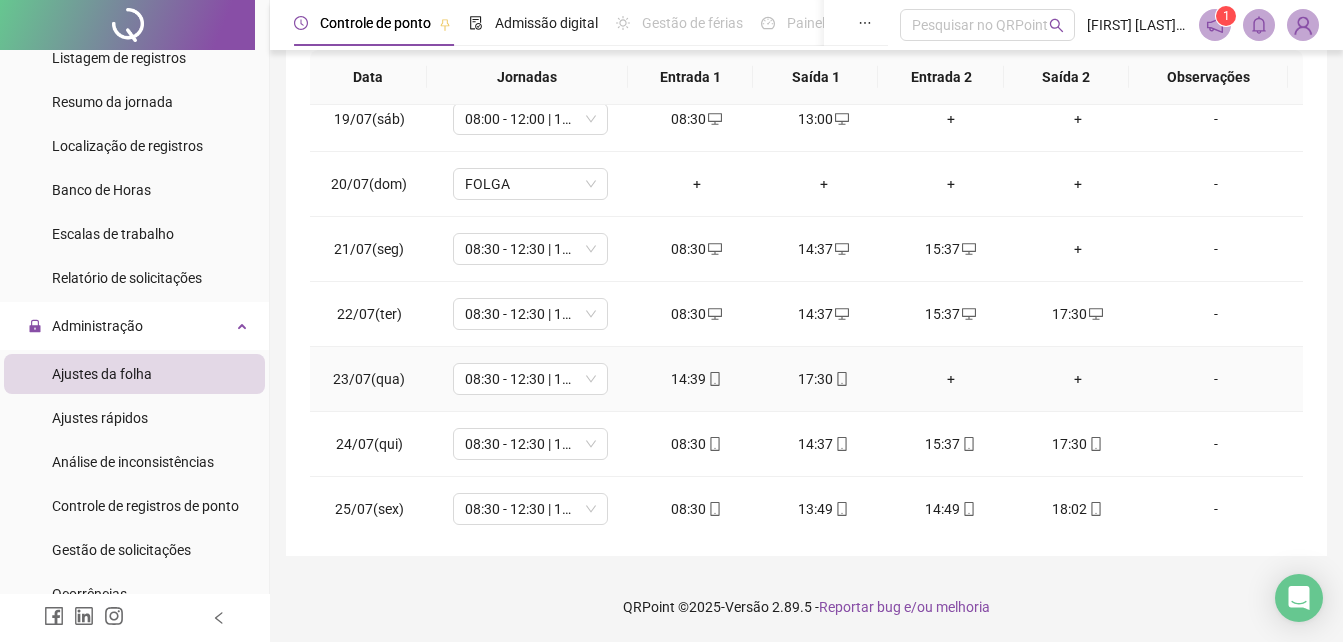 click on "14:39" at bounding box center [696, 379] 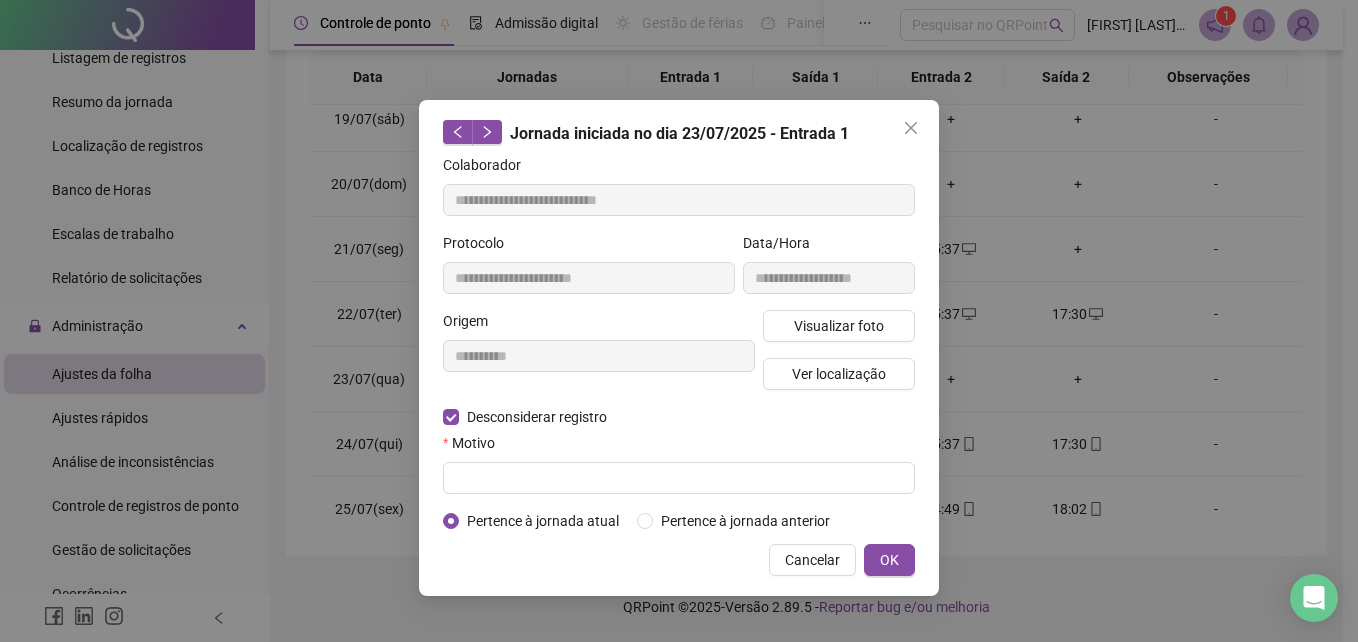 click on "**********" at bounding box center (679, 343) 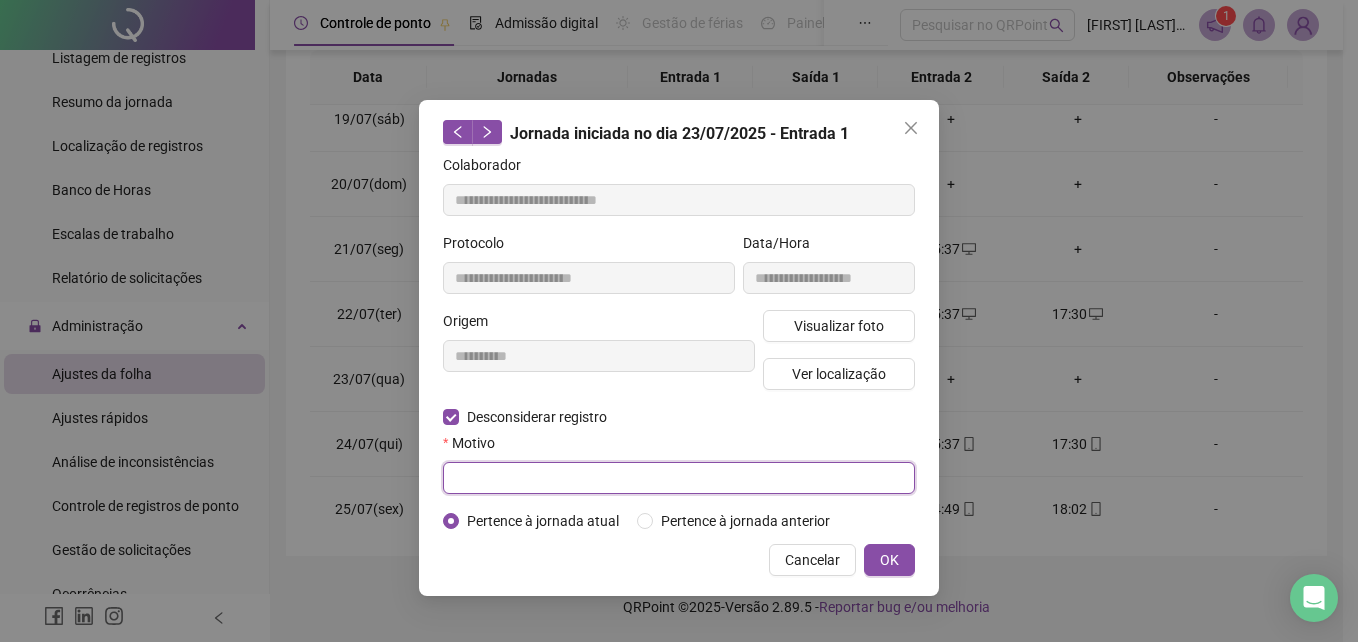 click at bounding box center [679, 478] 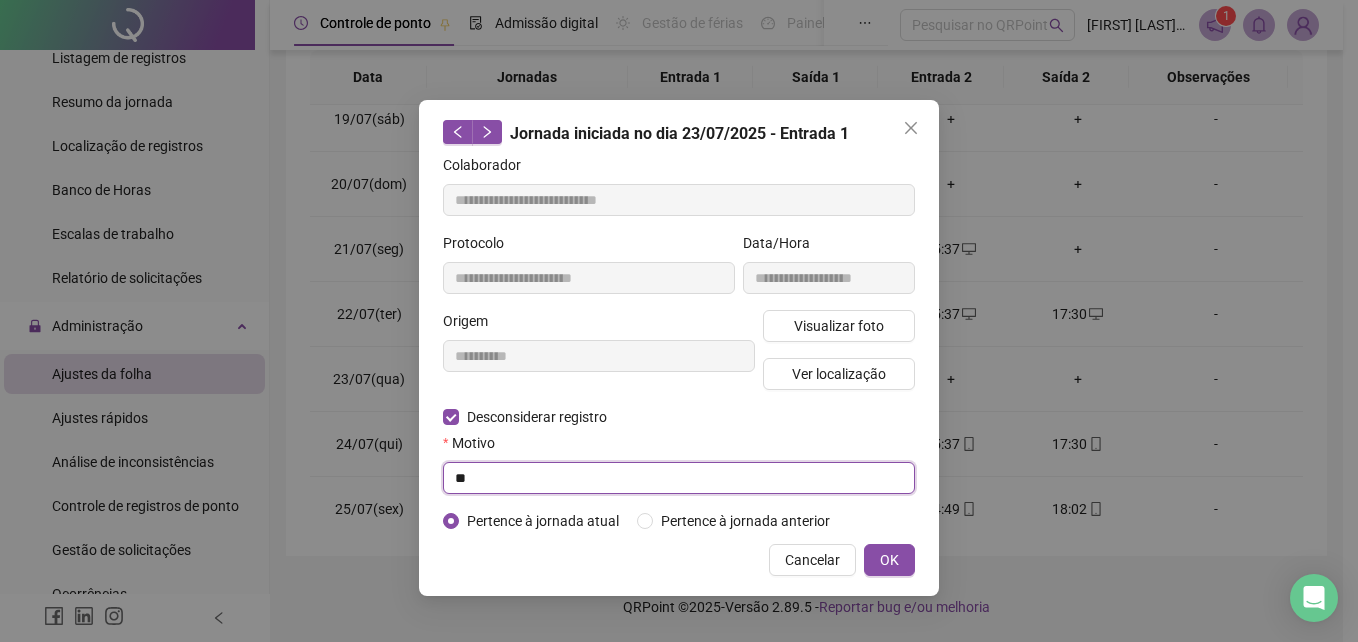 type on "*" 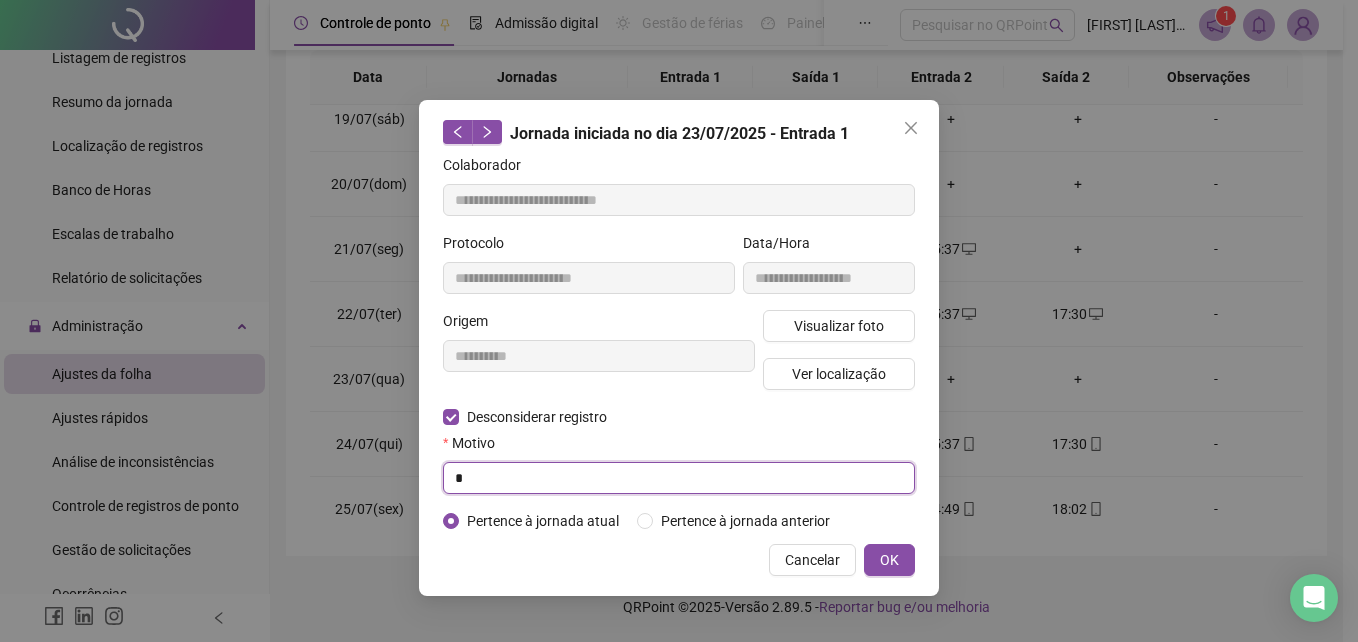 type 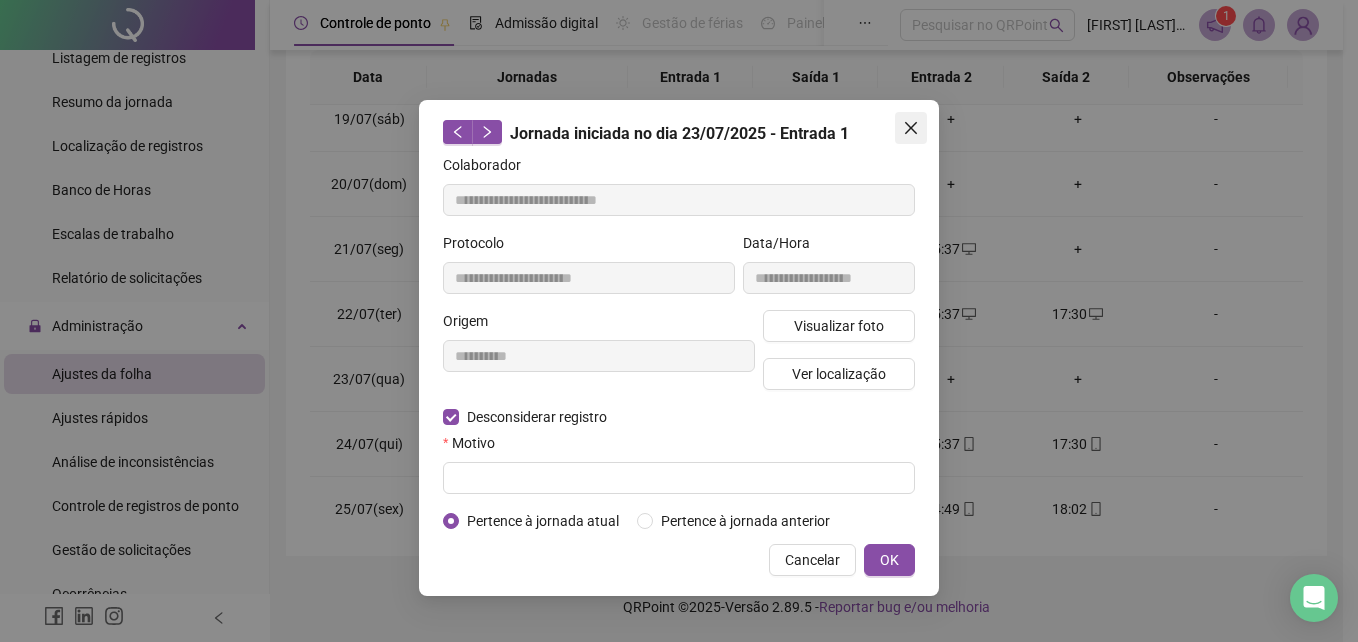 click at bounding box center (911, 128) 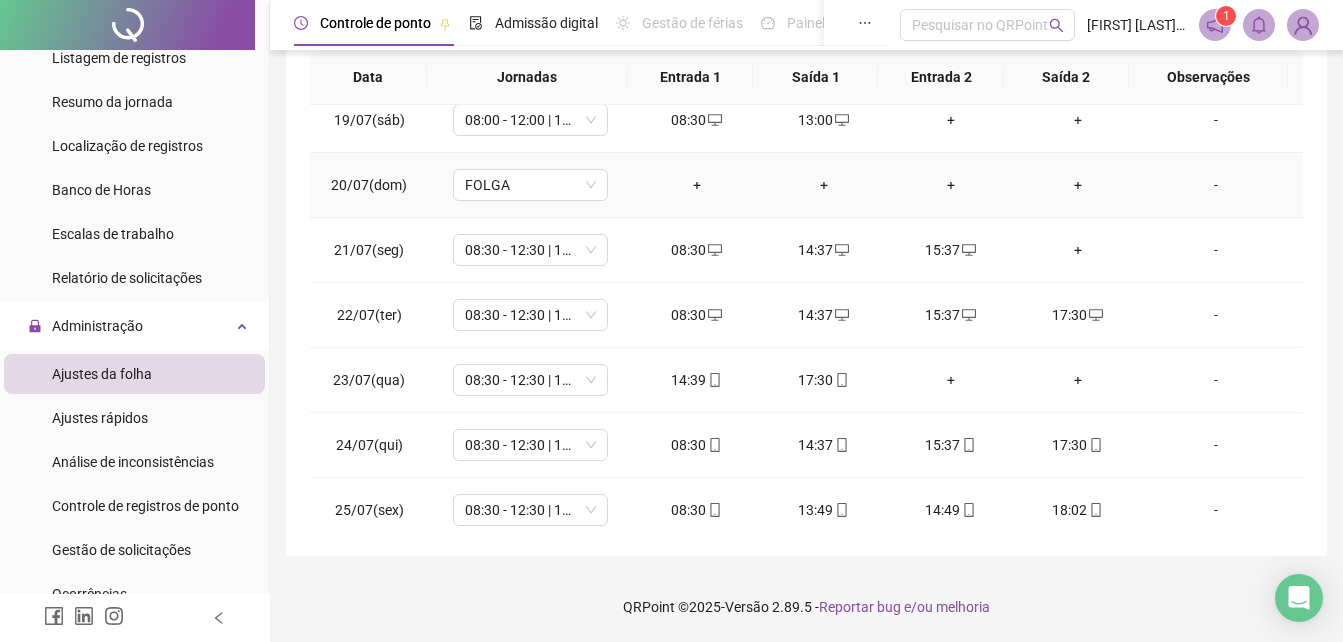scroll, scrollTop: 1188, scrollLeft: 0, axis: vertical 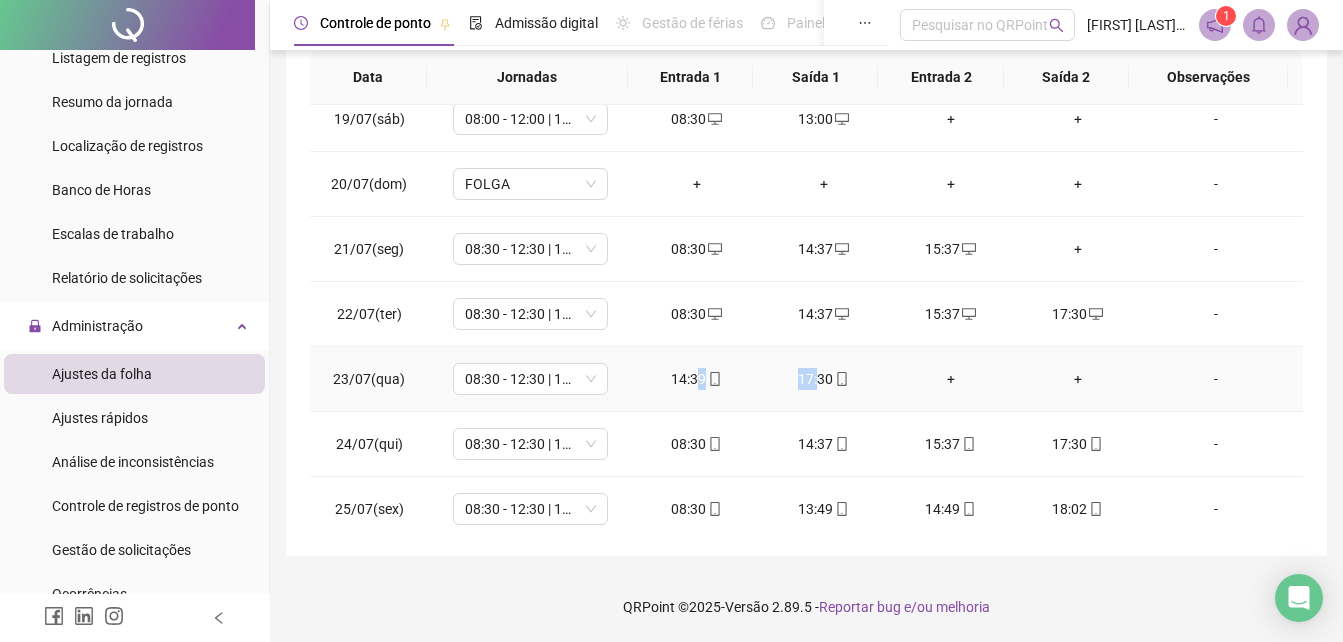 drag, startPoint x: 694, startPoint y: 374, endPoint x: 813, endPoint y: 377, distance: 119.03781 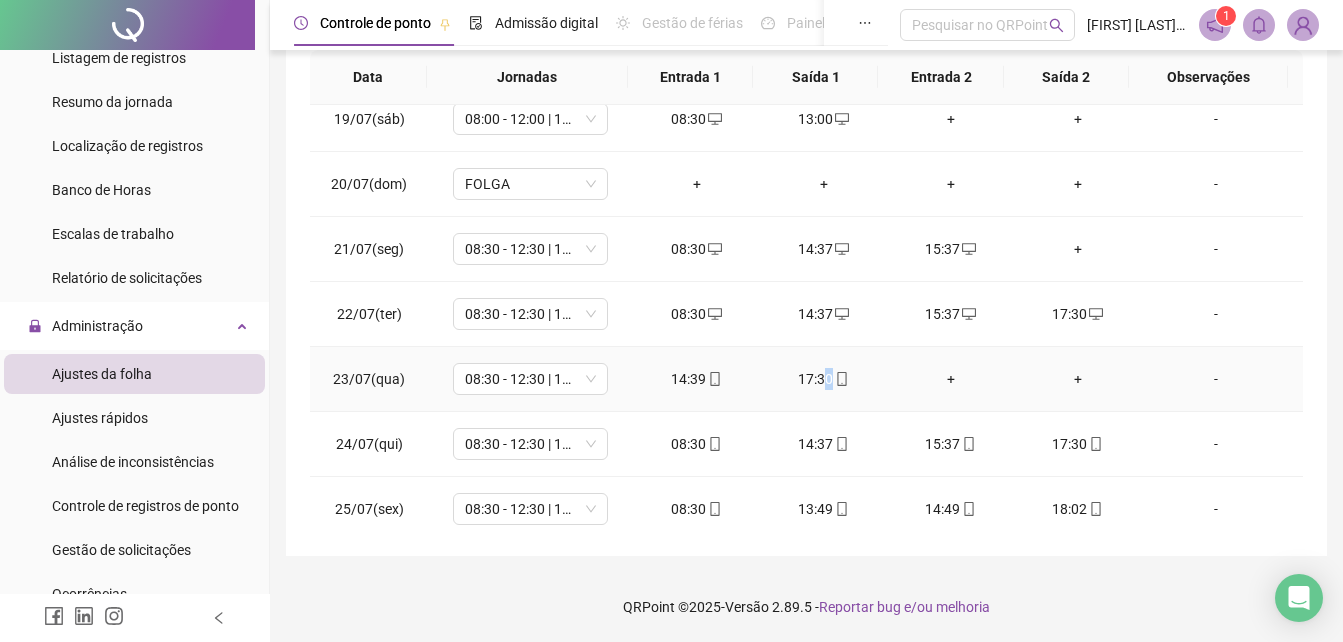 drag, startPoint x: 813, startPoint y: 377, endPoint x: 835, endPoint y: 376, distance: 22.022715 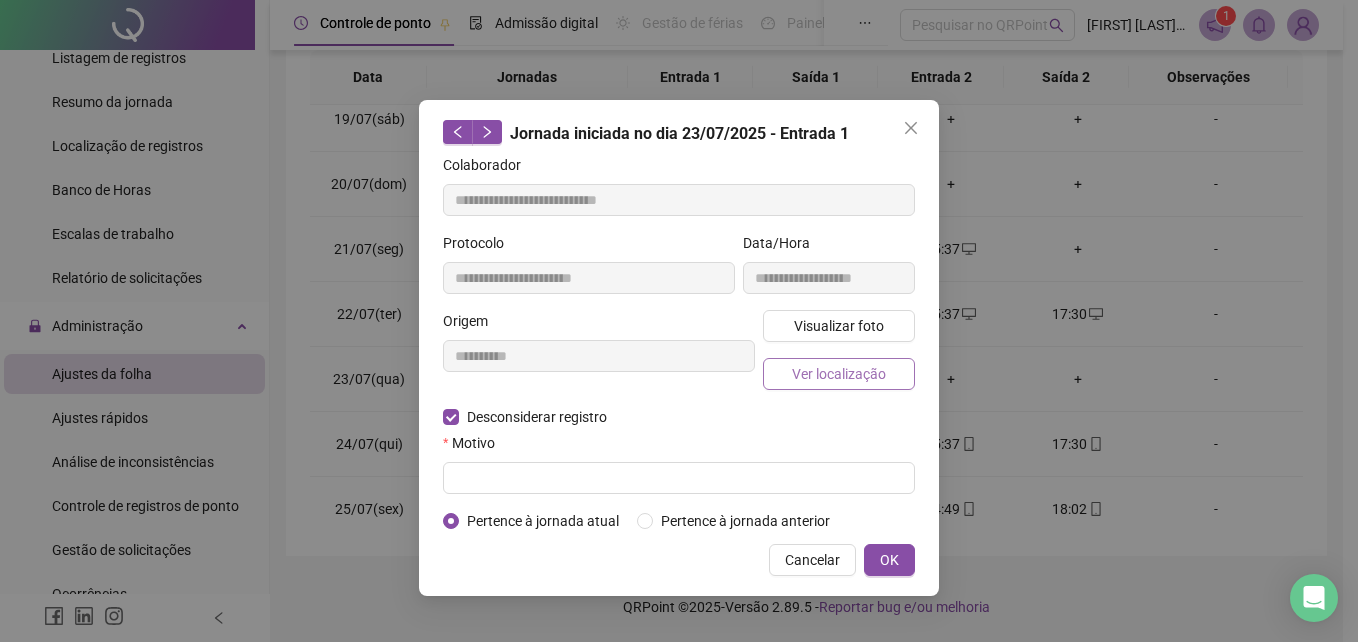 click on "Ver localização" at bounding box center [839, 374] 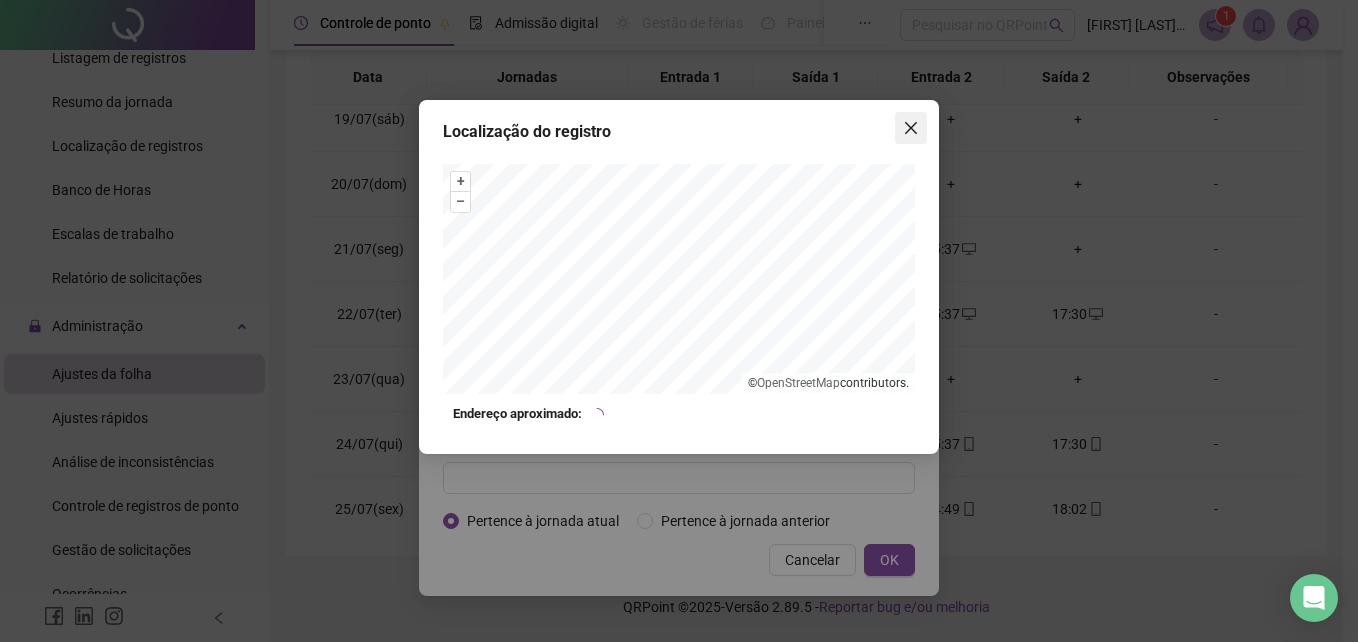 click 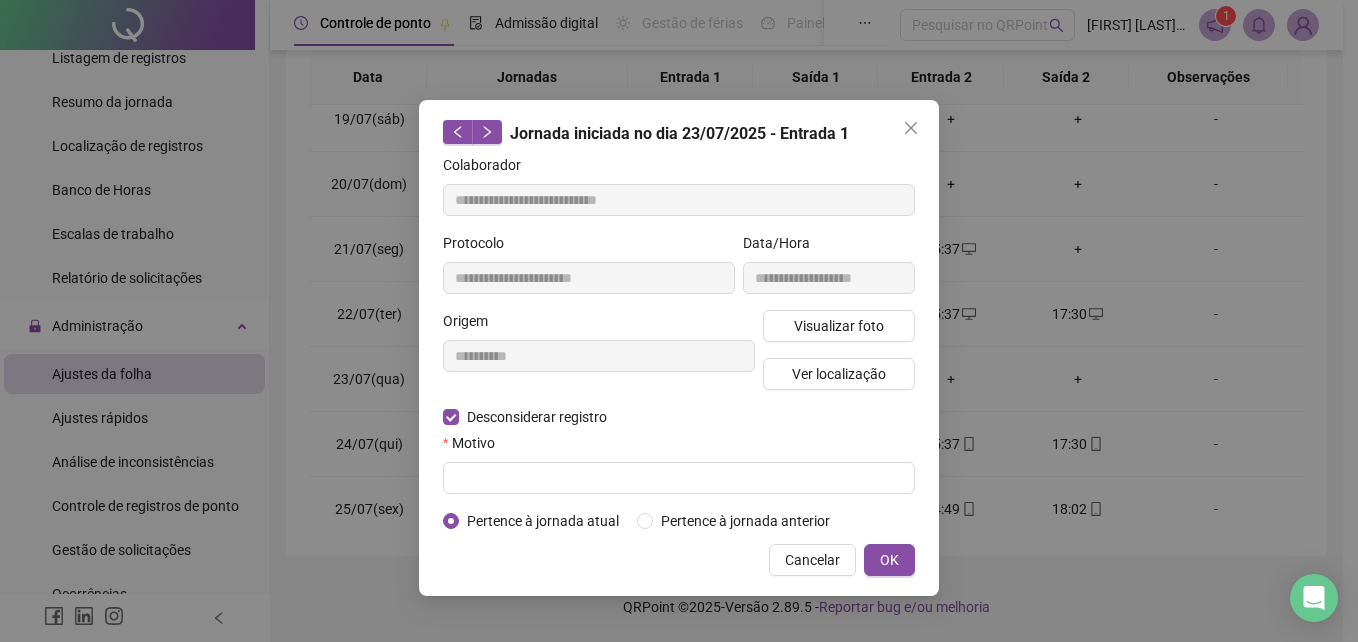 click on "**********" at bounding box center (679, 348) 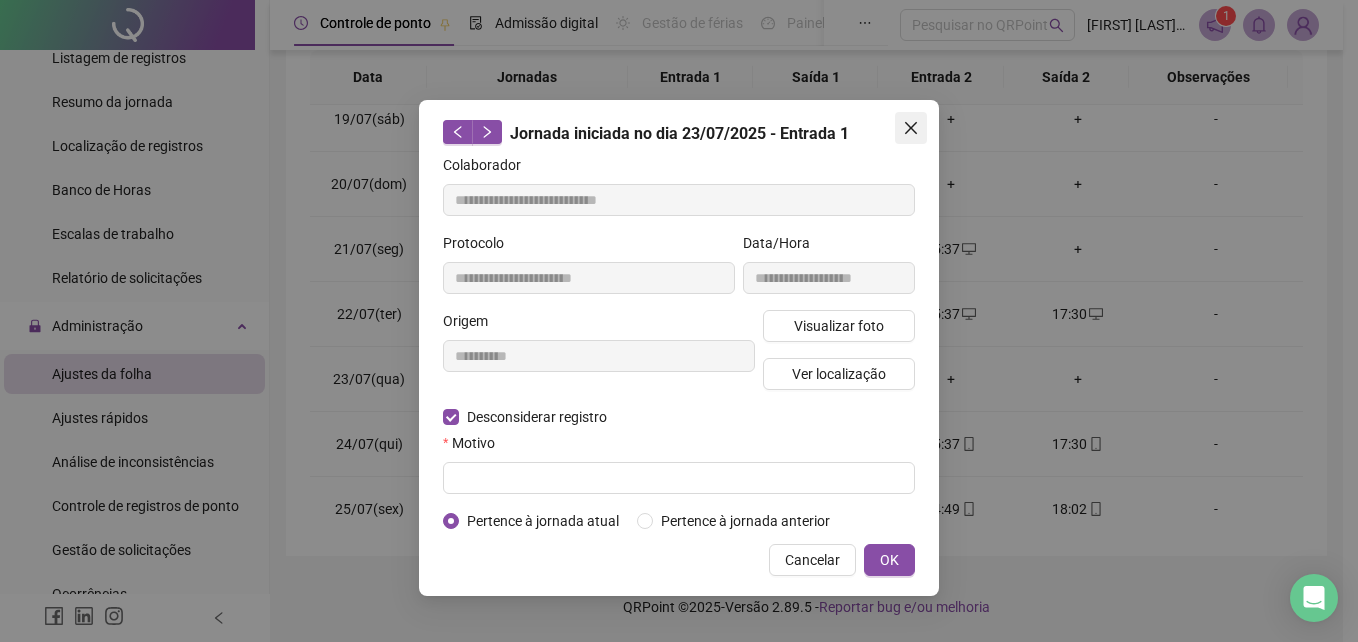 click at bounding box center (911, 128) 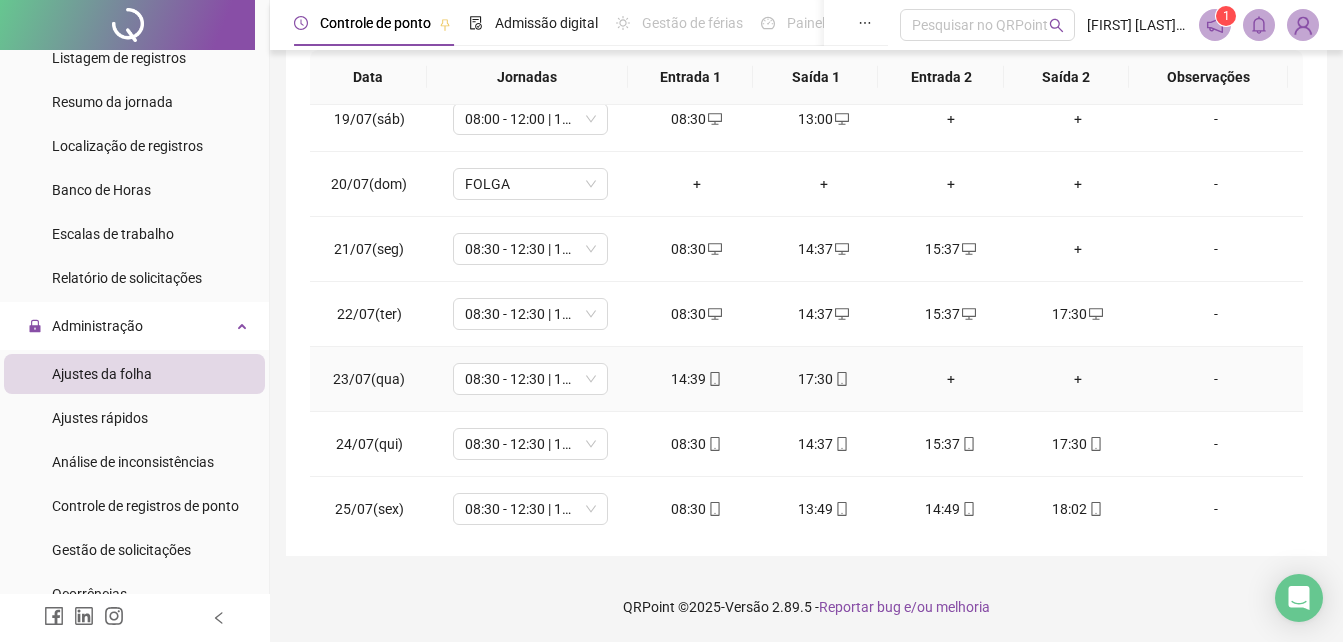 click on "+" at bounding box center [1077, 379] 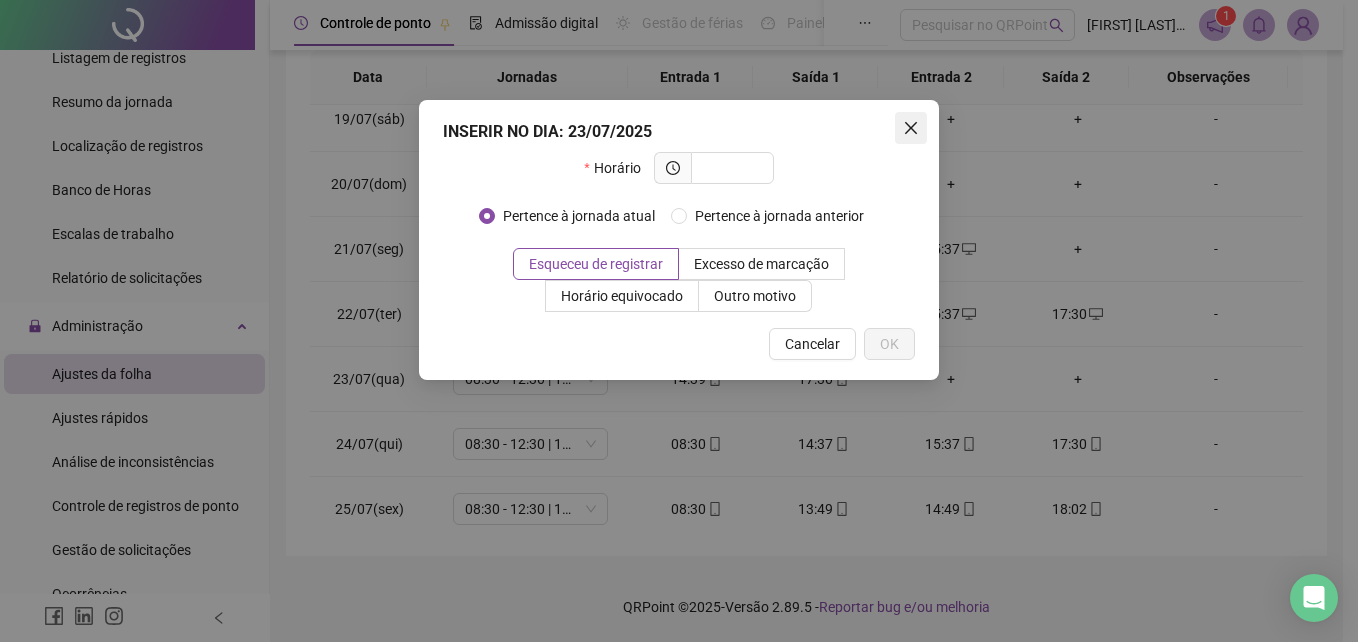 click 